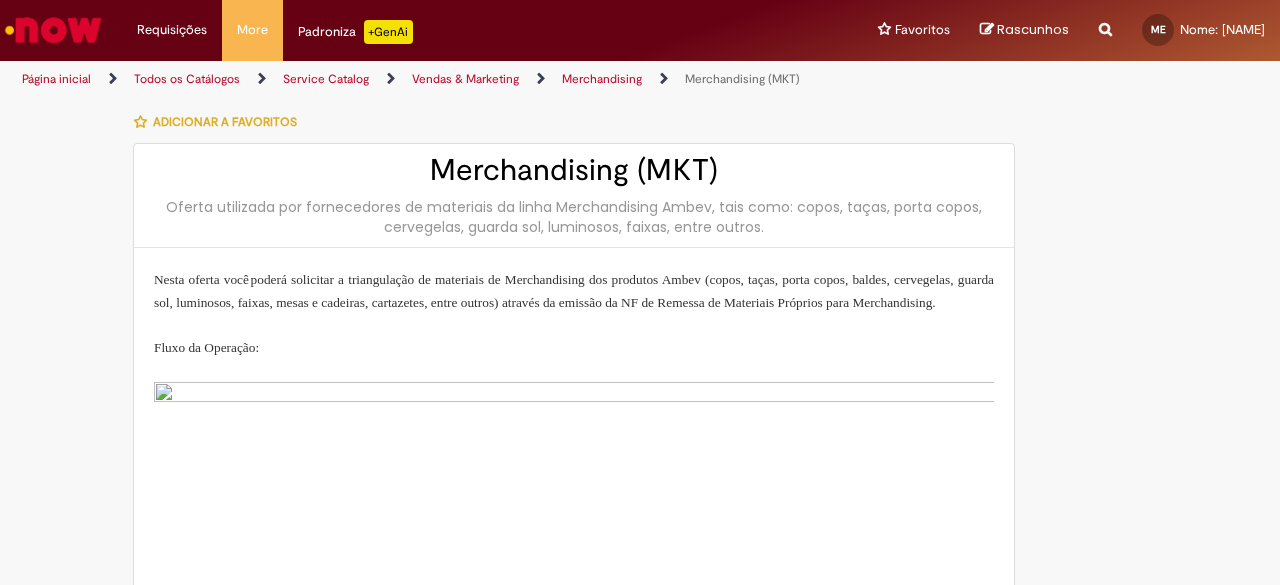 type on "**********" 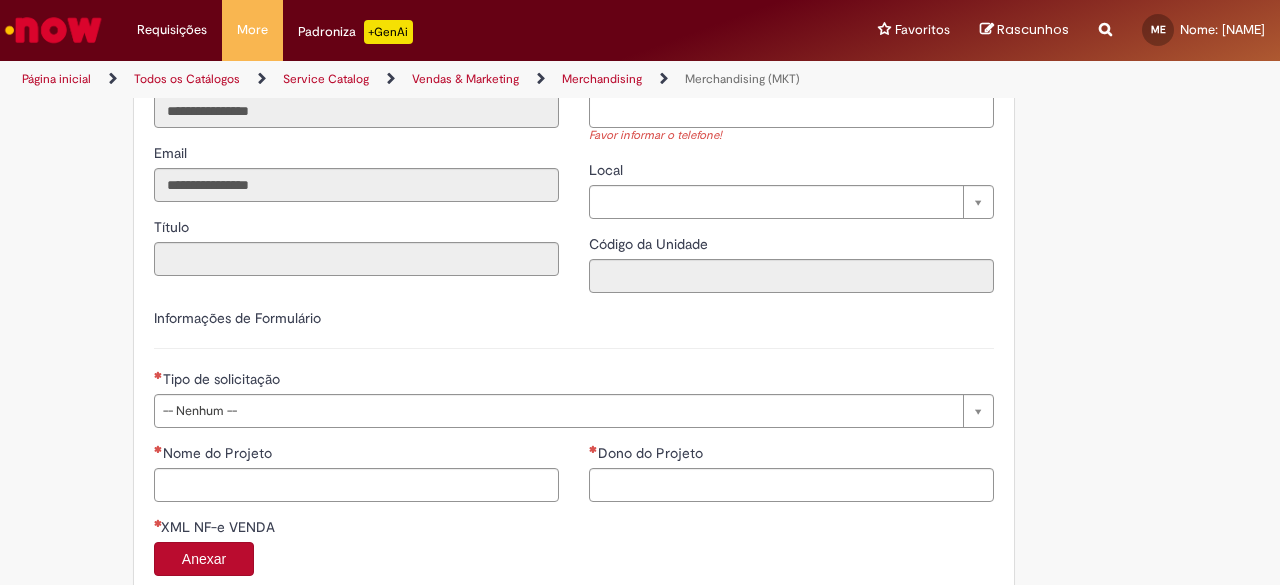 scroll, scrollTop: 1422, scrollLeft: 0, axis: vertical 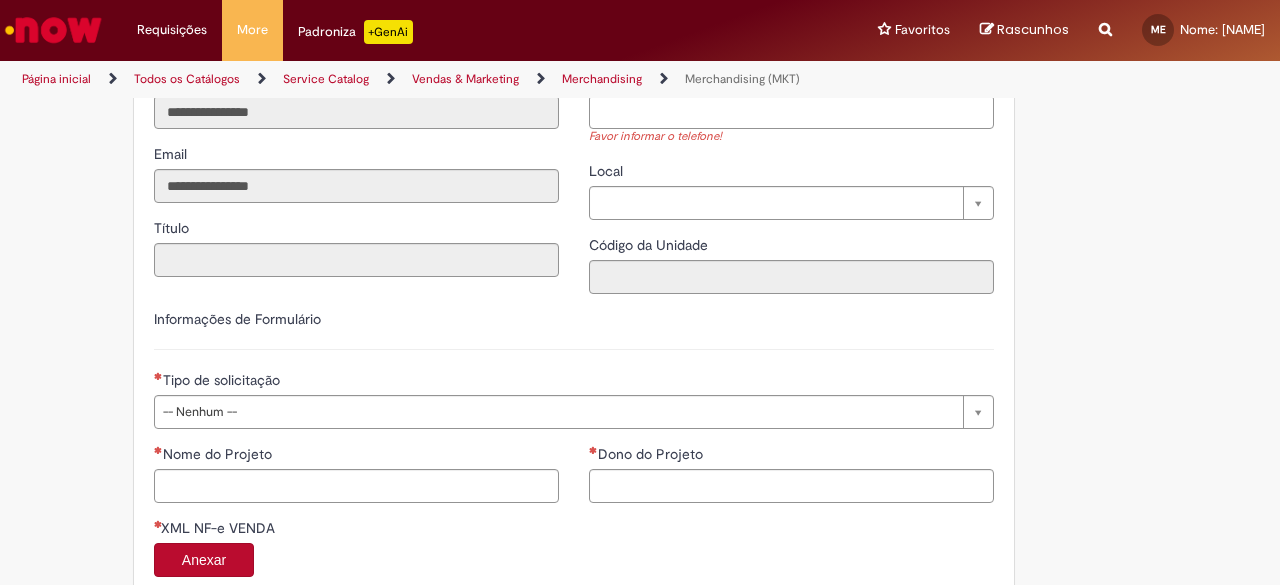 click on "Telefone de Contato" at bounding box center [791, 112] 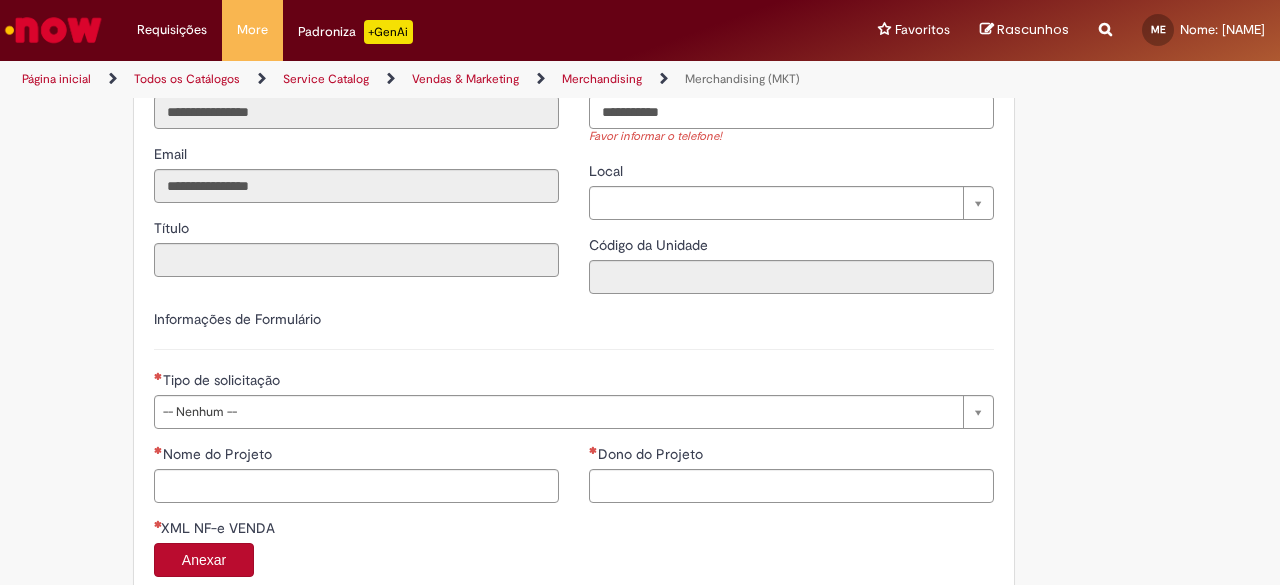 click on "**********" at bounding box center [791, 112] 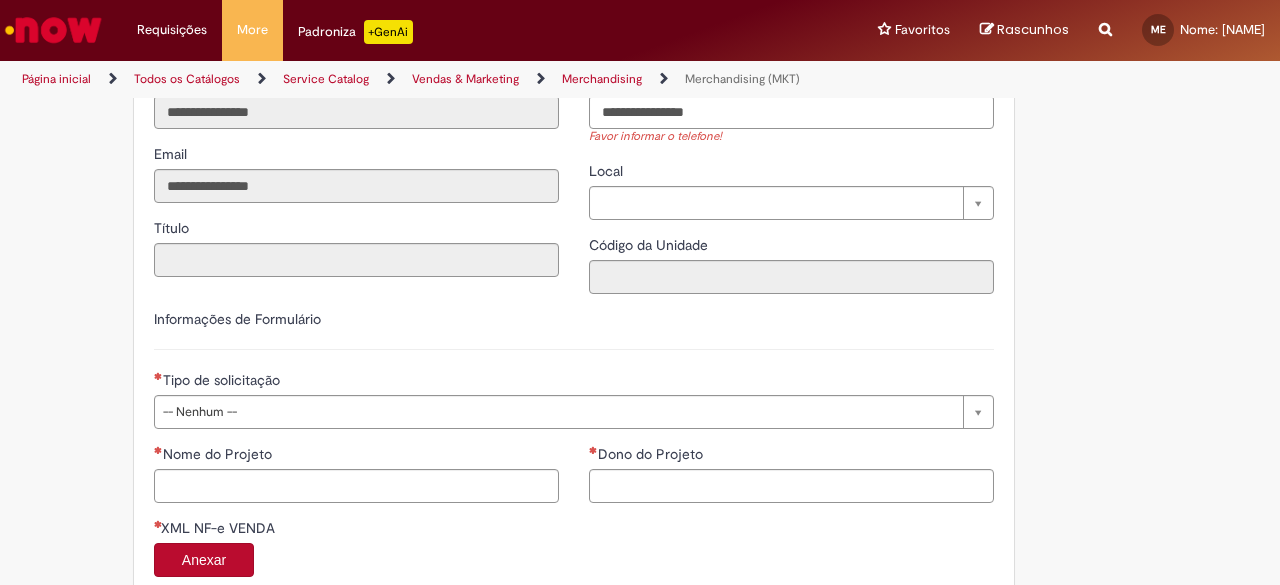 type on "**********" 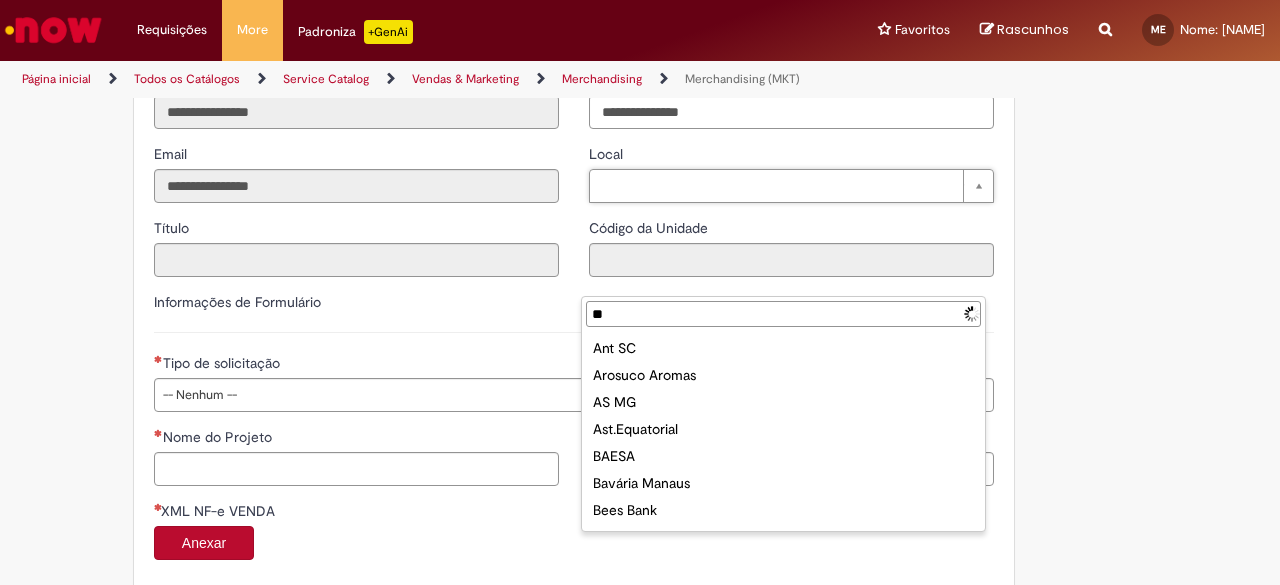 type on "***" 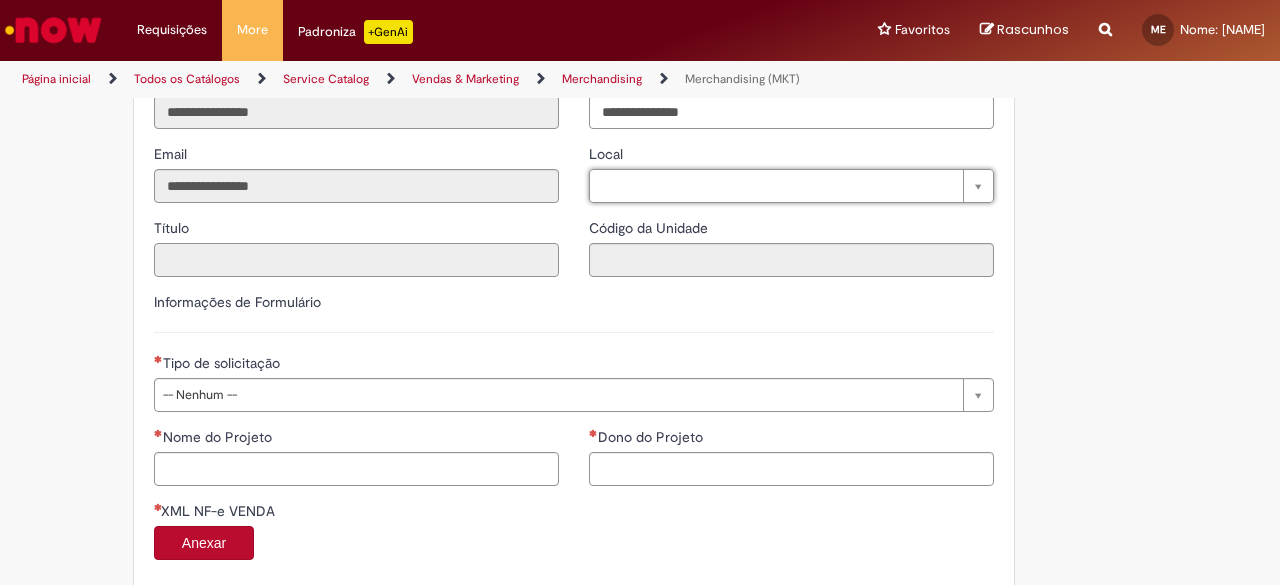 click on "Título" at bounding box center [356, 260] 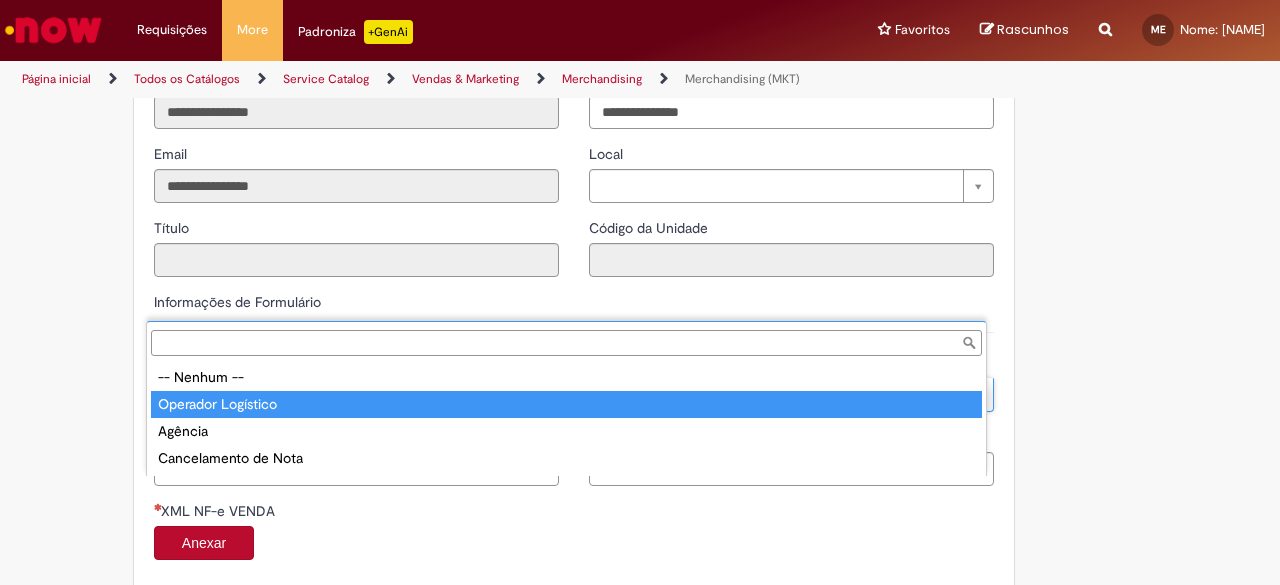 type on "**********" 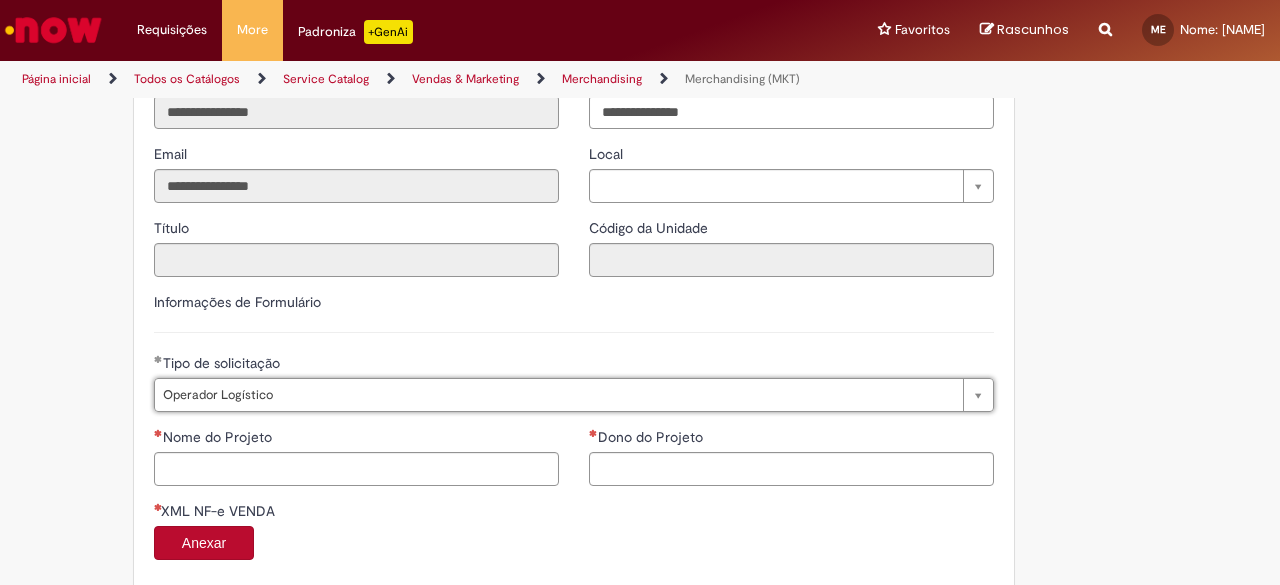 scroll, scrollTop: 1622, scrollLeft: 0, axis: vertical 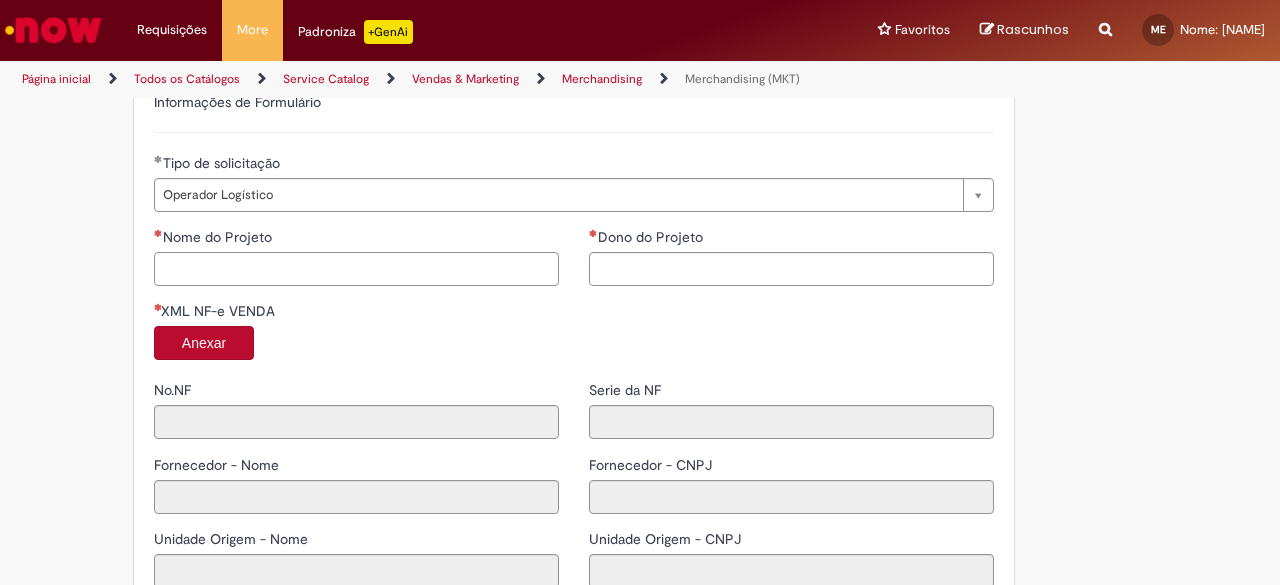 click on "Nome do Projeto" at bounding box center [356, 269] 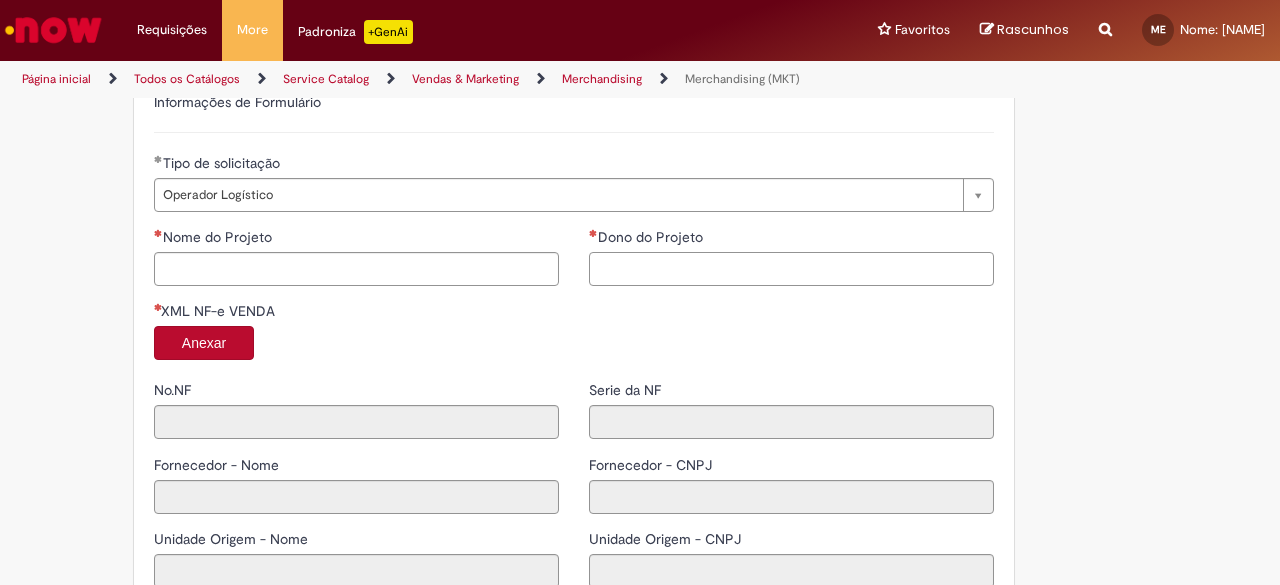 click on "Dono do Projeto" at bounding box center [791, 269] 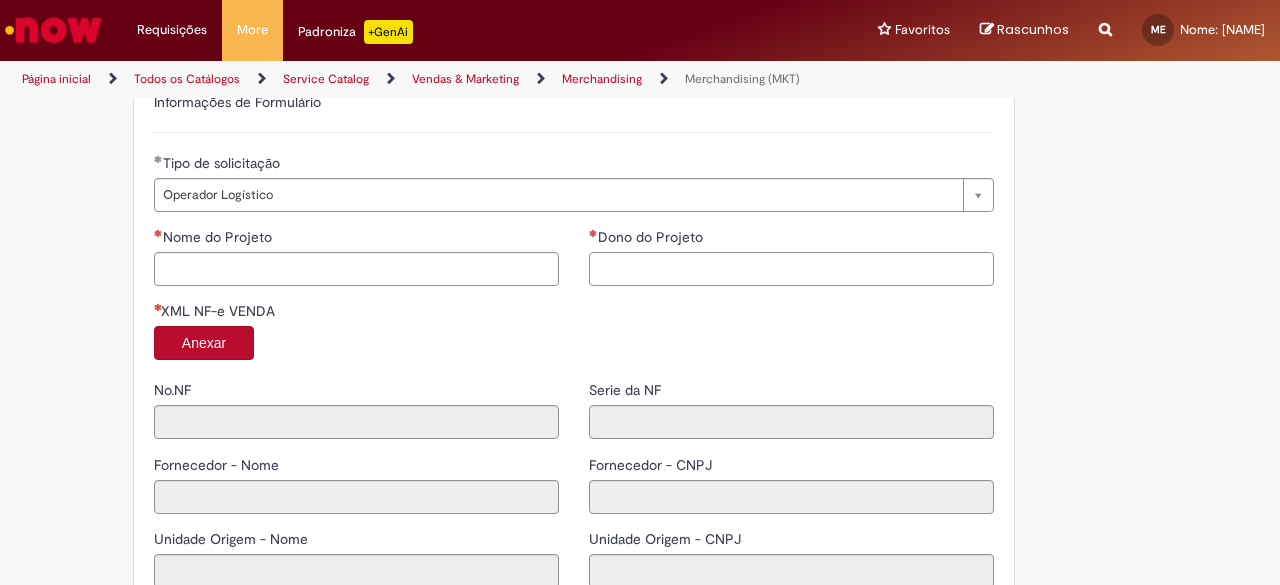 scroll, scrollTop: 2122, scrollLeft: 0, axis: vertical 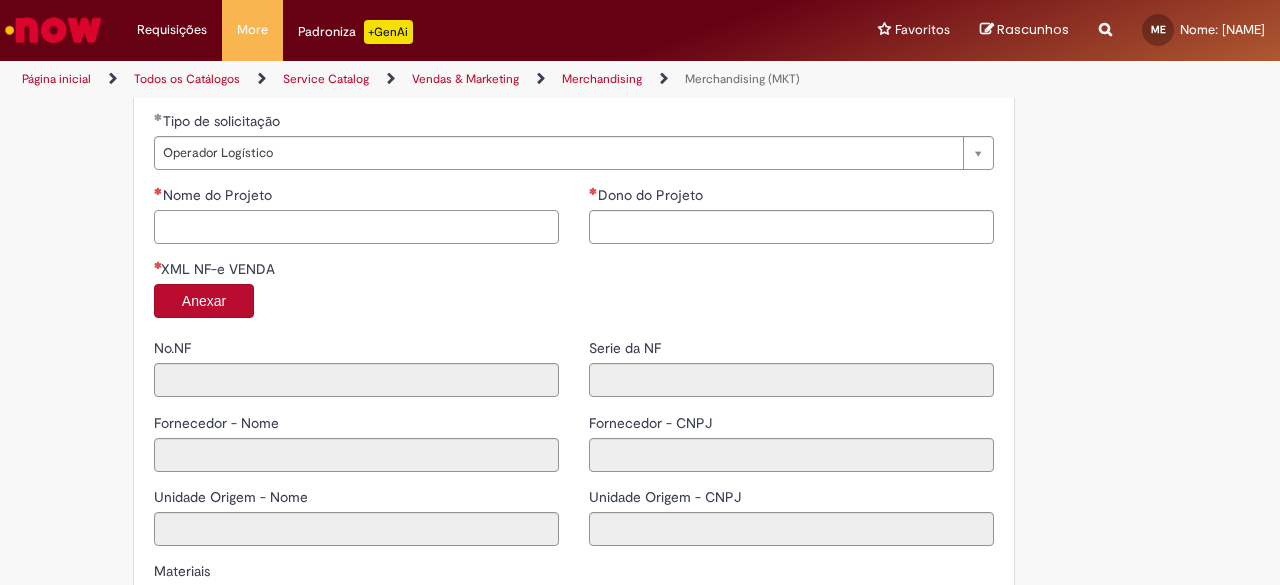 click on "Nome do Projeto" at bounding box center (356, 227) 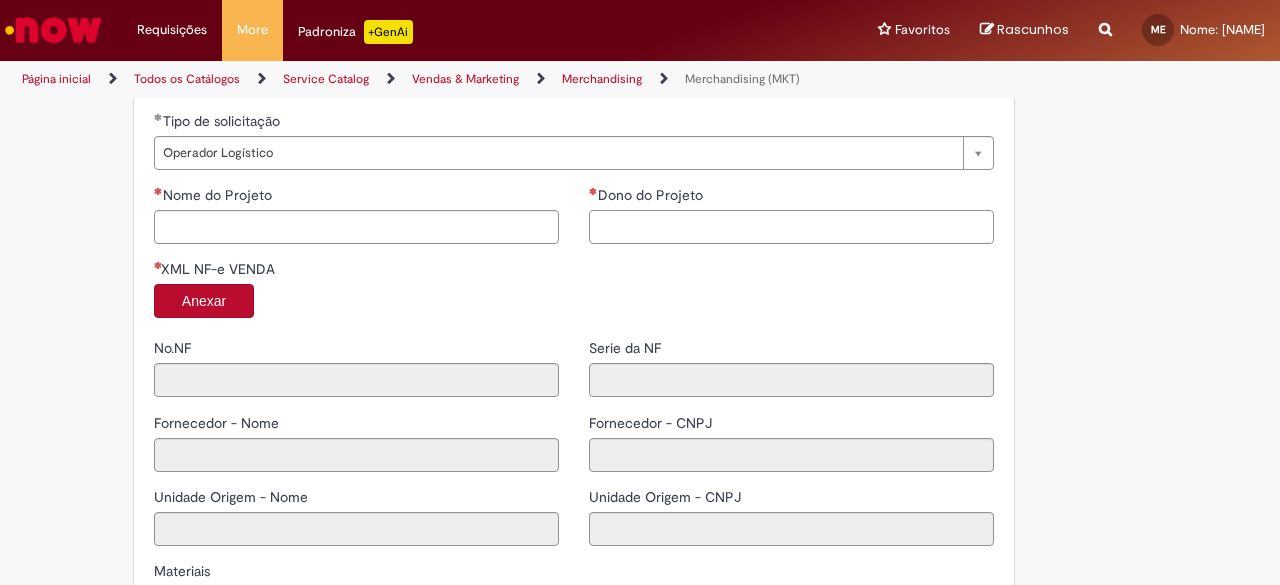click on "Dono do Projeto" at bounding box center (791, 227) 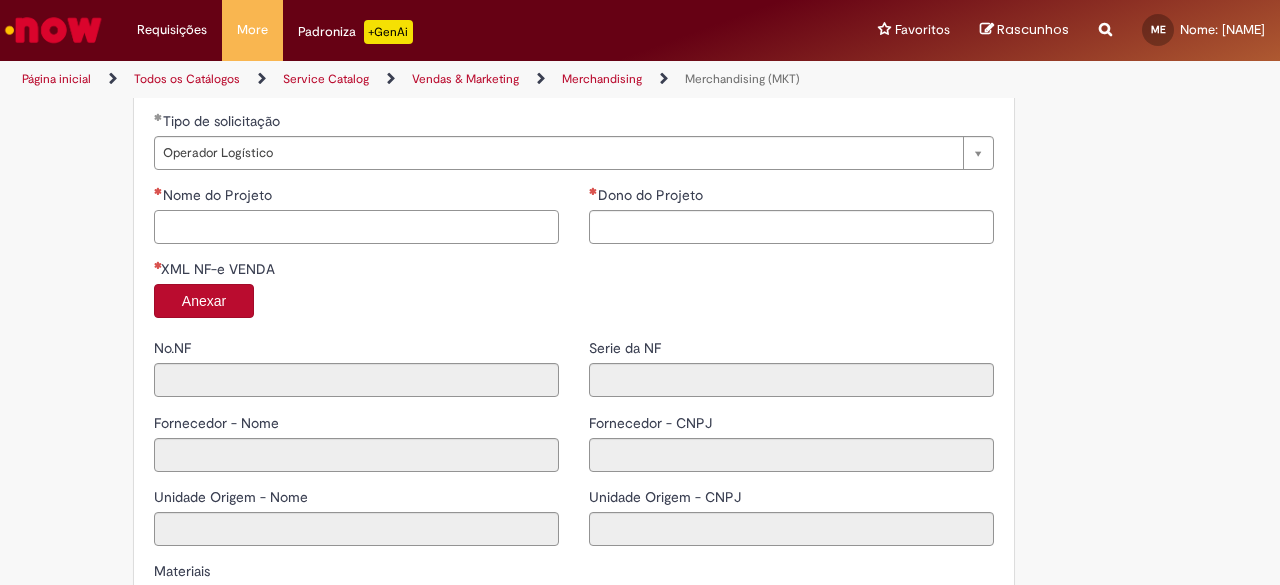 click on "Nome do Projeto" at bounding box center (356, 227) 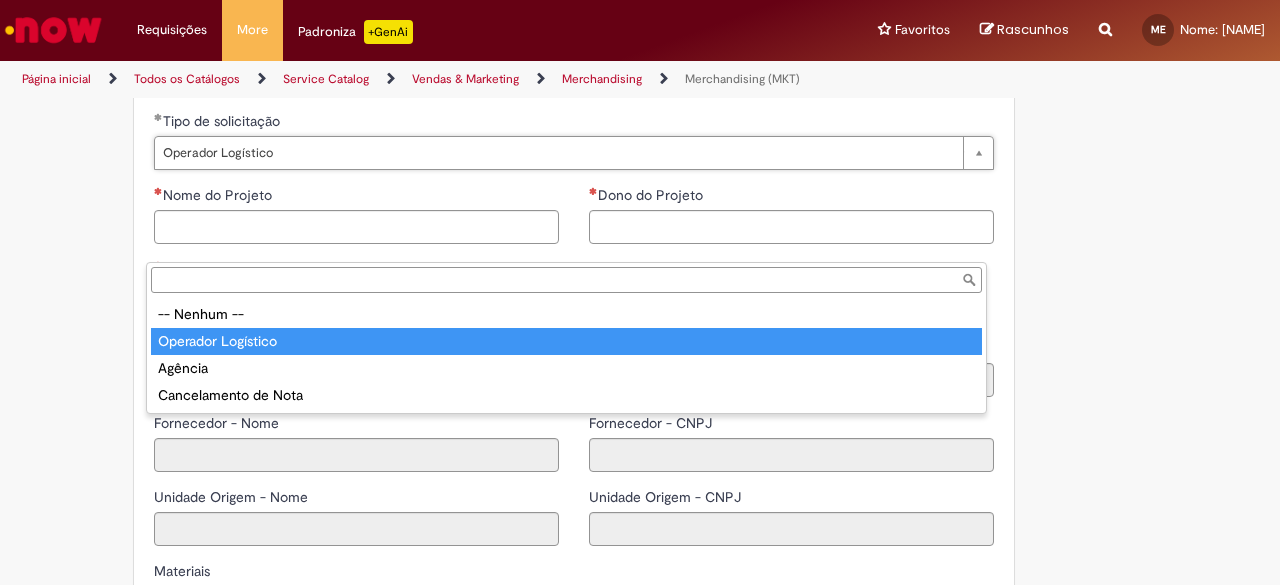 type on "**********" 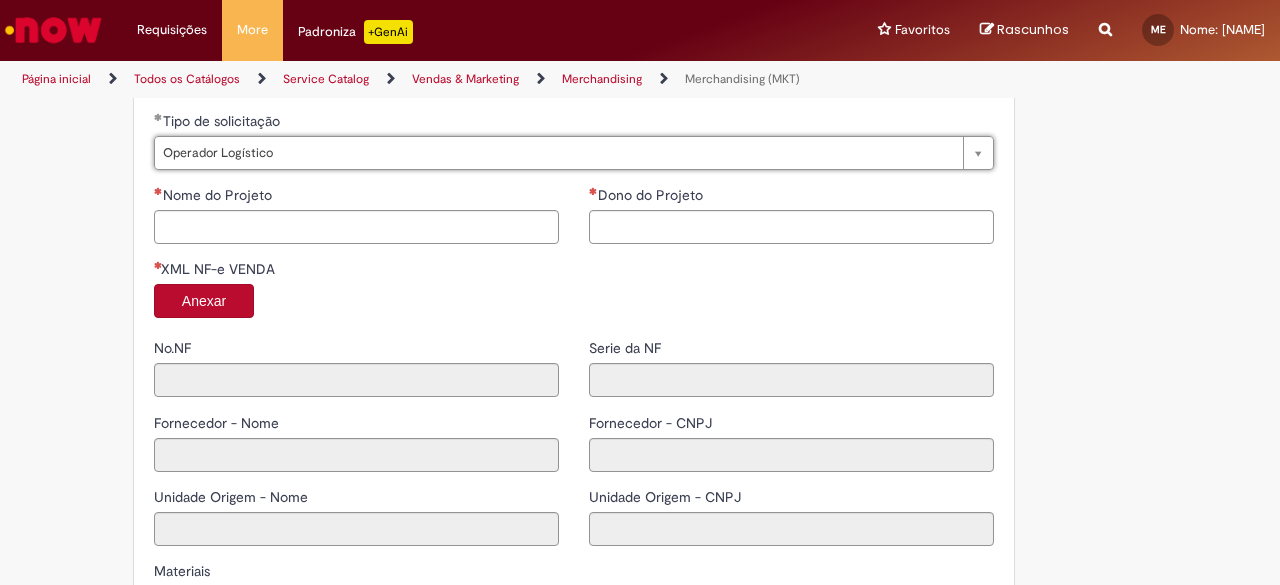 scroll, scrollTop: 0, scrollLeft: 119, axis: horizontal 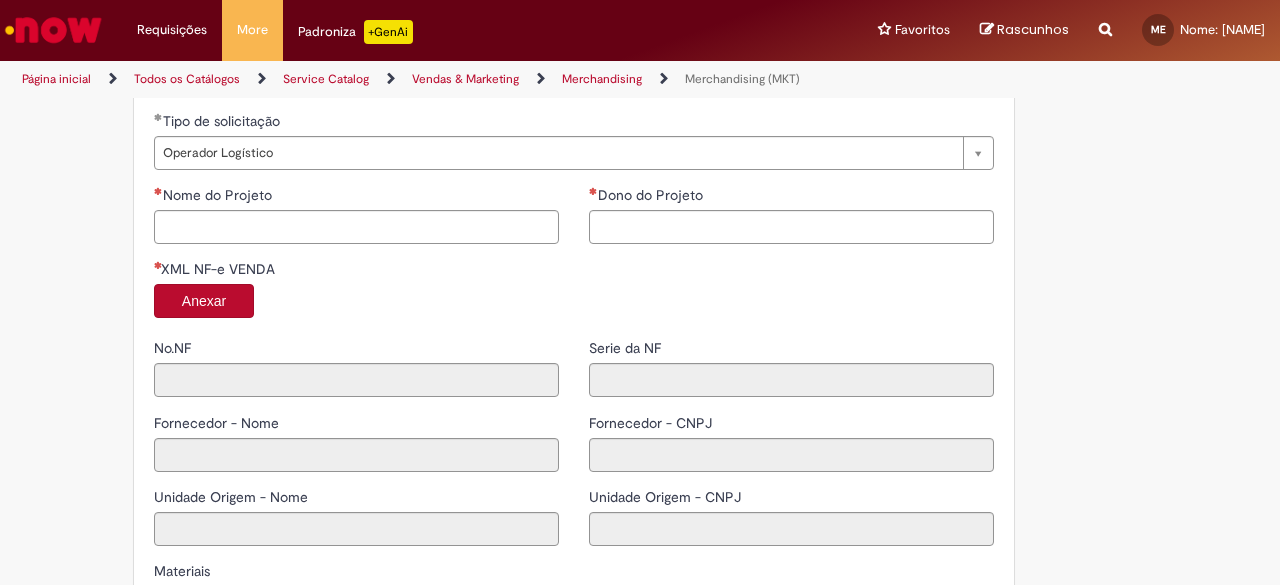 click on "Nome do Projeto" at bounding box center [356, 222] 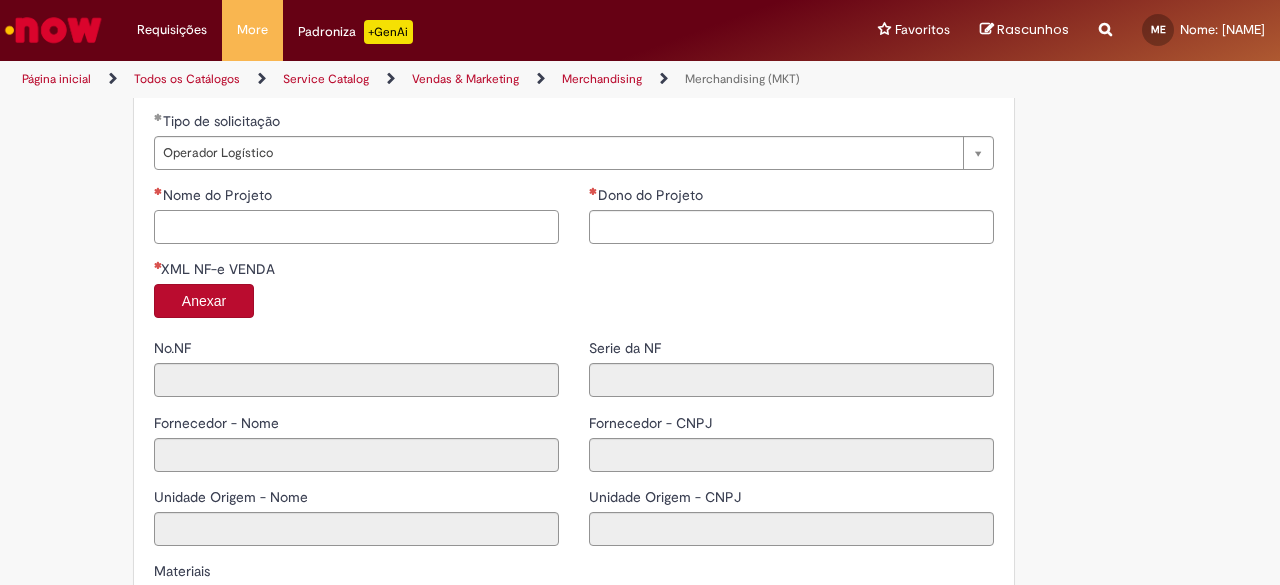 click on "Nome do Projeto" at bounding box center (356, 227) 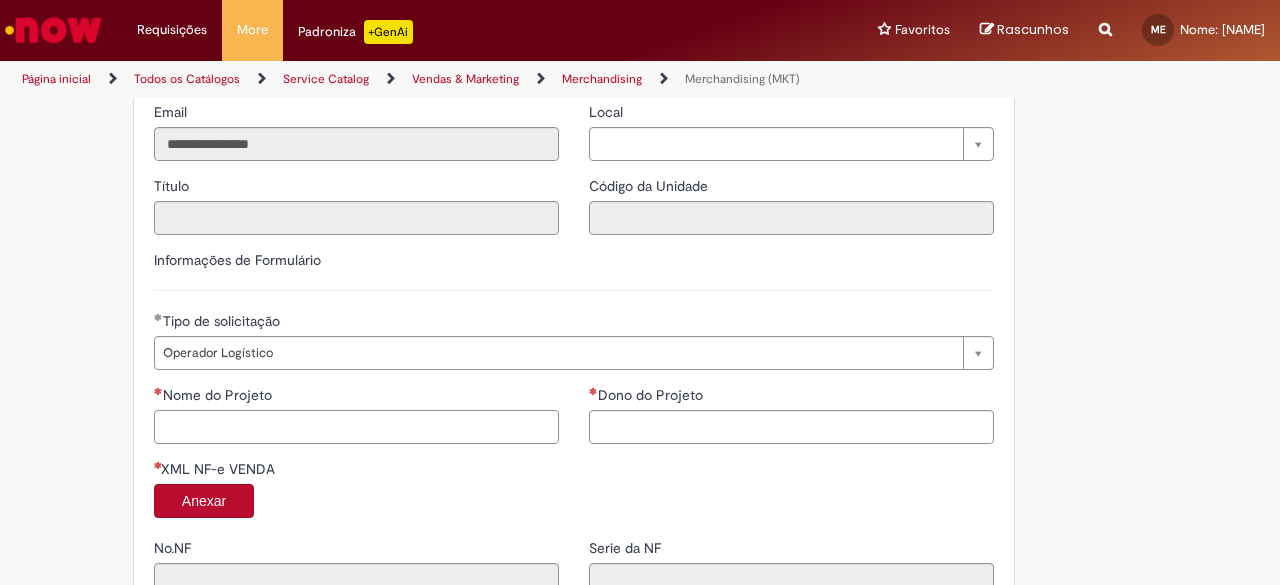 scroll, scrollTop: 1564, scrollLeft: 0, axis: vertical 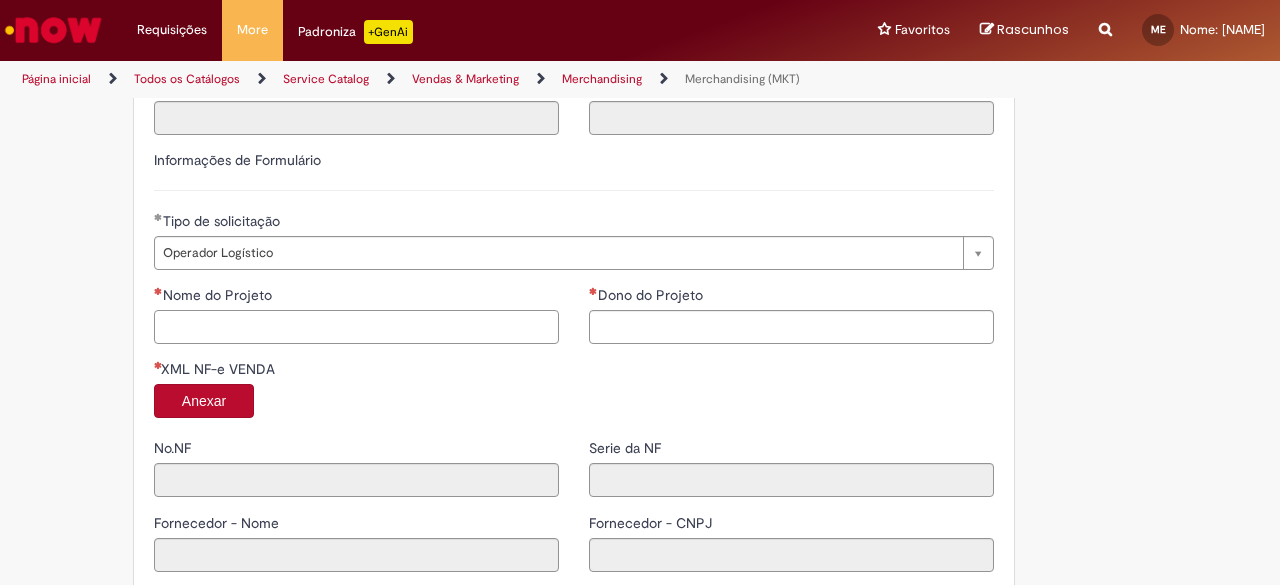 click on "Nome do Projeto" at bounding box center [356, 327] 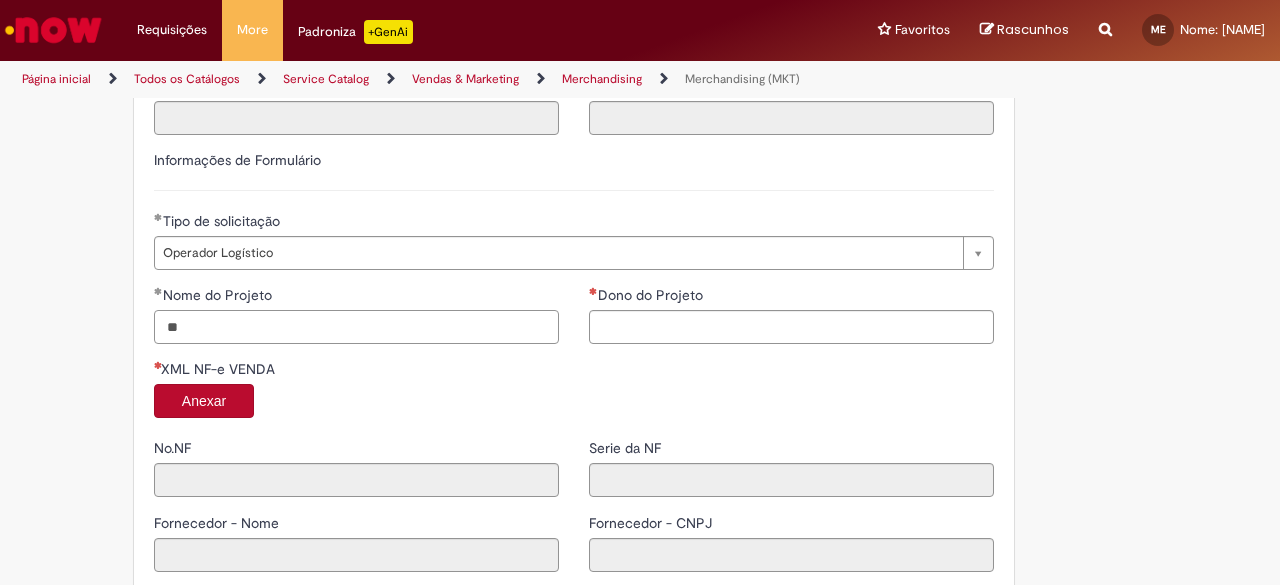 type on "*" 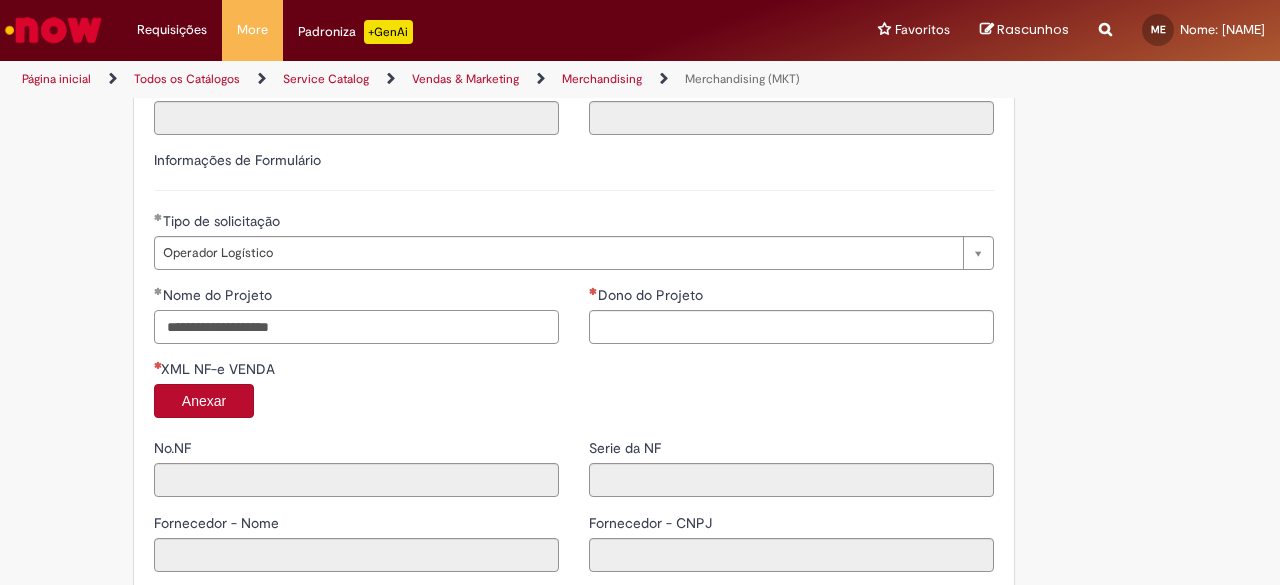 type on "**********" 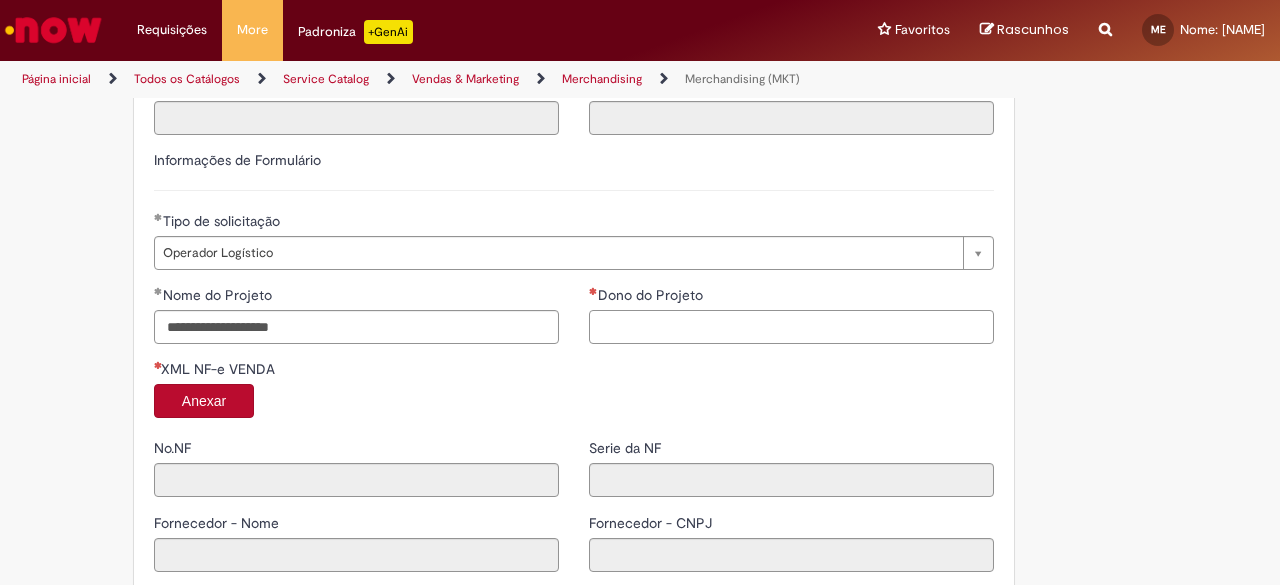click on "Dono do Projeto" at bounding box center (791, 327) 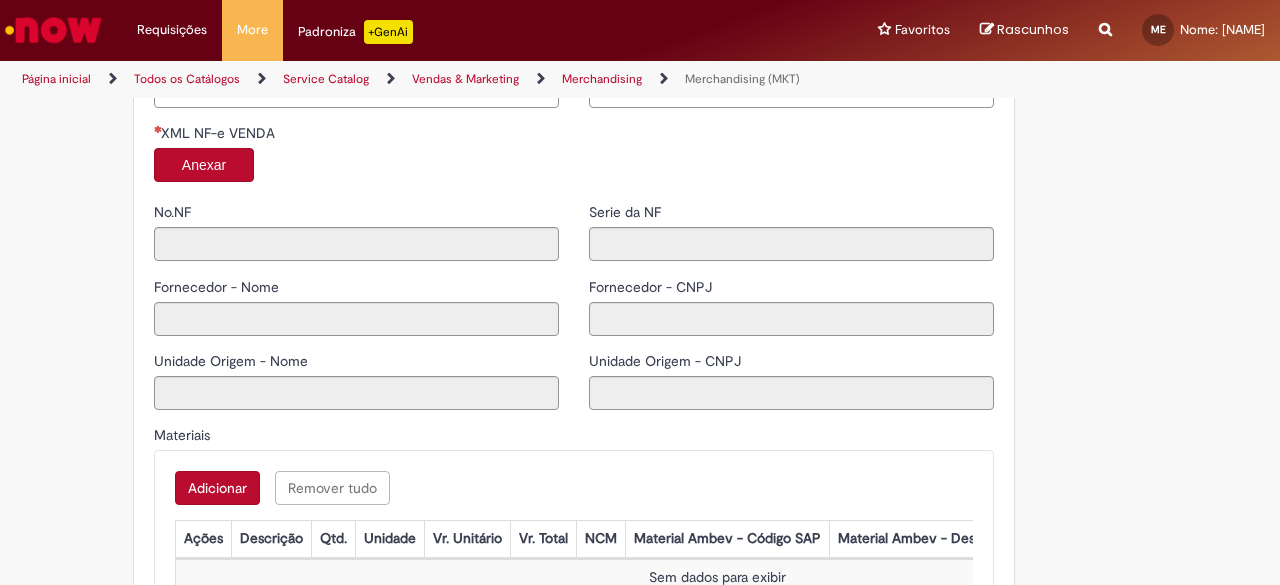 scroll, scrollTop: 1812, scrollLeft: 0, axis: vertical 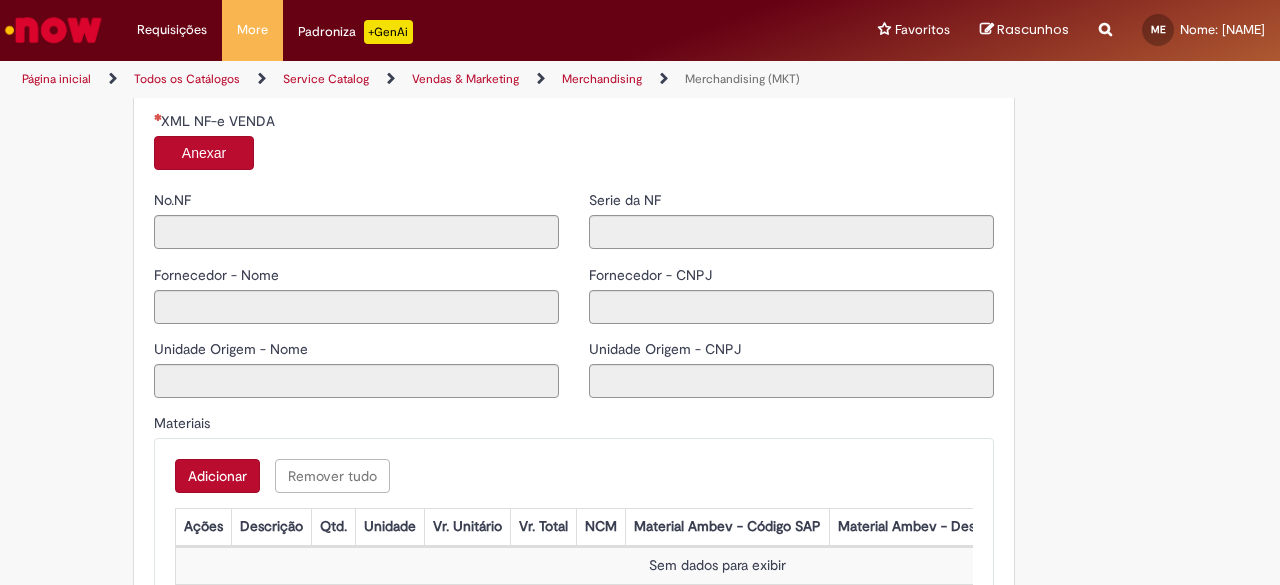 type on "**********" 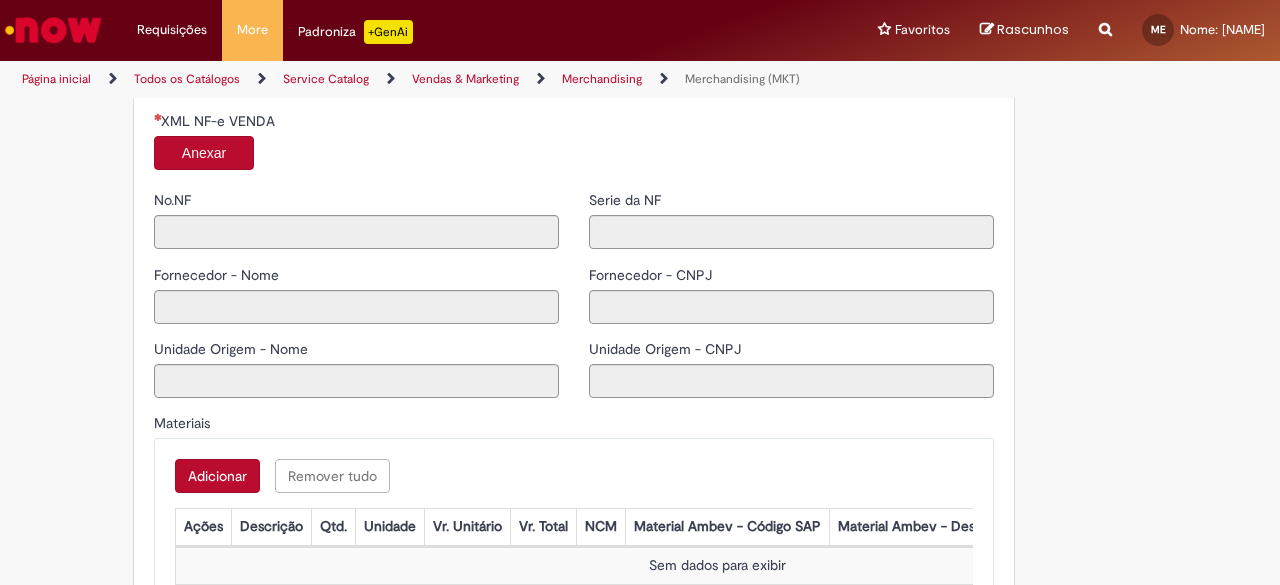 click on "Anexar" at bounding box center [204, 153] 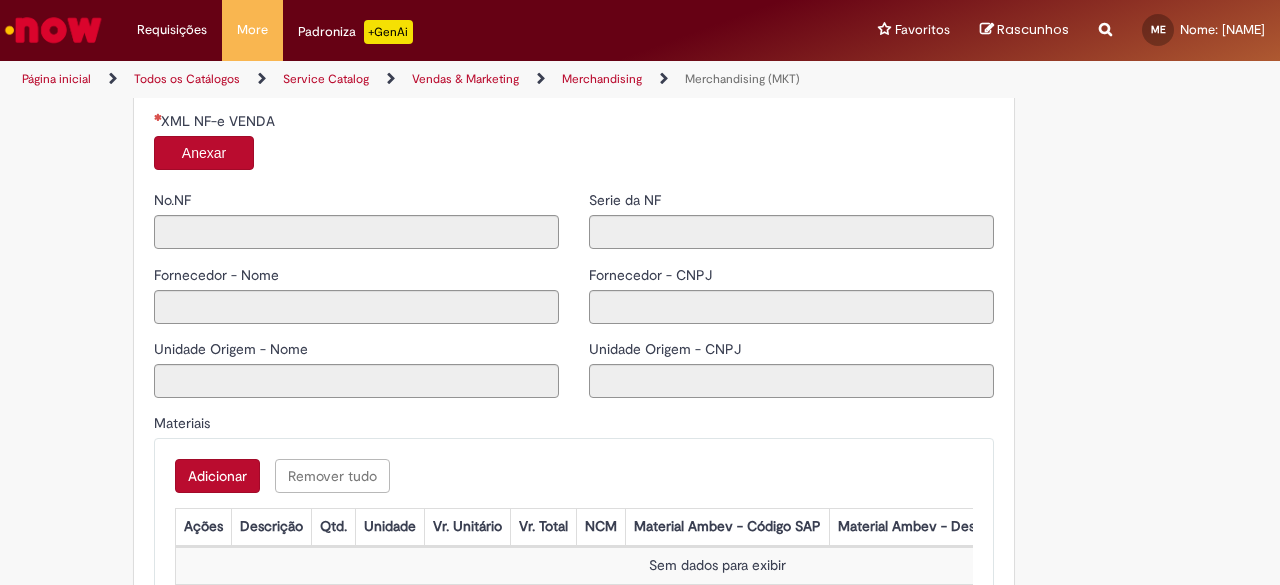 click on "Anexar" at bounding box center [204, 153] 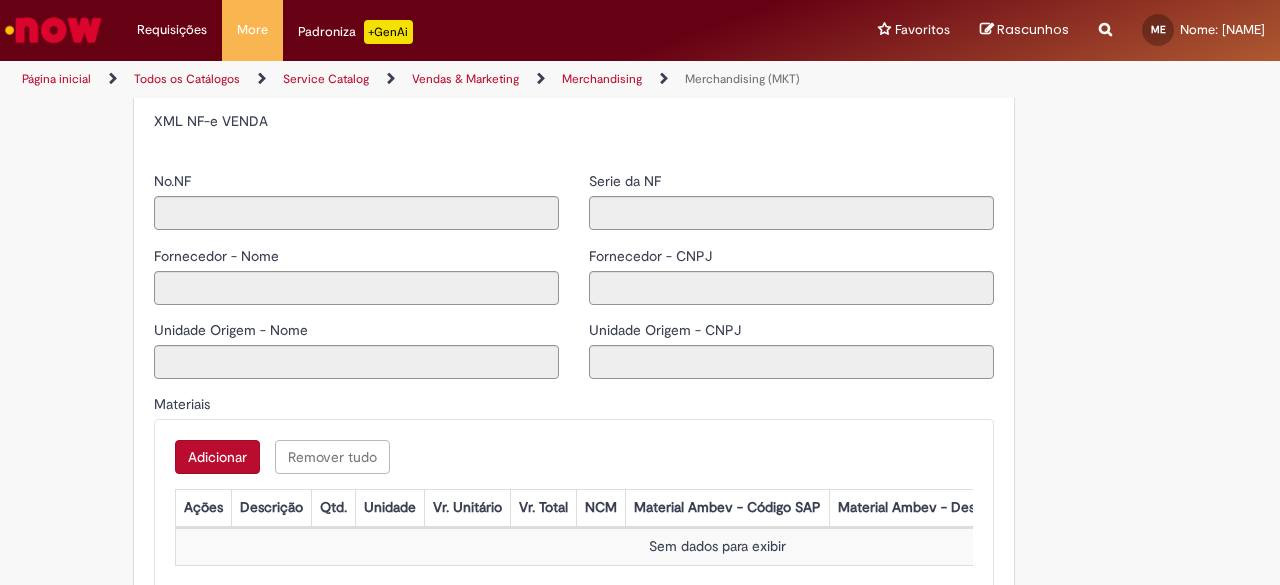 type on "*****" 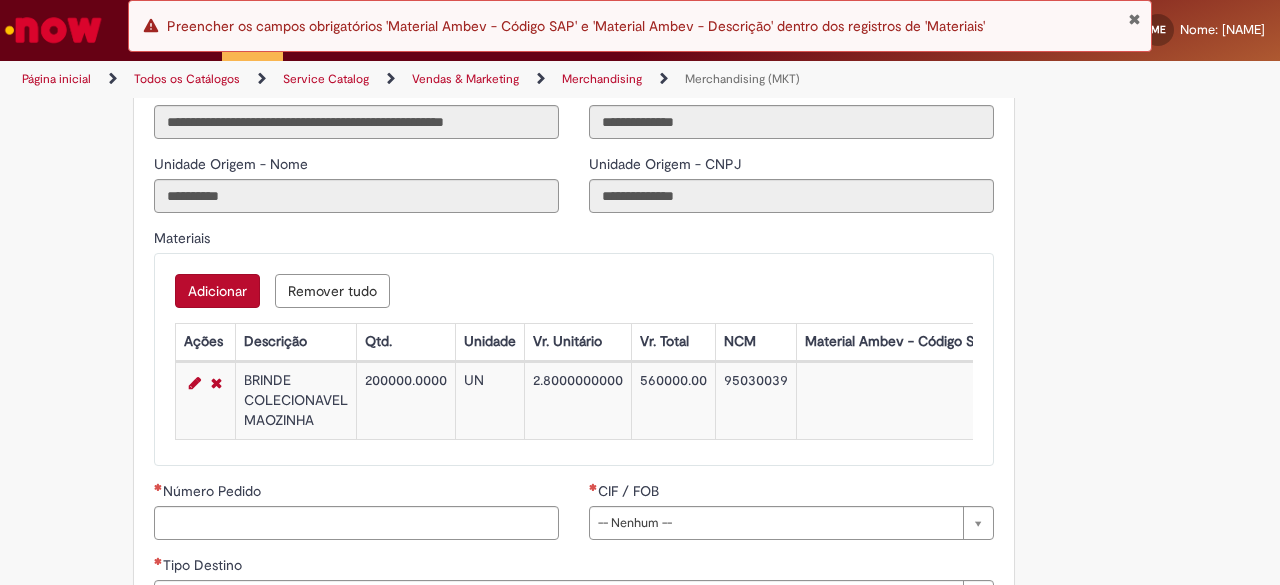 scroll, scrollTop: 2212, scrollLeft: 0, axis: vertical 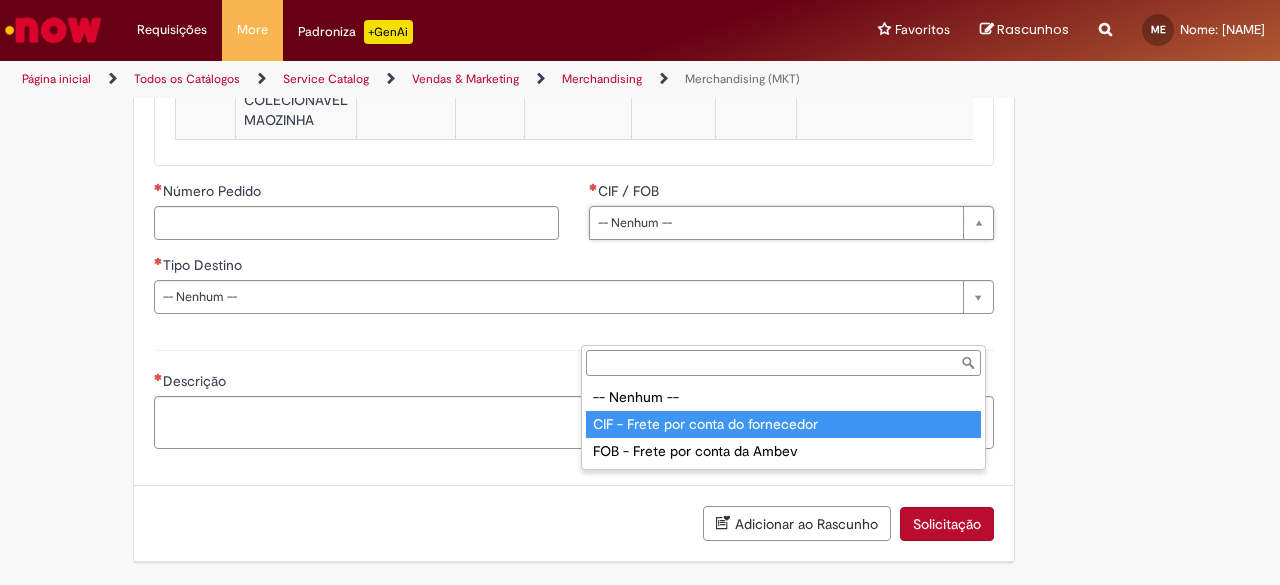 type on "**********" 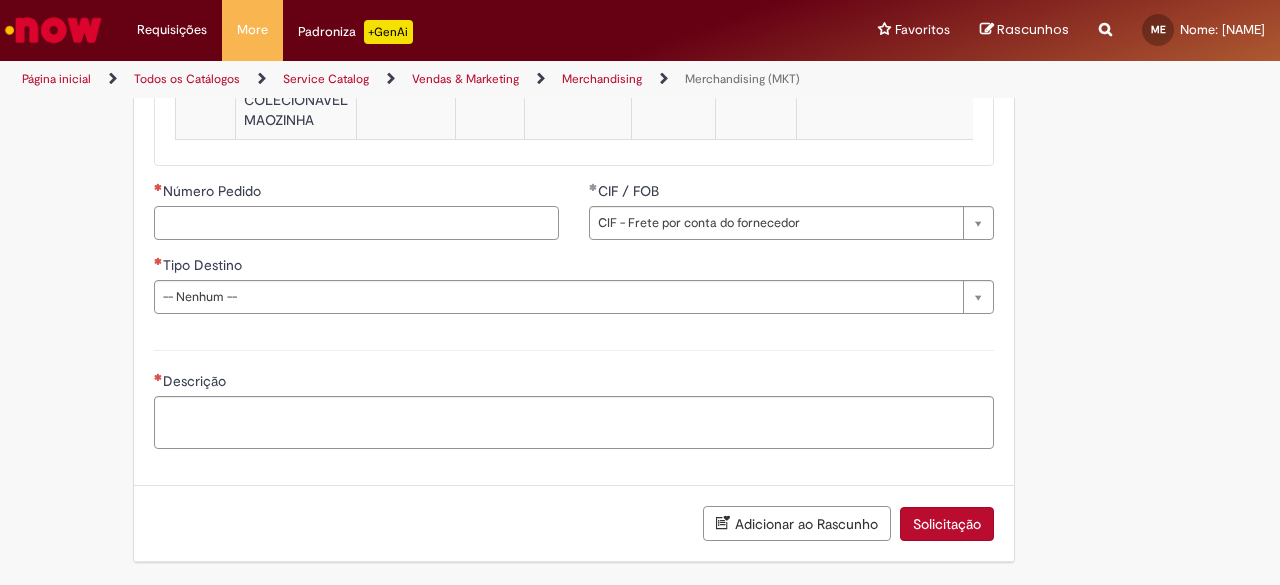 click on "Número Pedido" at bounding box center [356, 223] 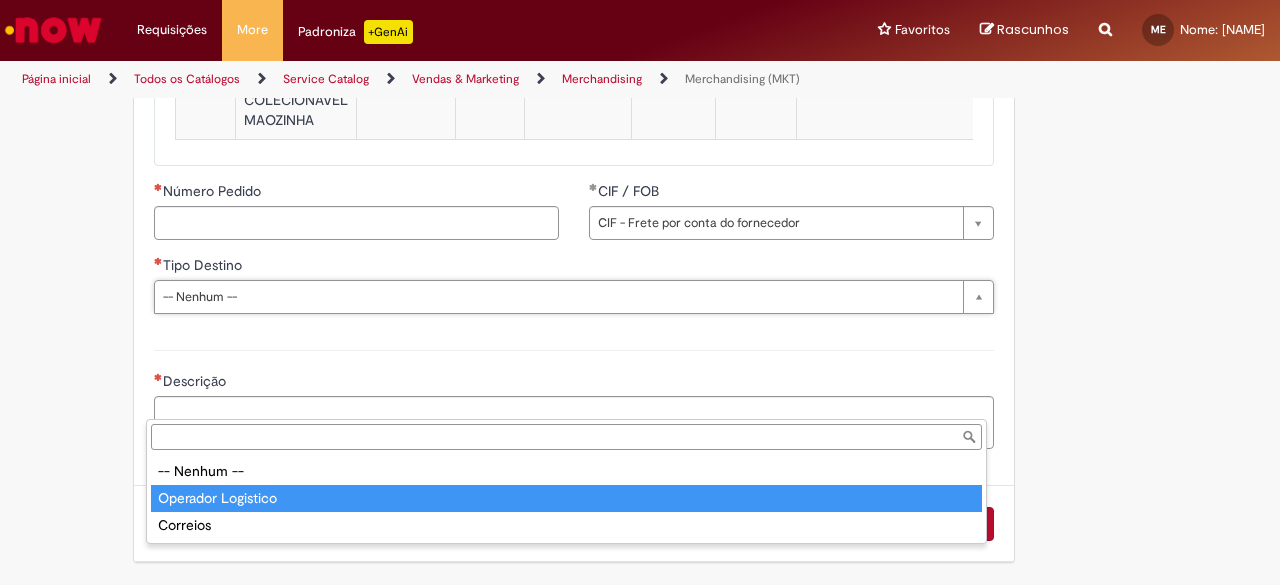type on "**********" 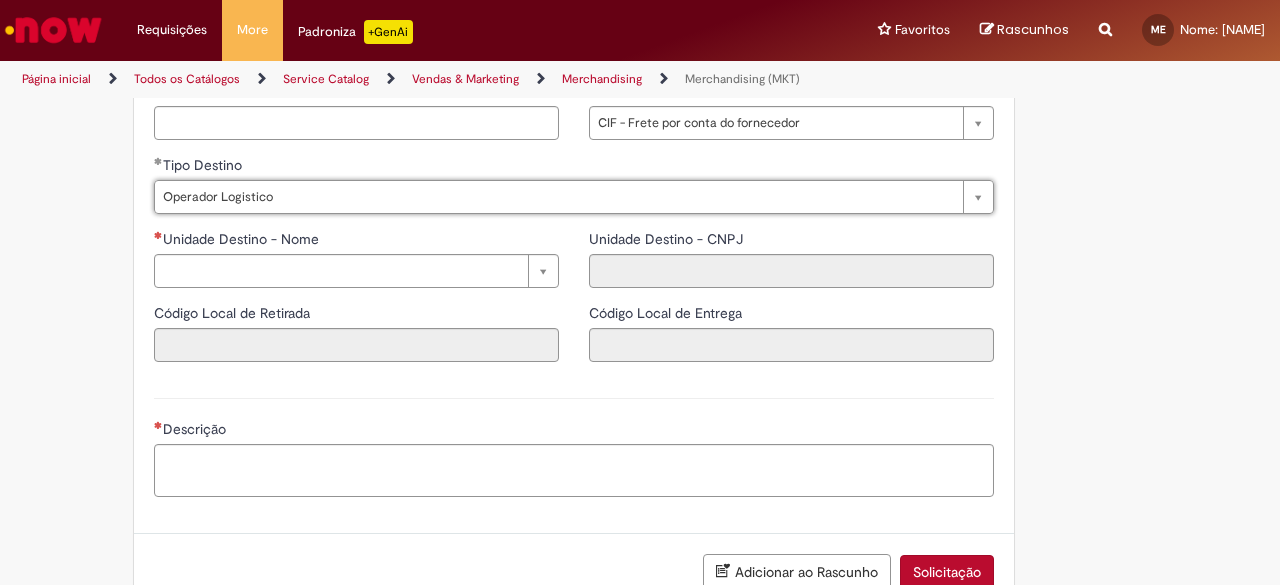 scroll, scrollTop: 2612, scrollLeft: 0, axis: vertical 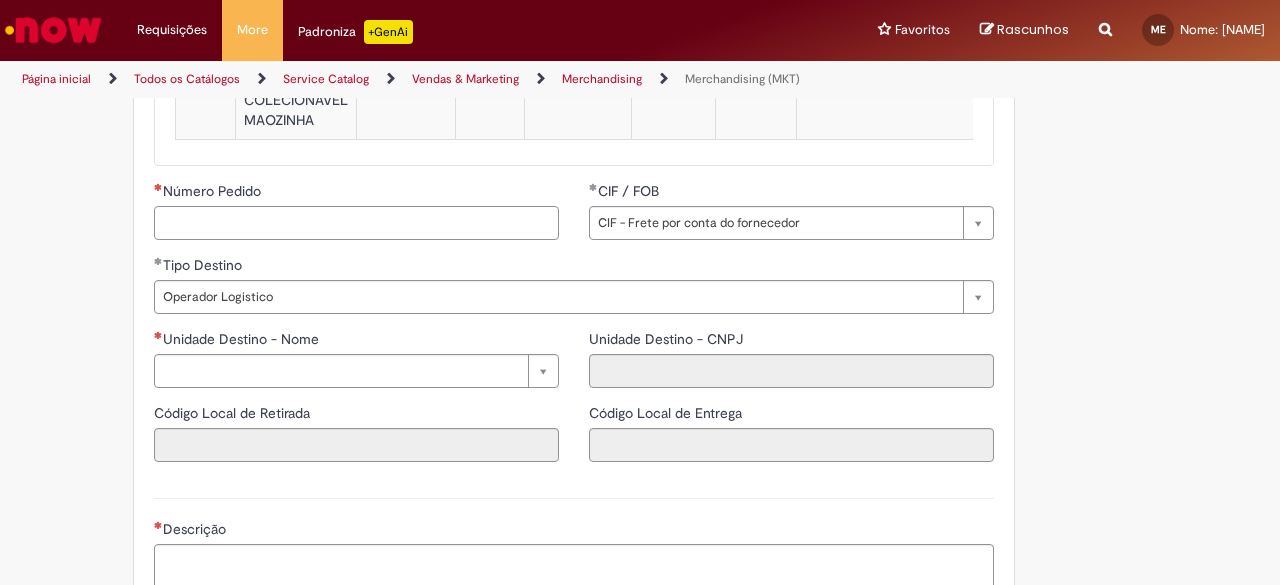 click on "Número Pedido" at bounding box center [356, 223] 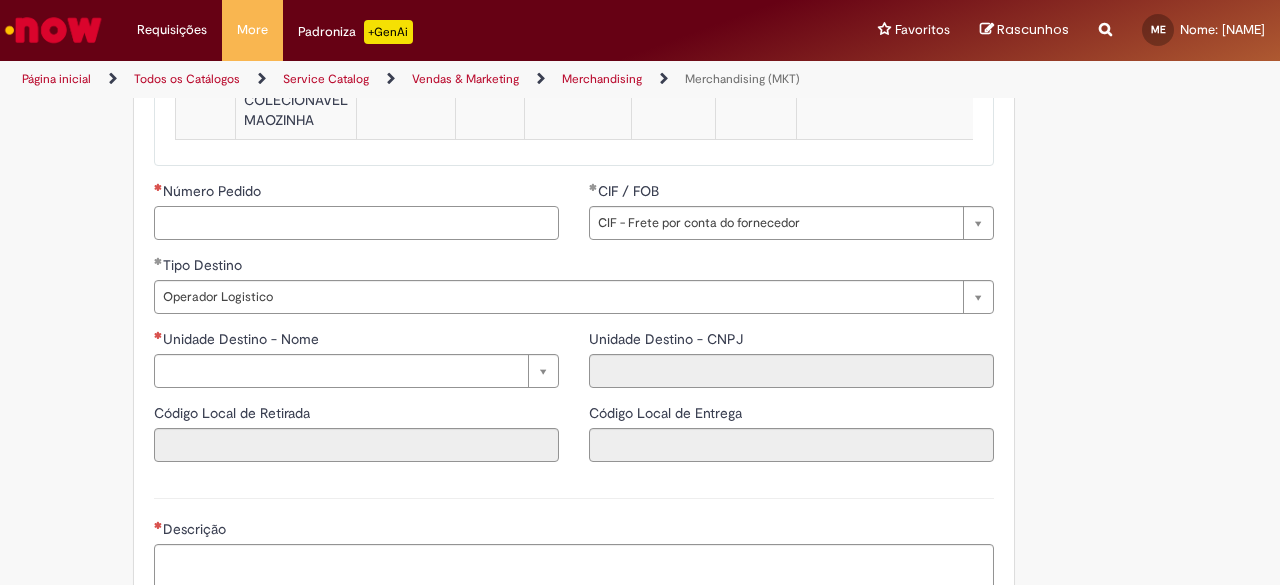 click on "Número Pedido" at bounding box center [356, 223] 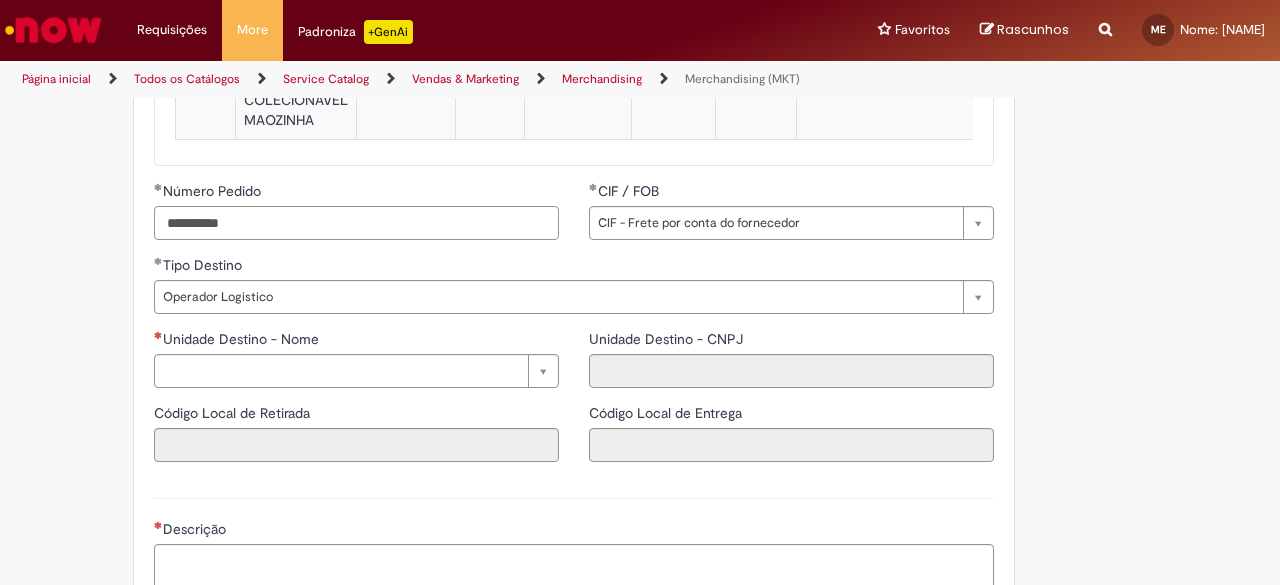 type on "**********" 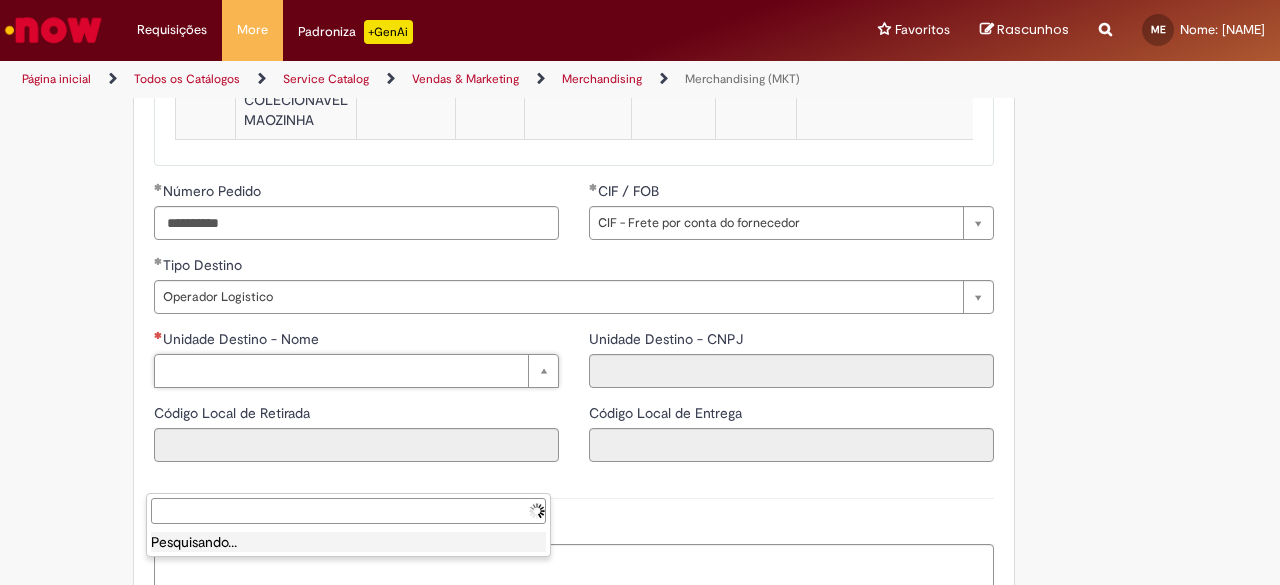 click on "Unidade Destino - Nome" at bounding box center (348, 511) 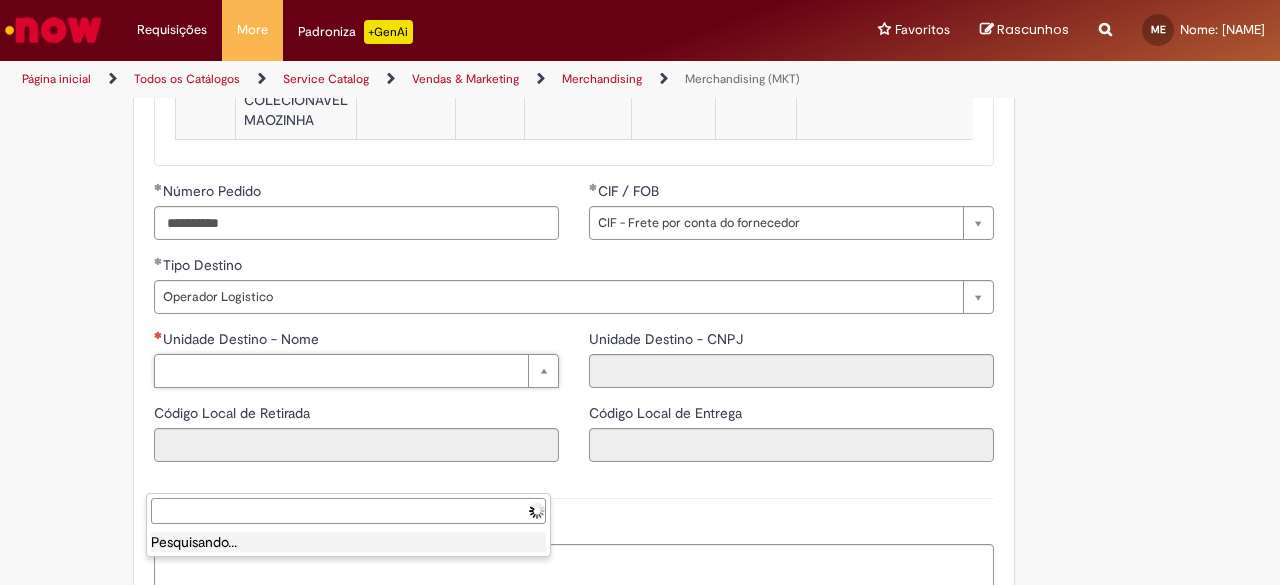 drag, startPoint x: 536, startPoint y: 473, endPoint x: 516, endPoint y: 481, distance: 21.540659 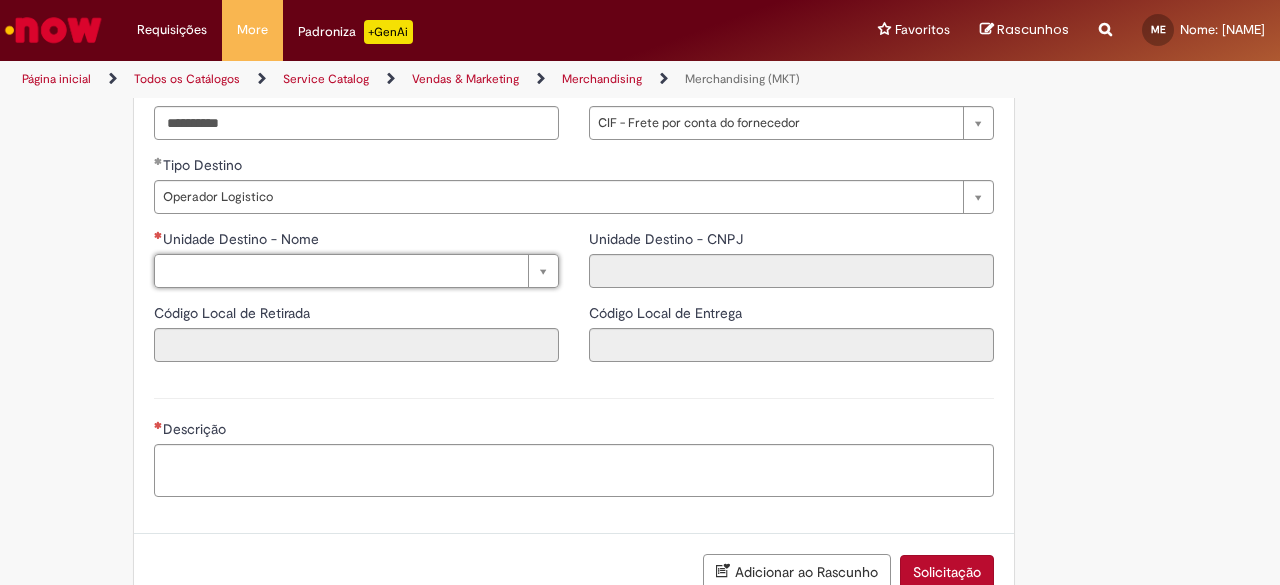 scroll, scrollTop: 2612, scrollLeft: 0, axis: vertical 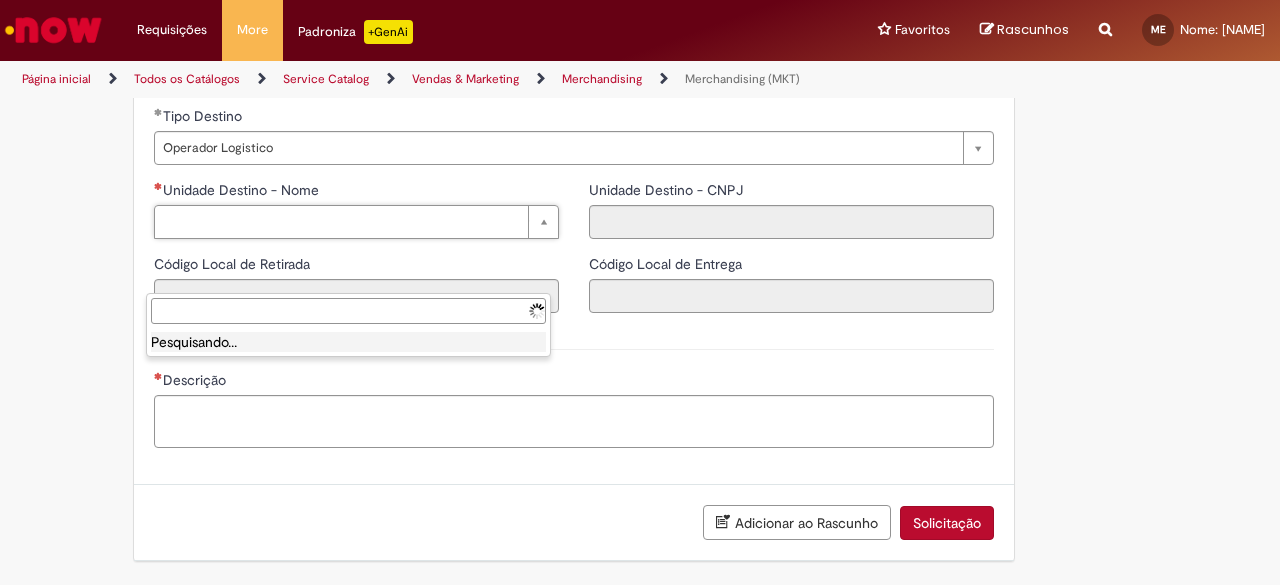click on "Unidade Destino - Nome" at bounding box center (348, 311) 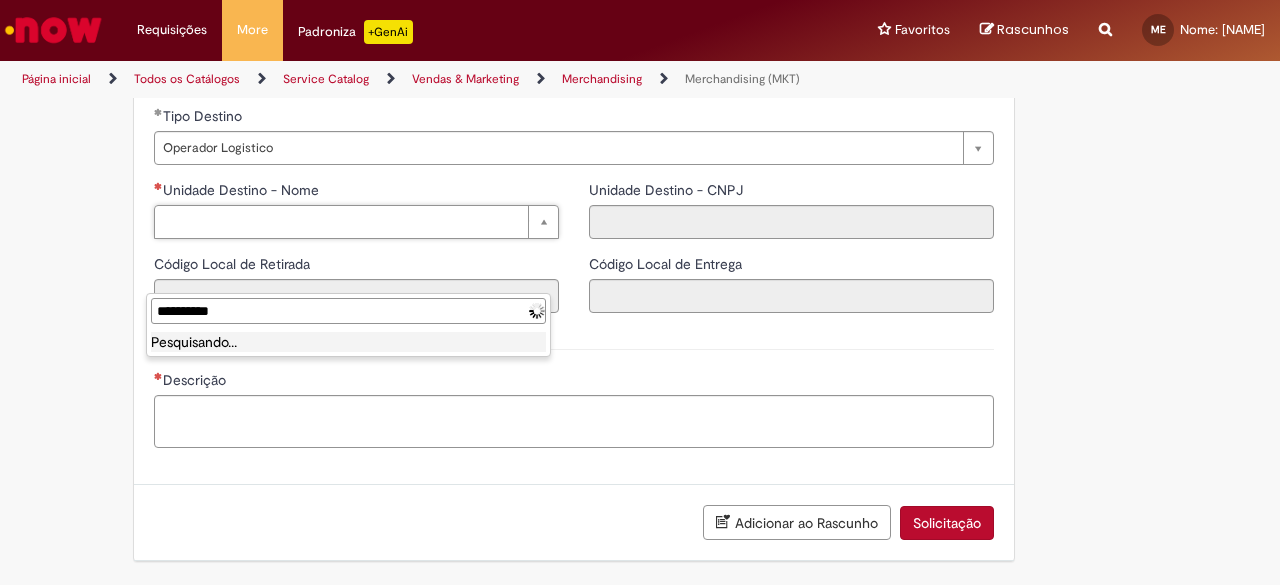 click on "*********" at bounding box center [348, 311] 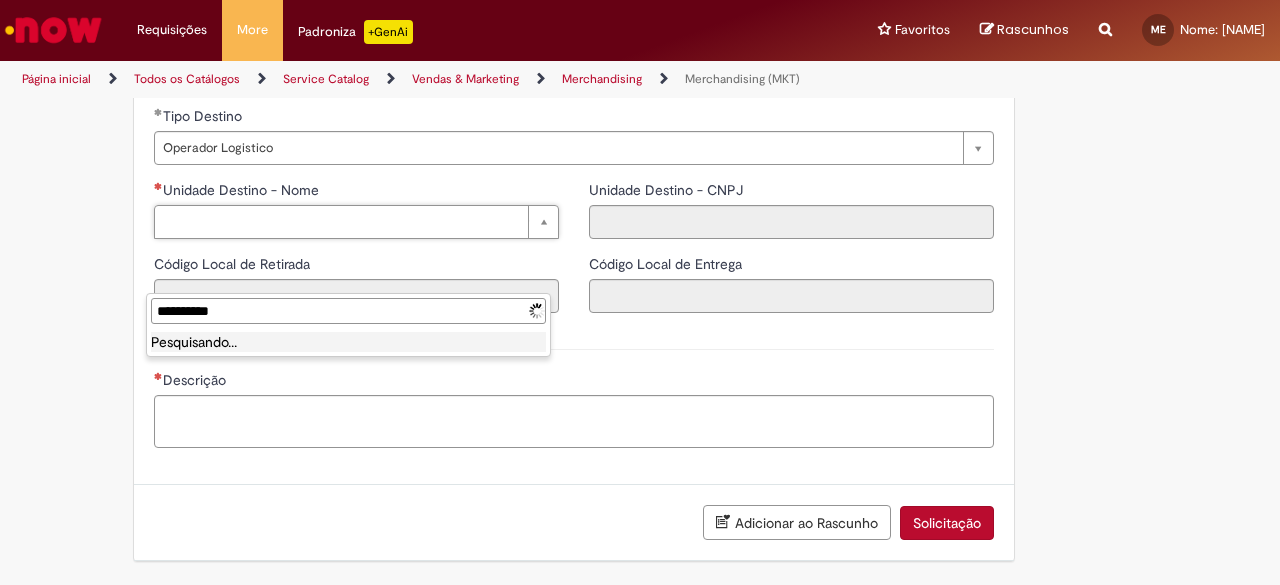type on "*********" 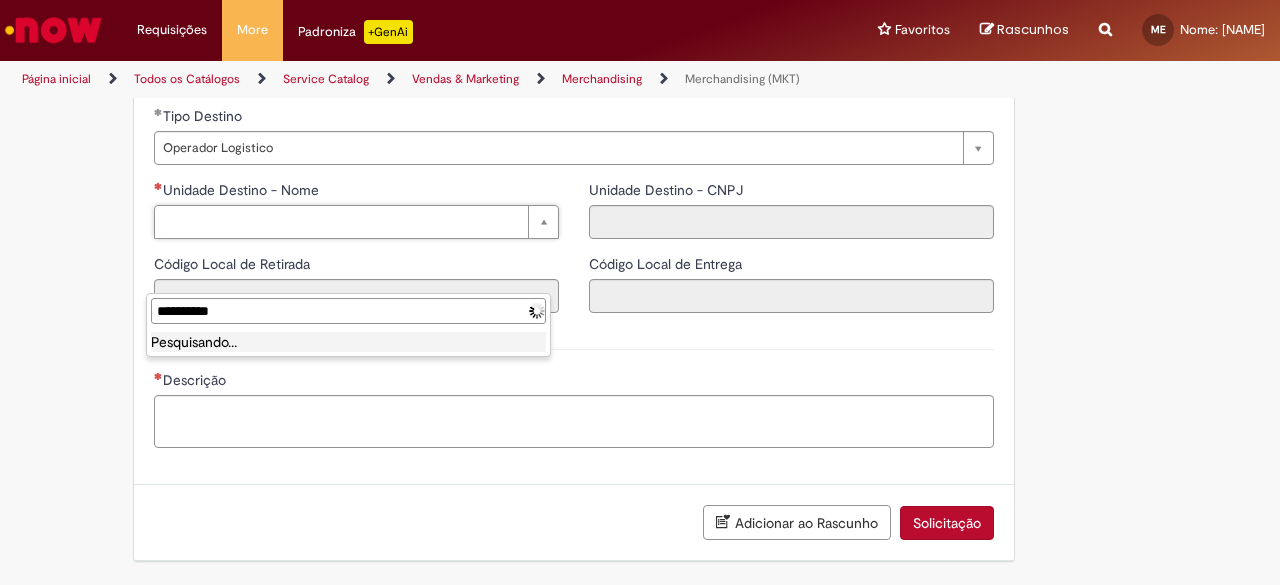 click on "Pesquisando..." at bounding box center [348, 342] 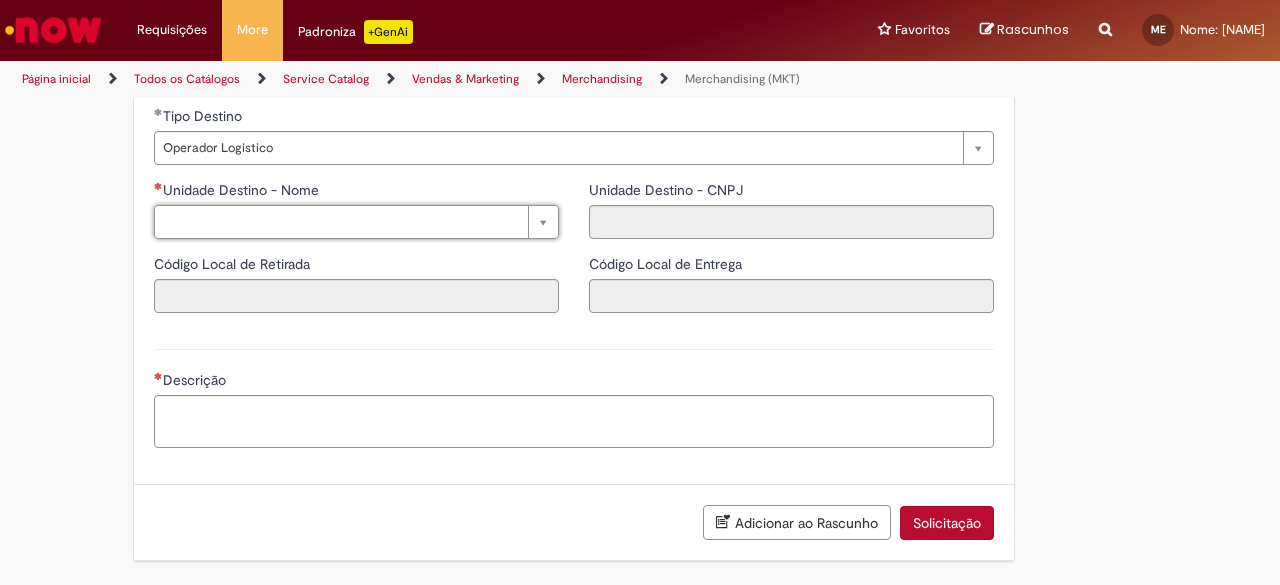 scroll, scrollTop: 2668, scrollLeft: 0, axis: vertical 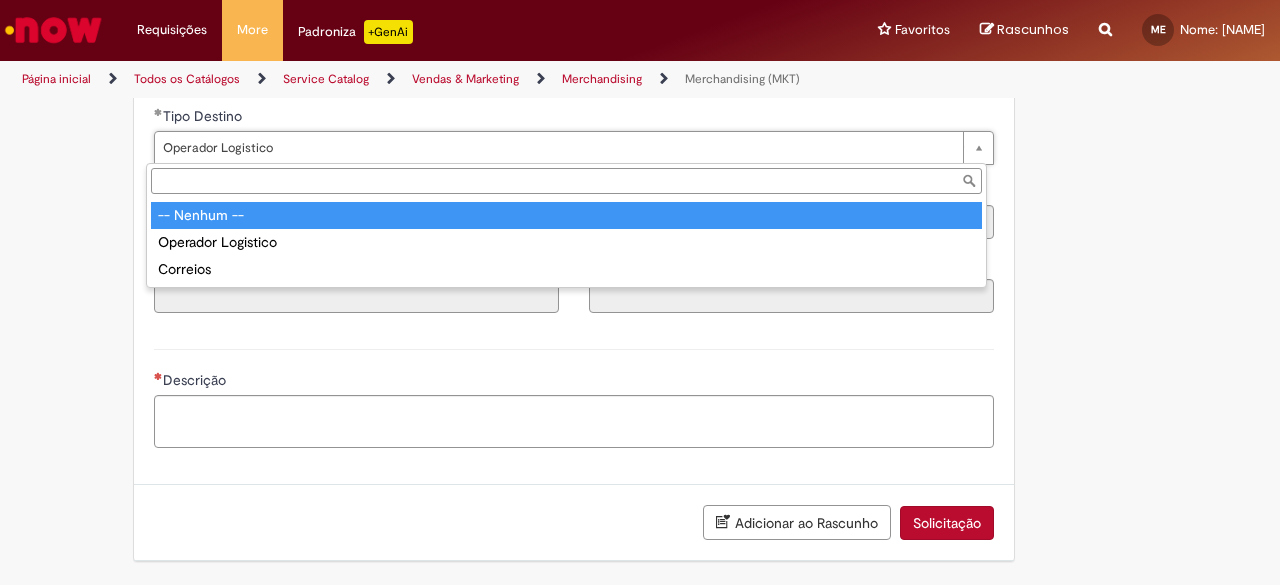 type on "**********" 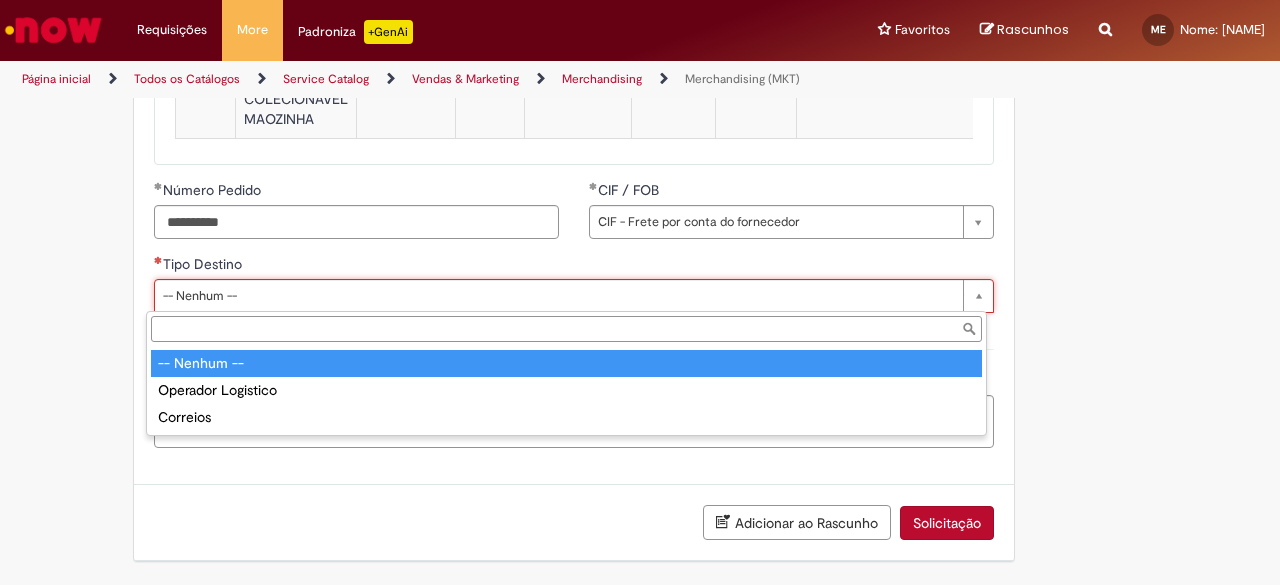 scroll, scrollTop: 0, scrollLeft: 0, axis: both 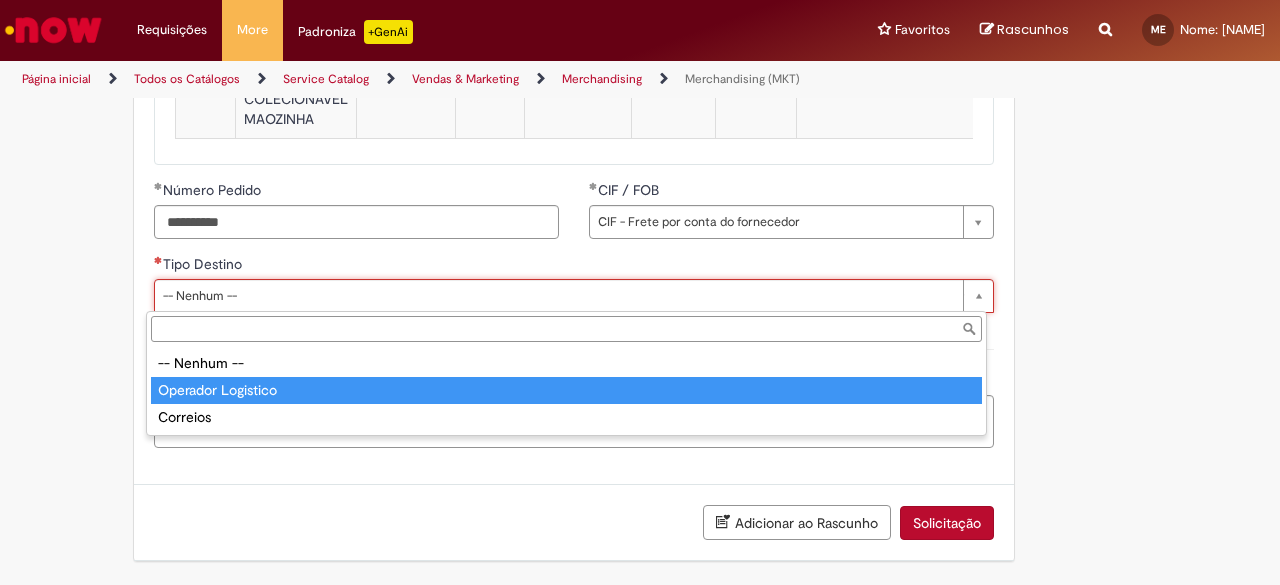 type on "**********" 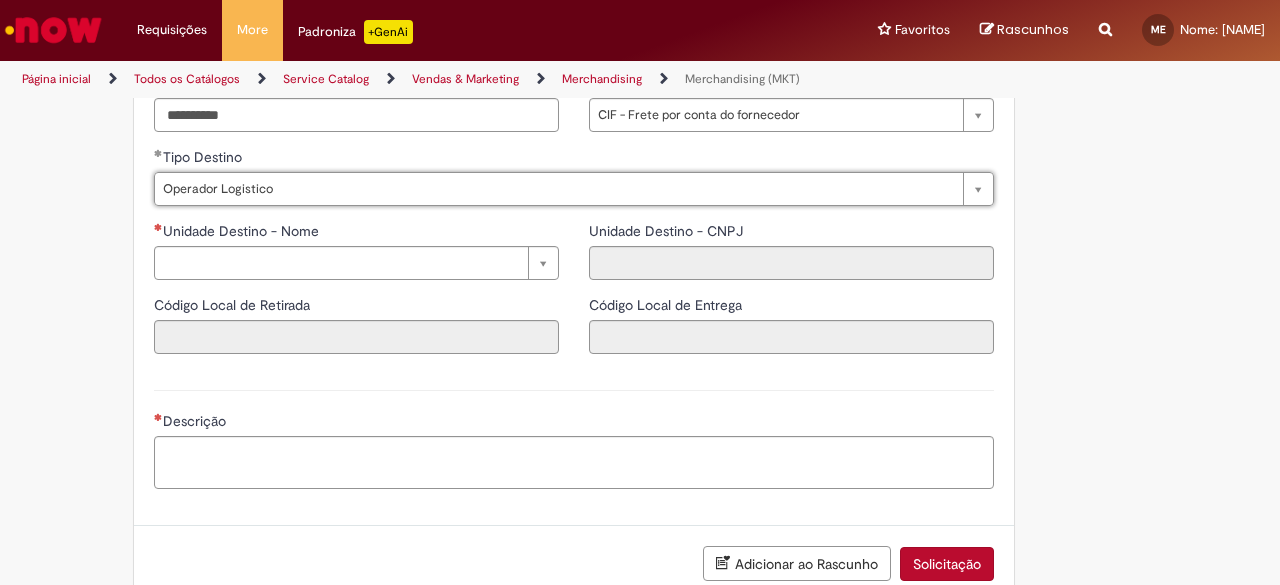 scroll, scrollTop: 0, scrollLeft: 82, axis: horizontal 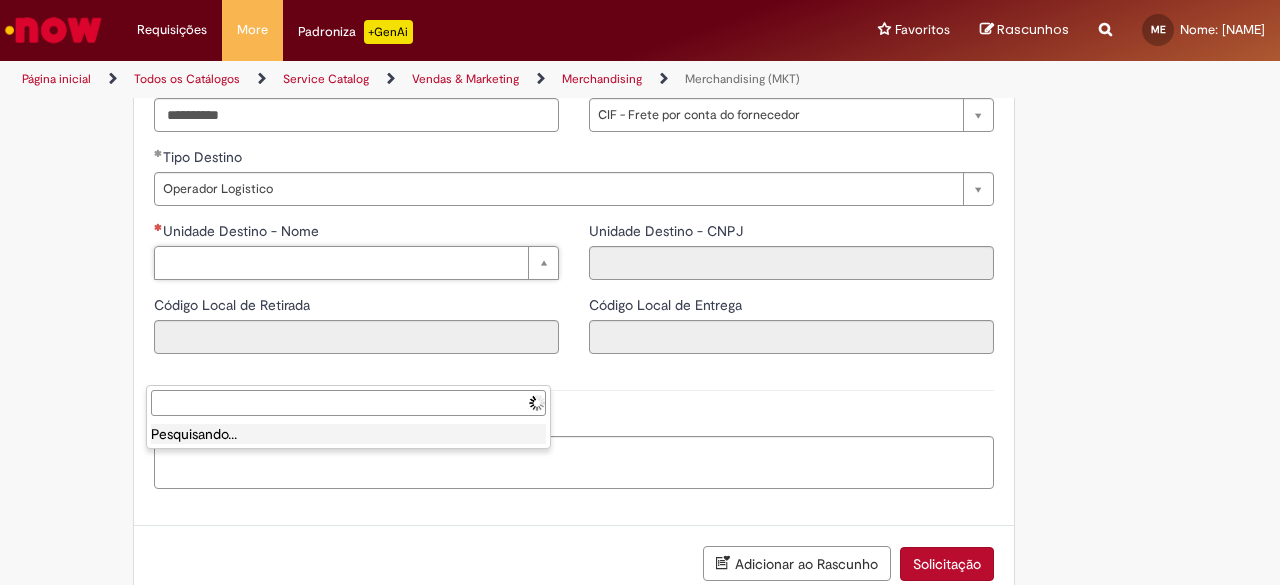 click on "Unidade Destino - Nome" at bounding box center [348, 403] 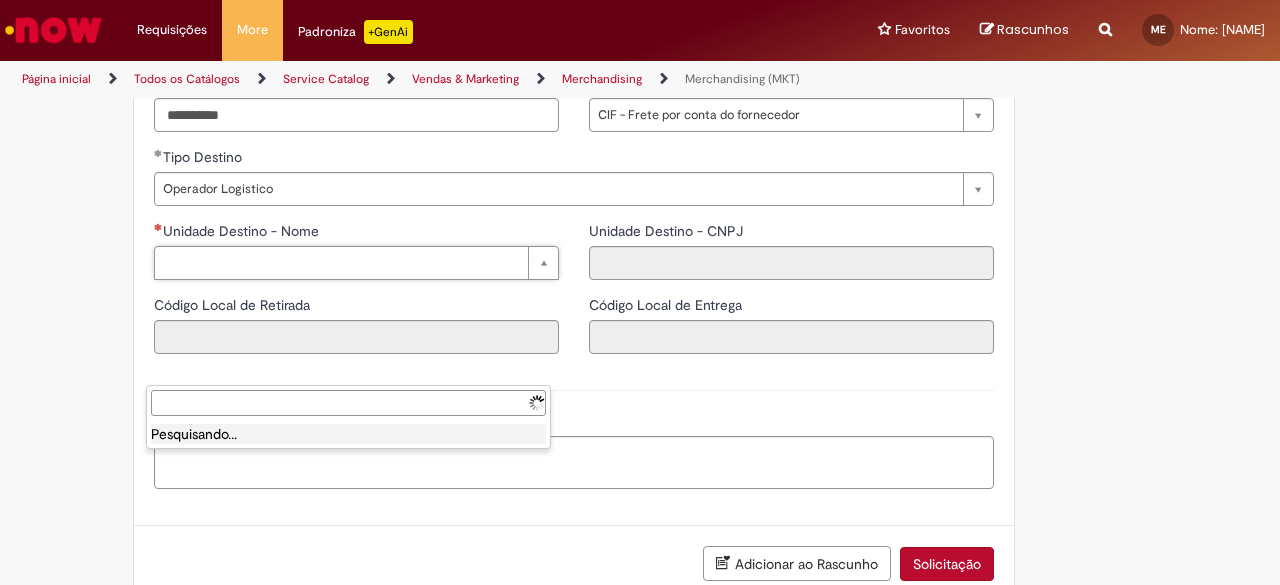 click on "Unidade Destino - Nome" at bounding box center [348, 403] 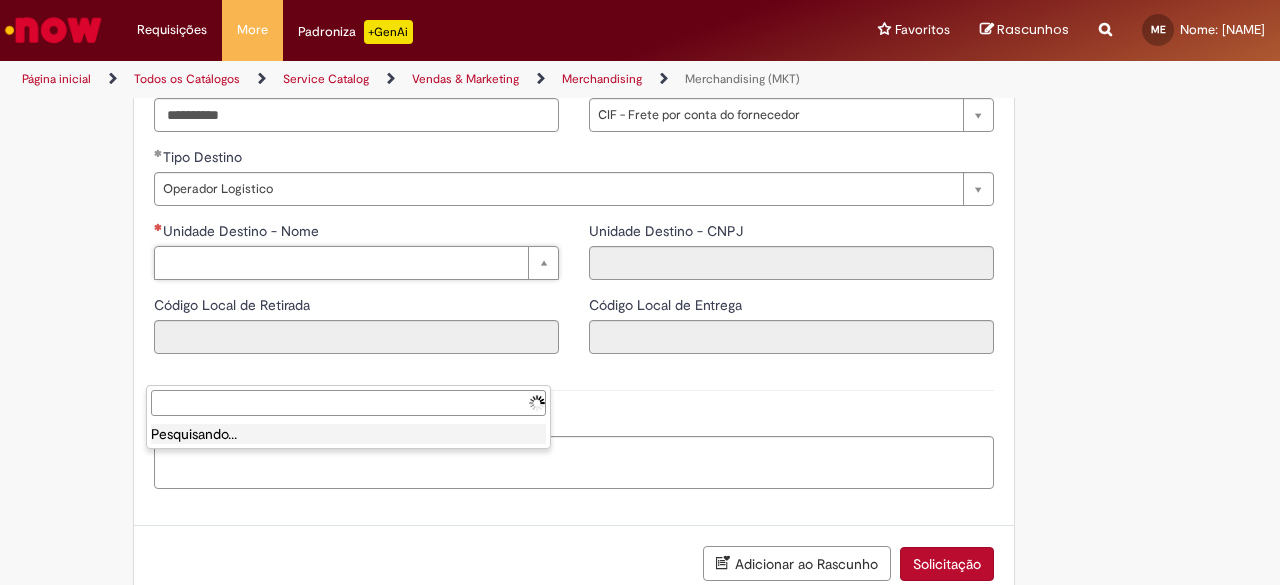 click on "Unidade Destino - Nome" at bounding box center (348, 403) 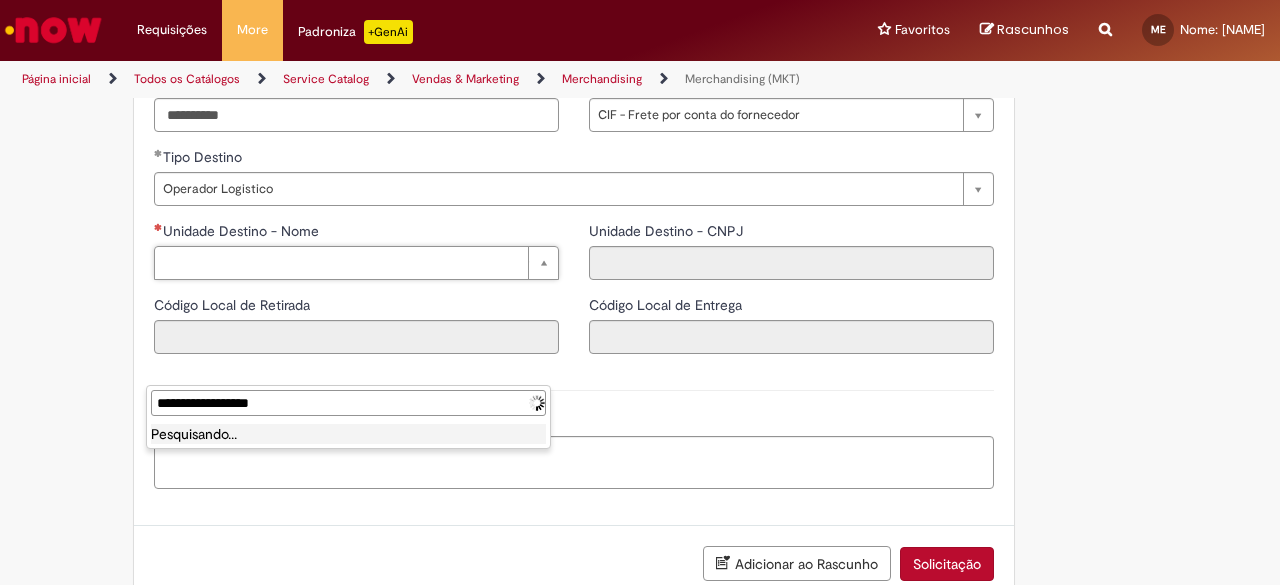 type on "**********" 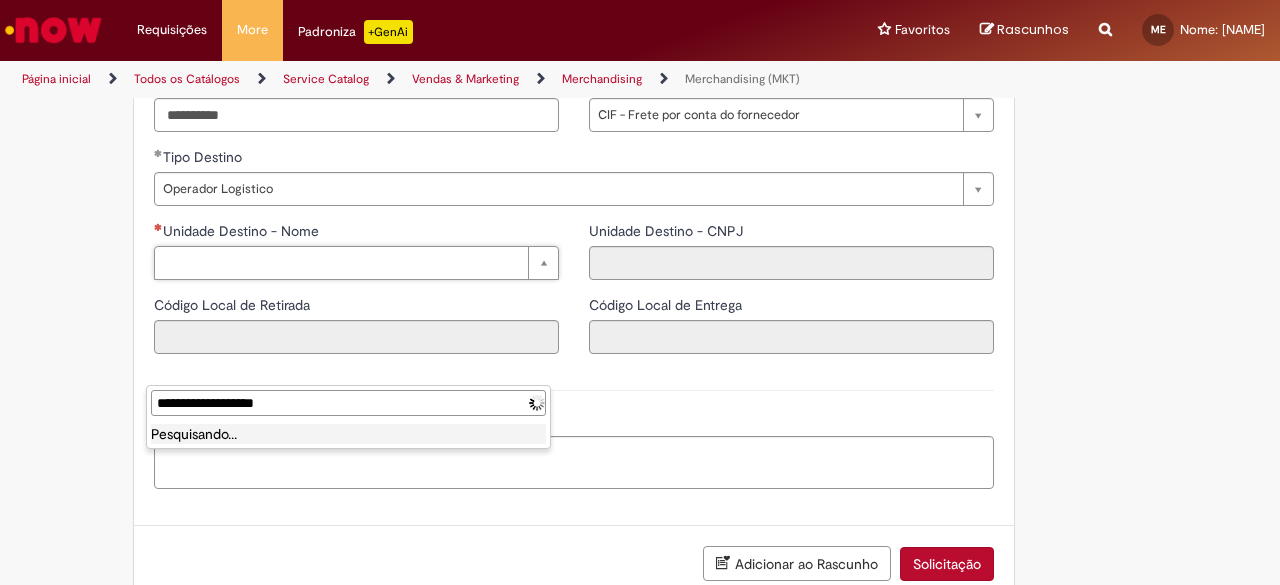 click on "**********" at bounding box center (348, 403) 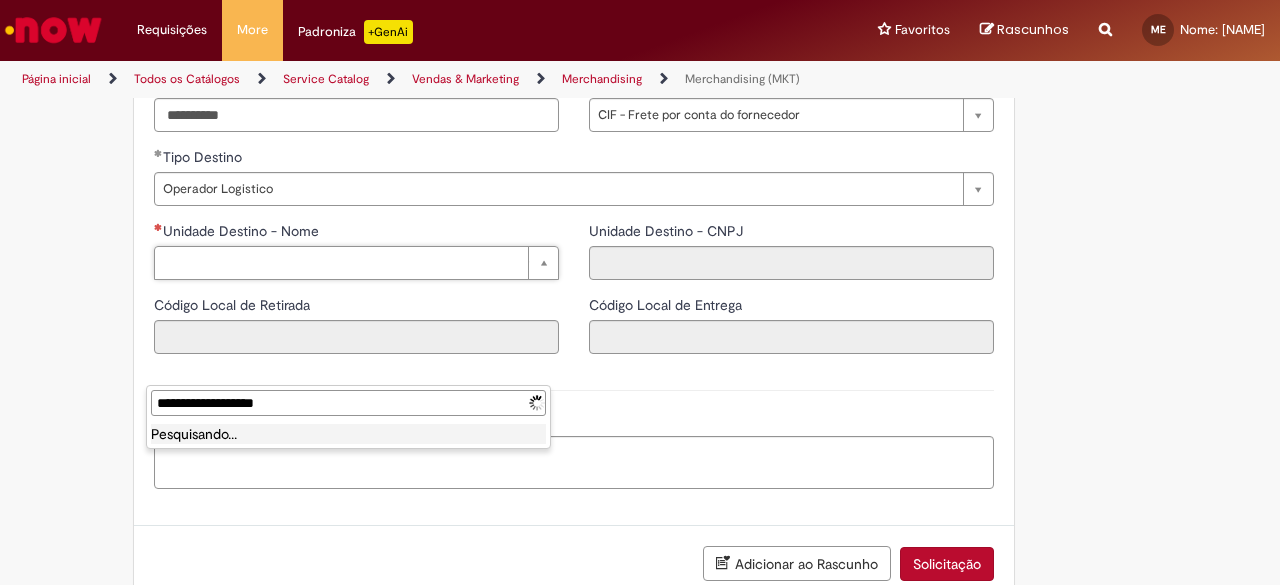 click on "**********" at bounding box center (348, 403) 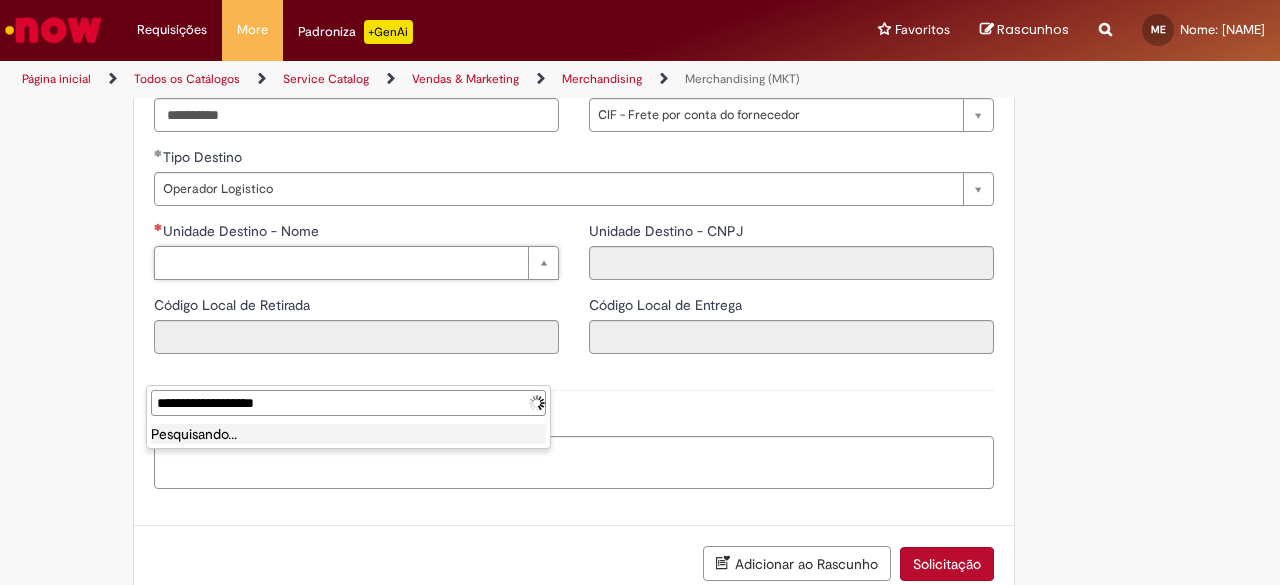 click on "**********" at bounding box center (348, 403) 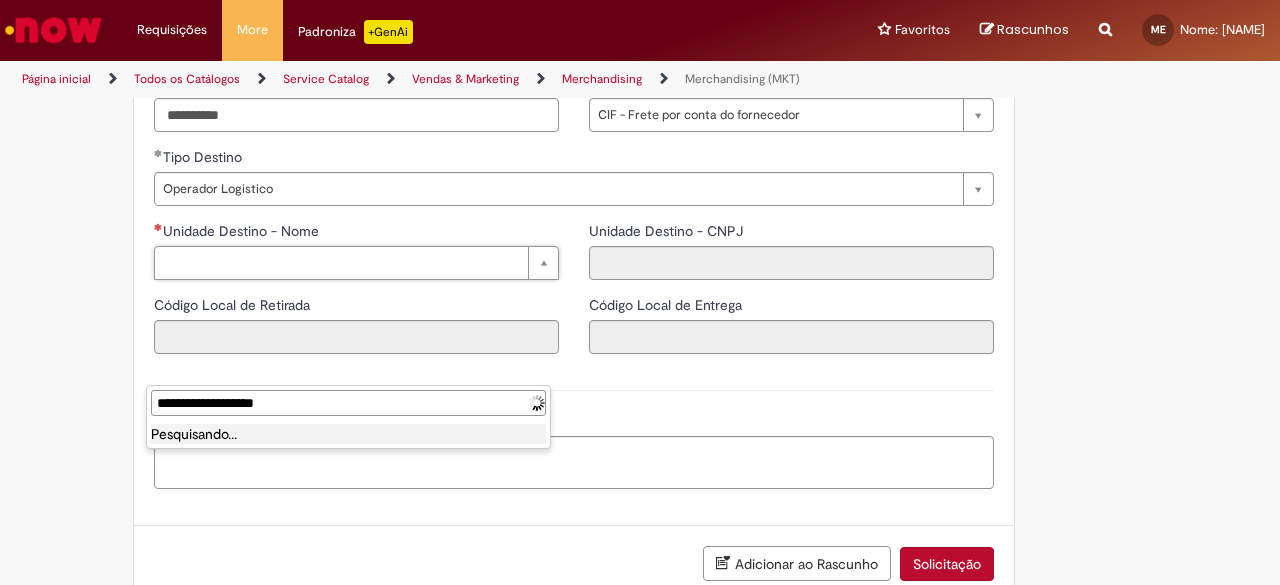 click on "**********" at bounding box center (348, 403) 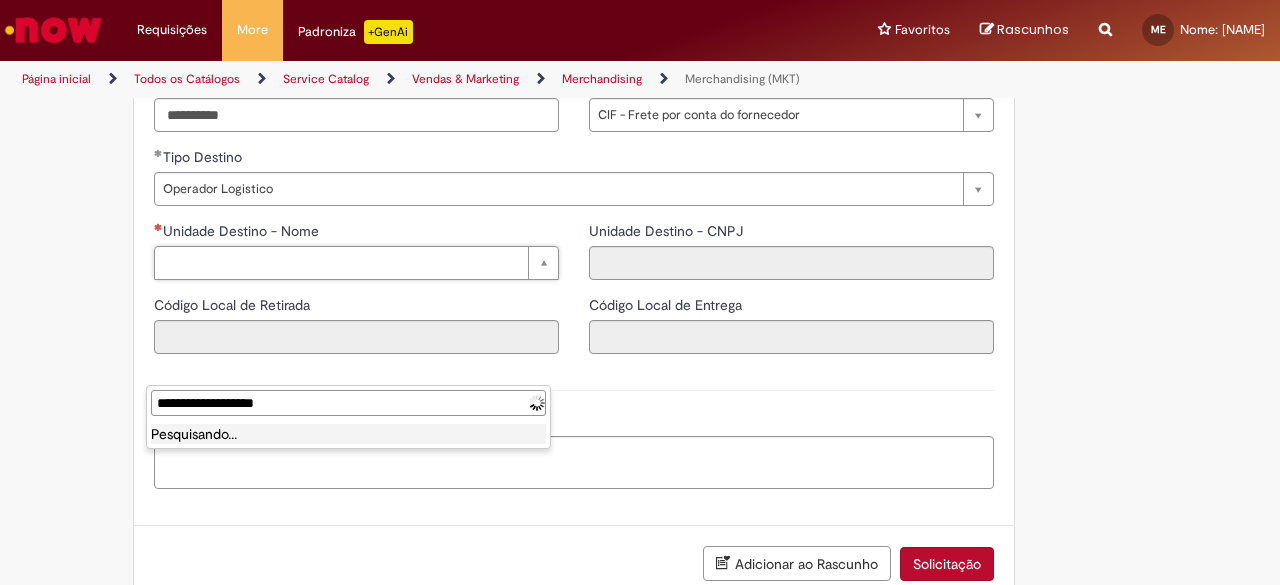 click on "**********" at bounding box center (348, 403) 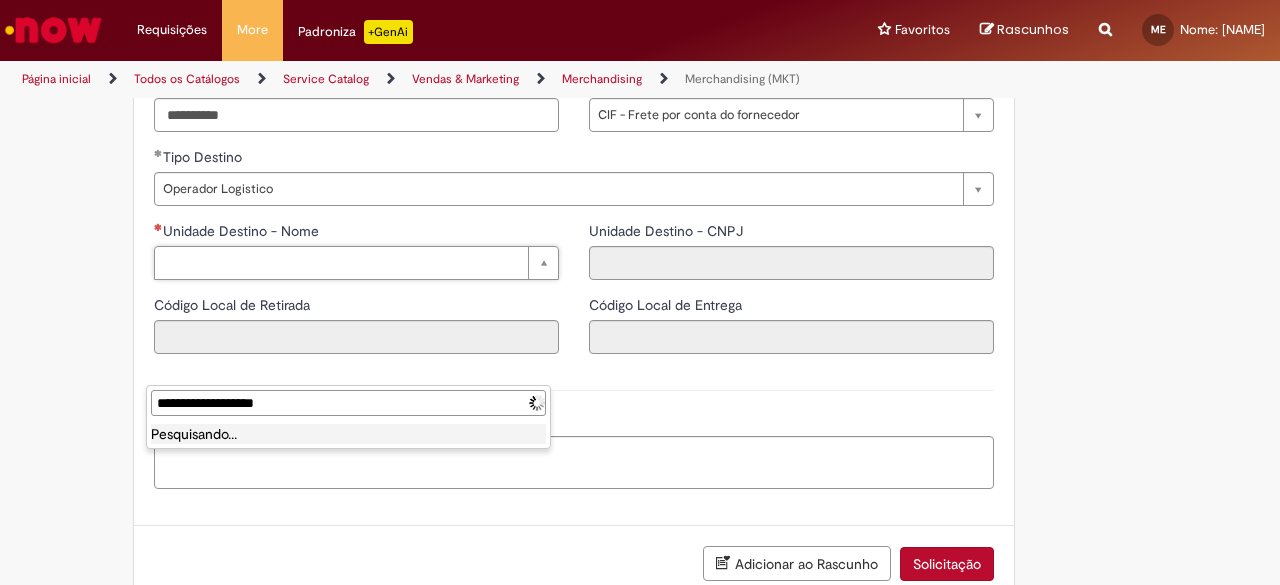 click on "**********" at bounding box center (348, 403) 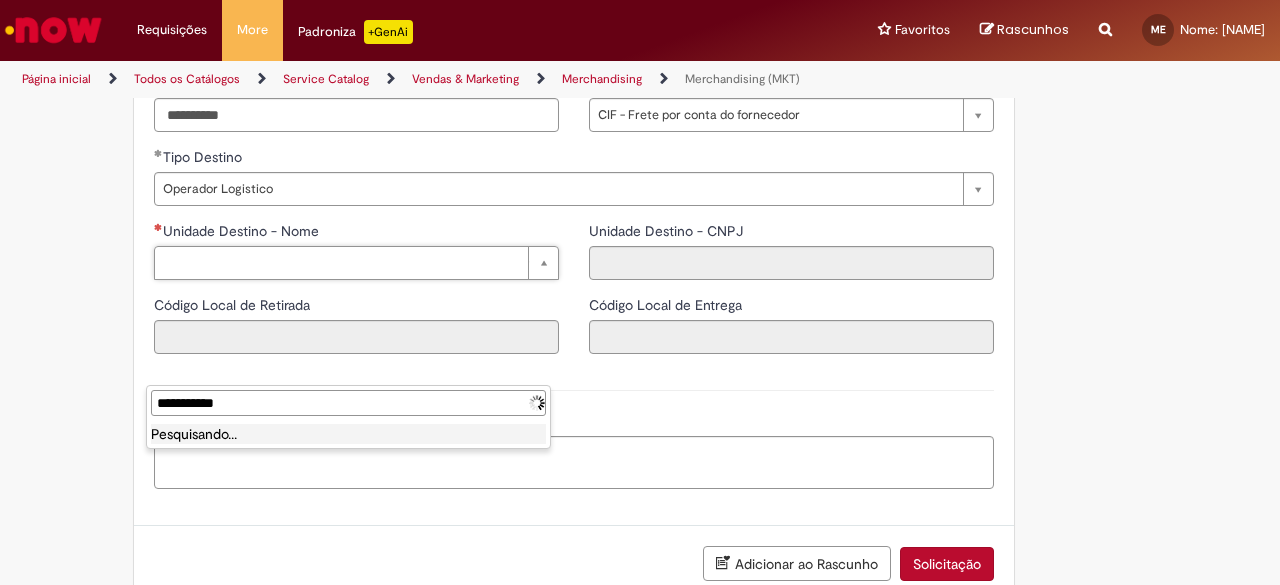 type on "**********" 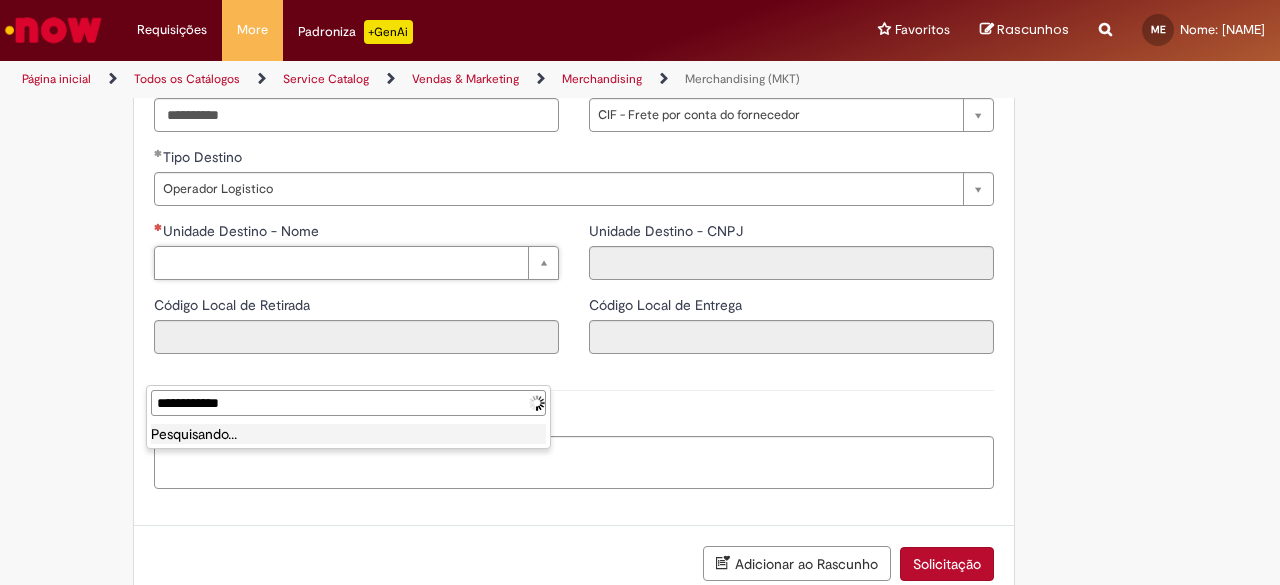 click on "**********" at bounding box center (348, 403) 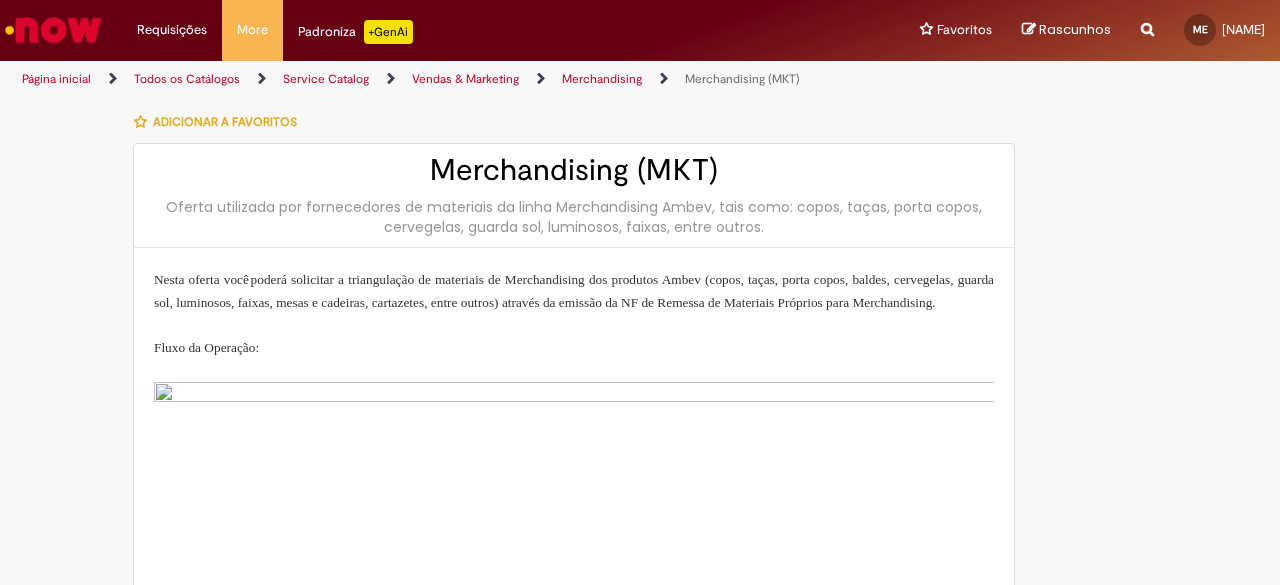type on "**********" 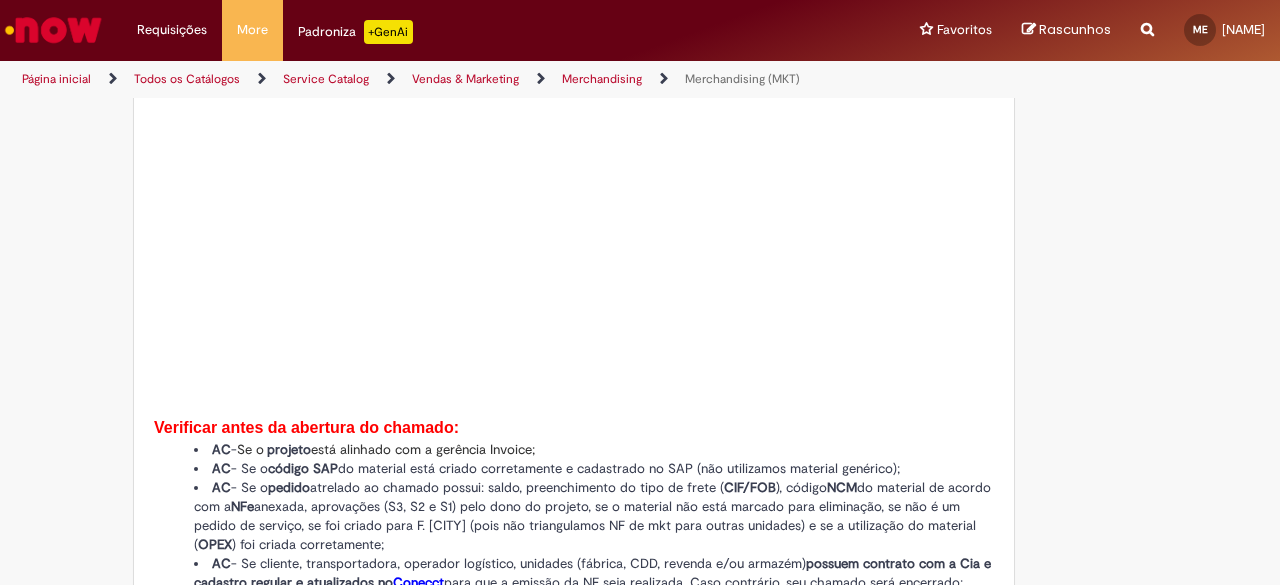 type on "**********" 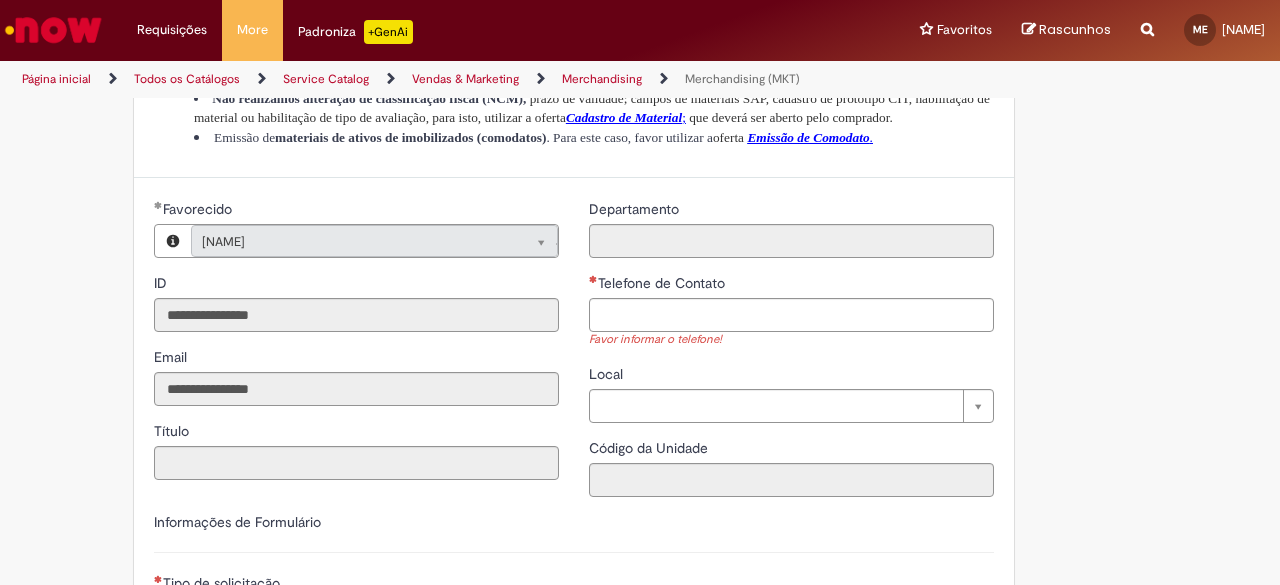 scroll, scrollTop: 1500, scrollLeft: 0, axis: vertical 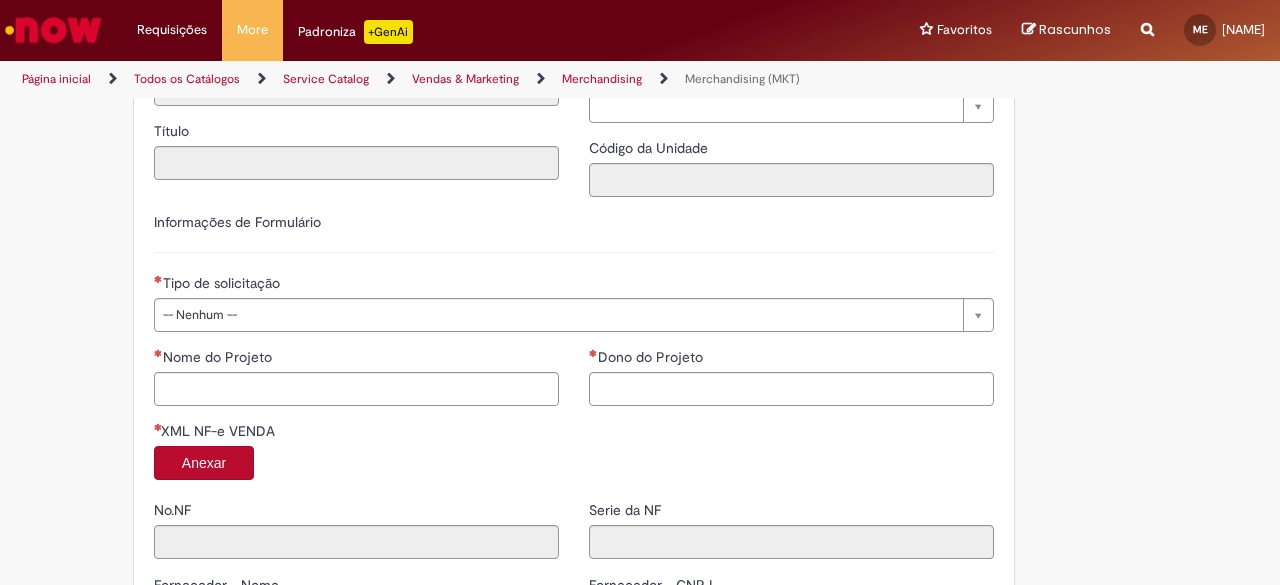 click on "Telefone de Contato" at bounding box center [791, 15] 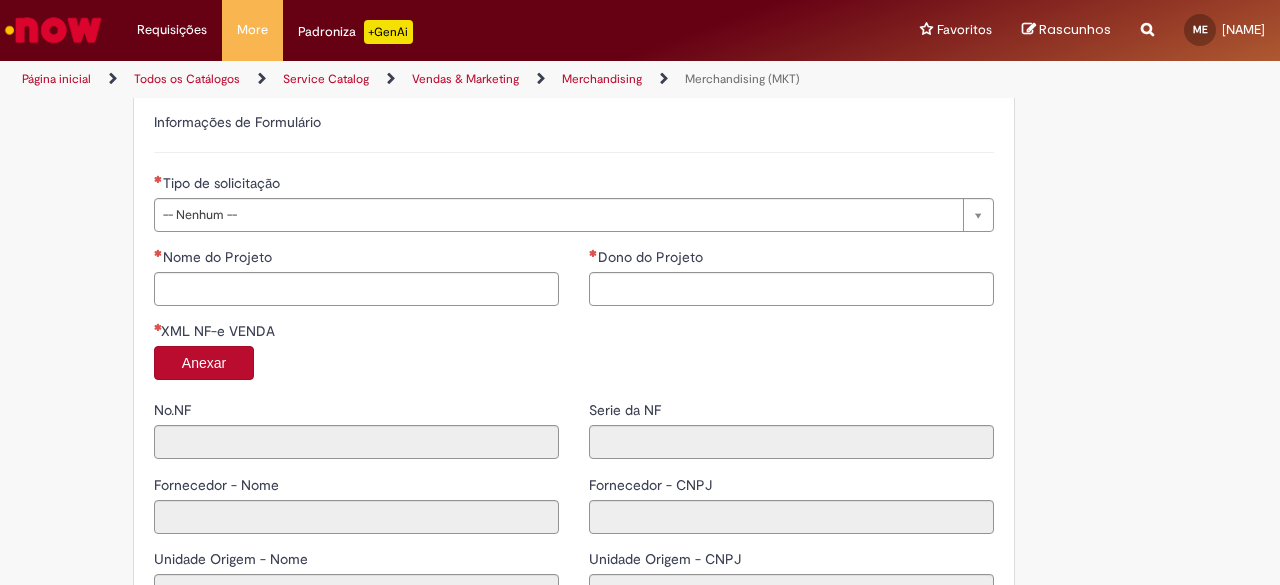 type on "**********" 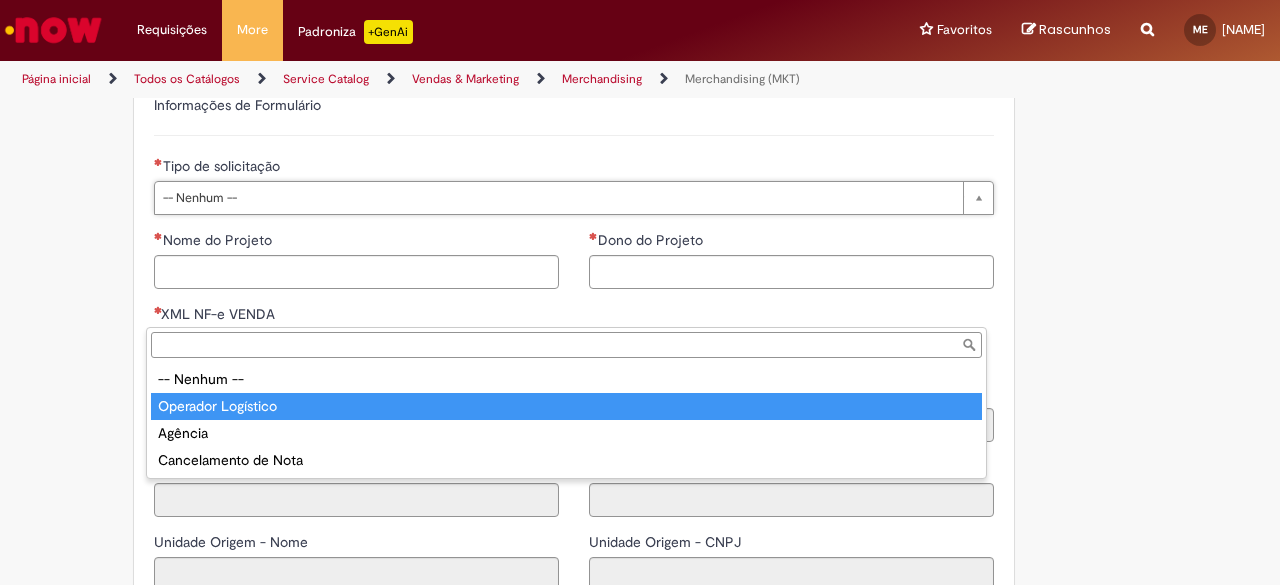 type on "**********" 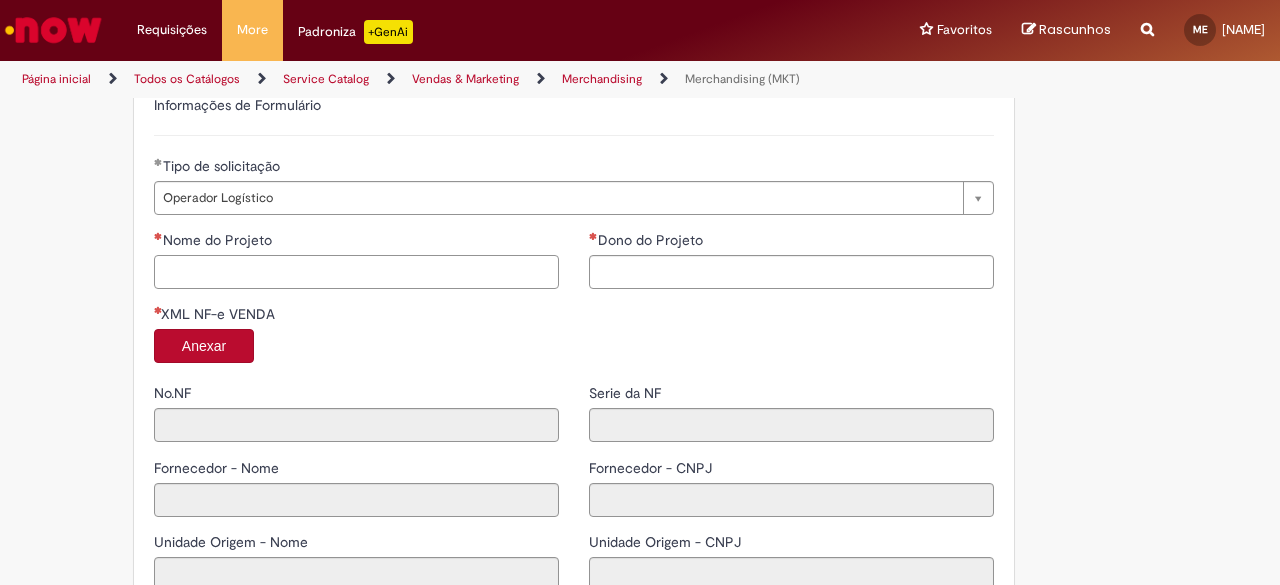 click on "Nome do Projeto" at bounding box center [356, 272] 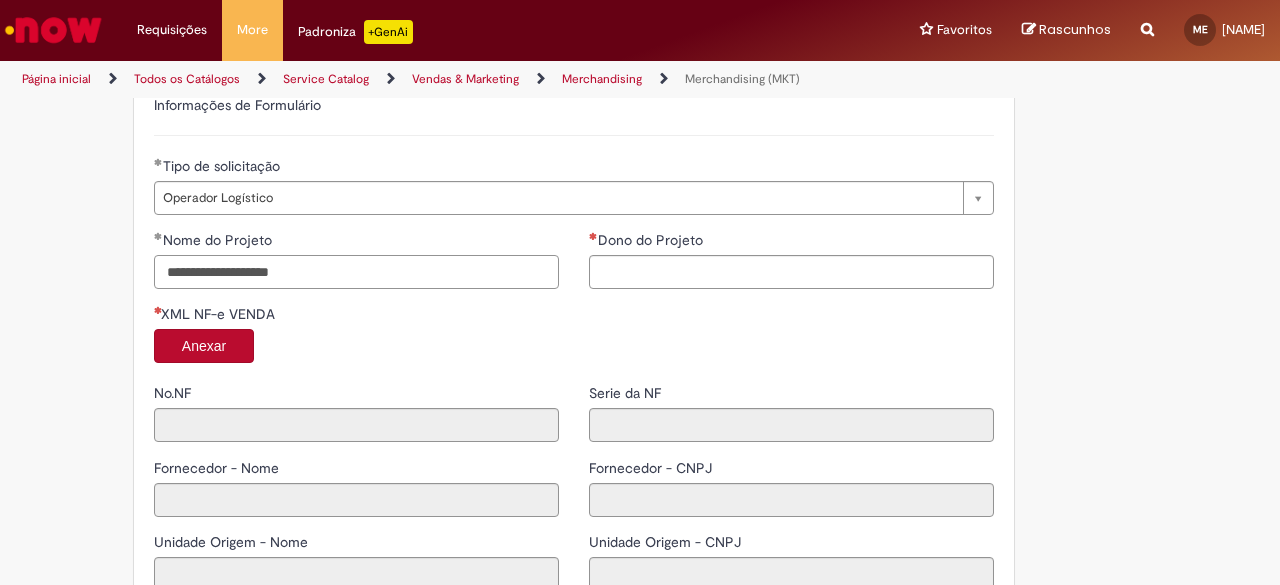 type on "**********" 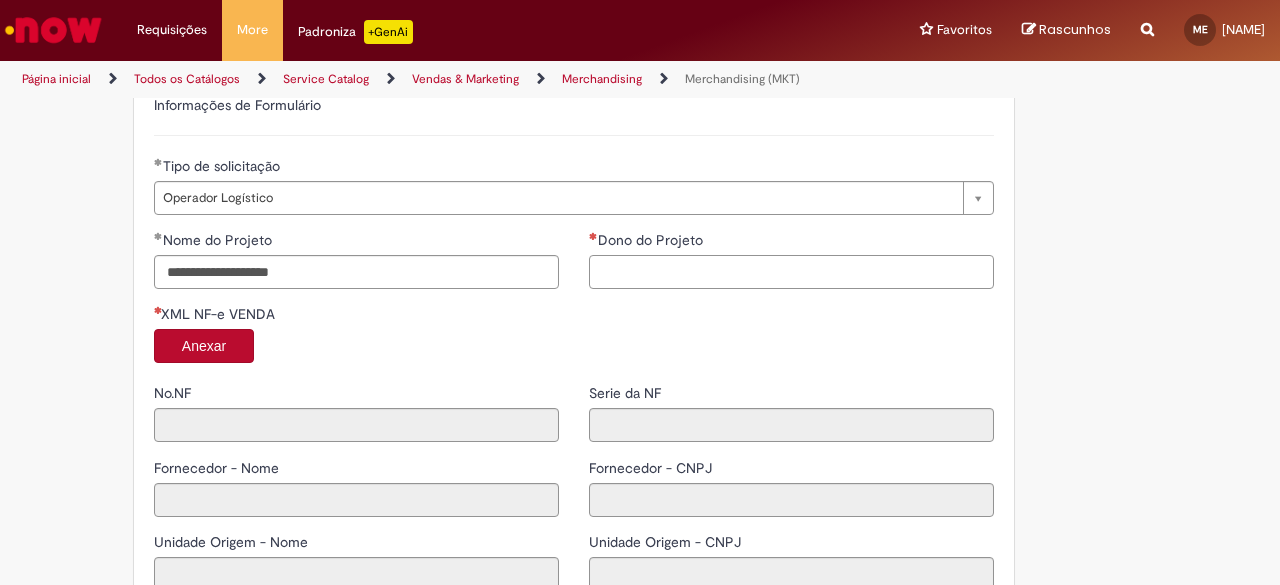 click on "Dono do Projeto" at bounding box center (791, 272) 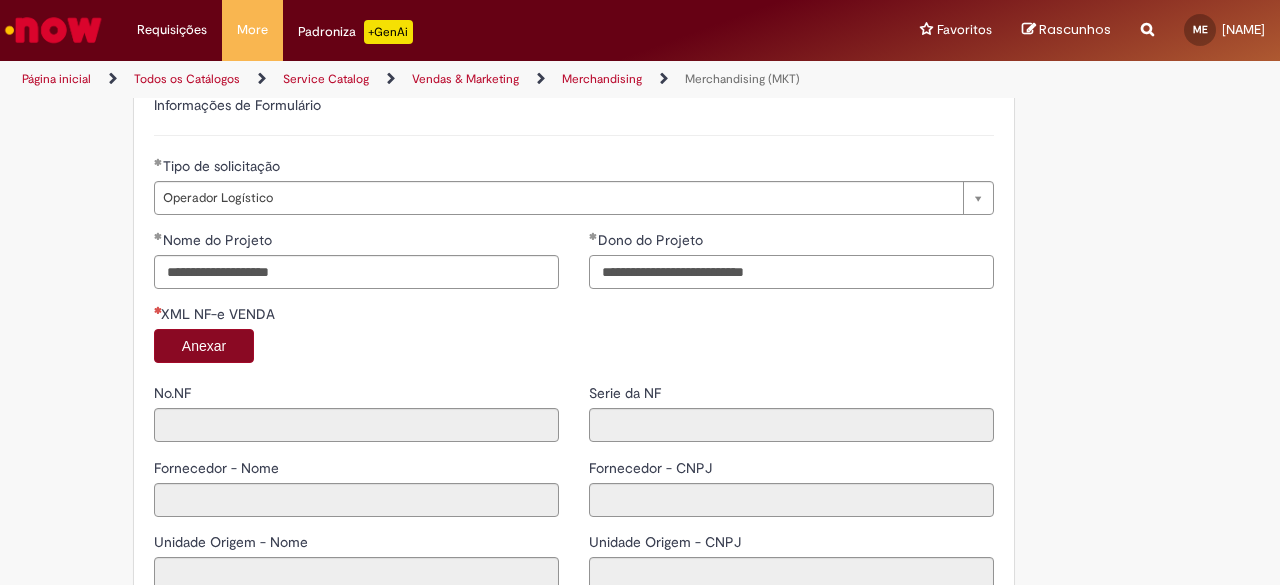 type on "**********" 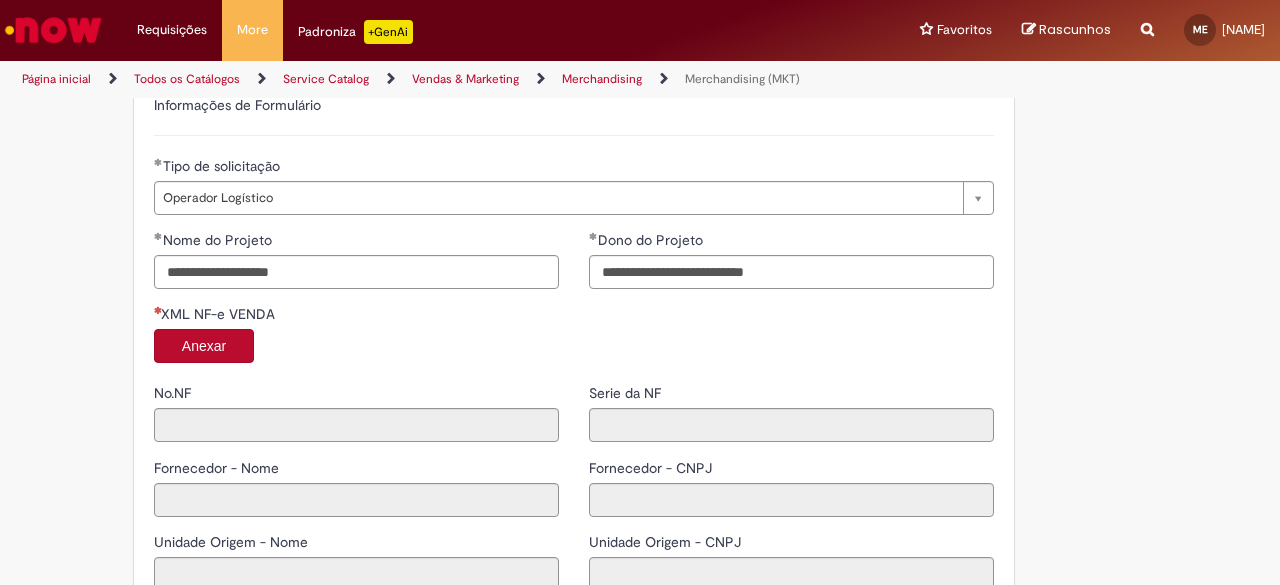 click on "Anexar" at bounding box center [204, 346] 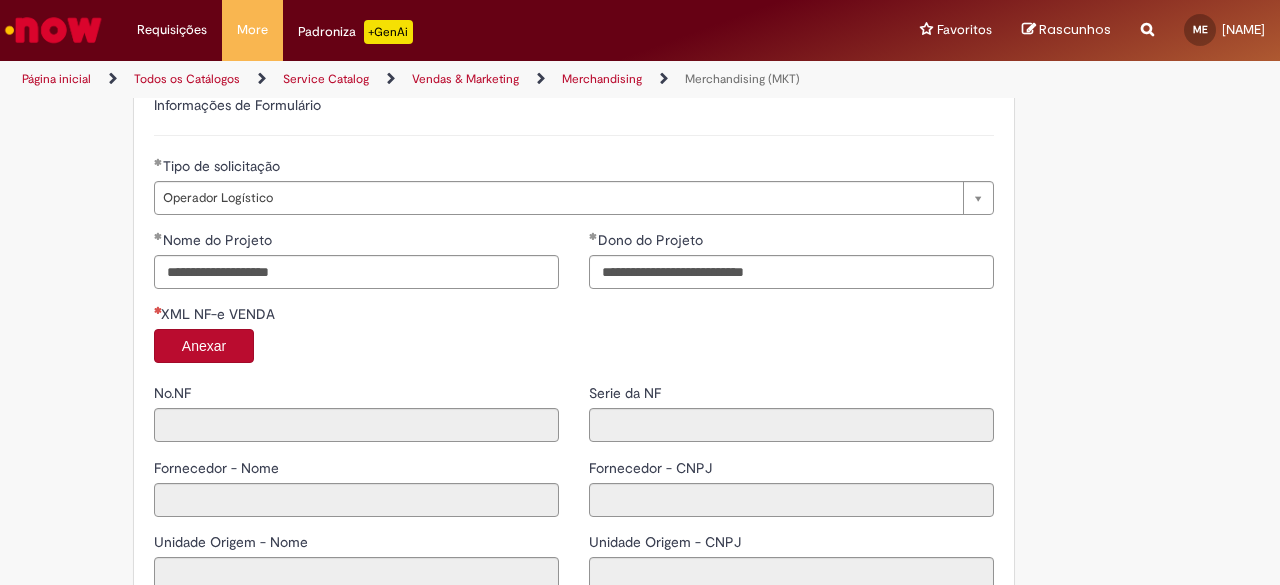 type on "*****" 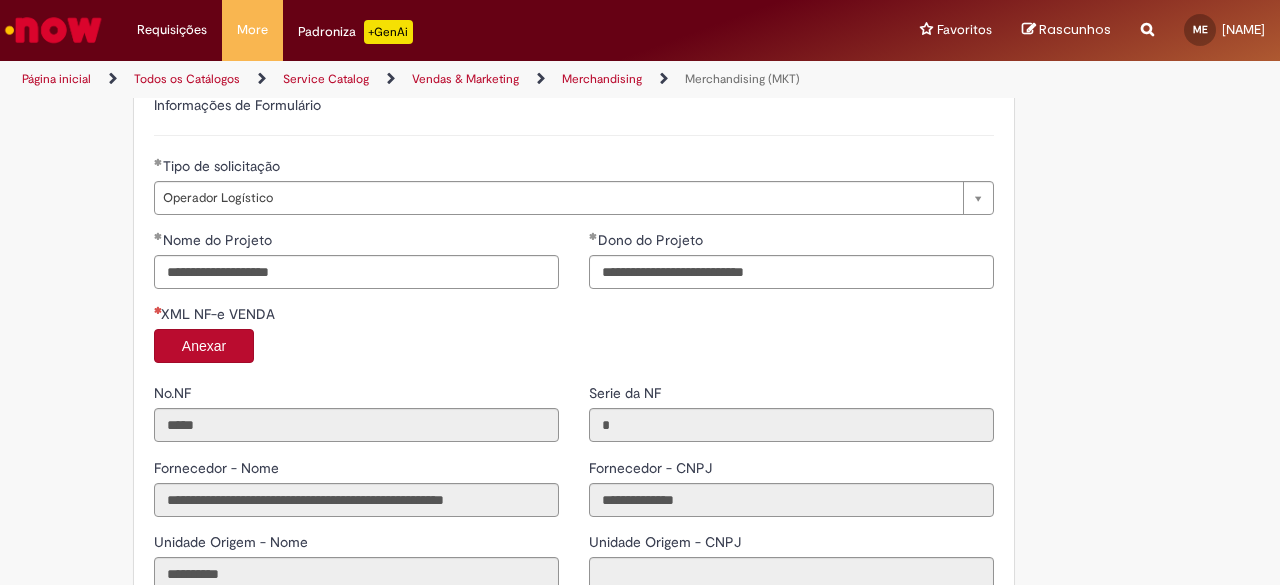 type on "**********" 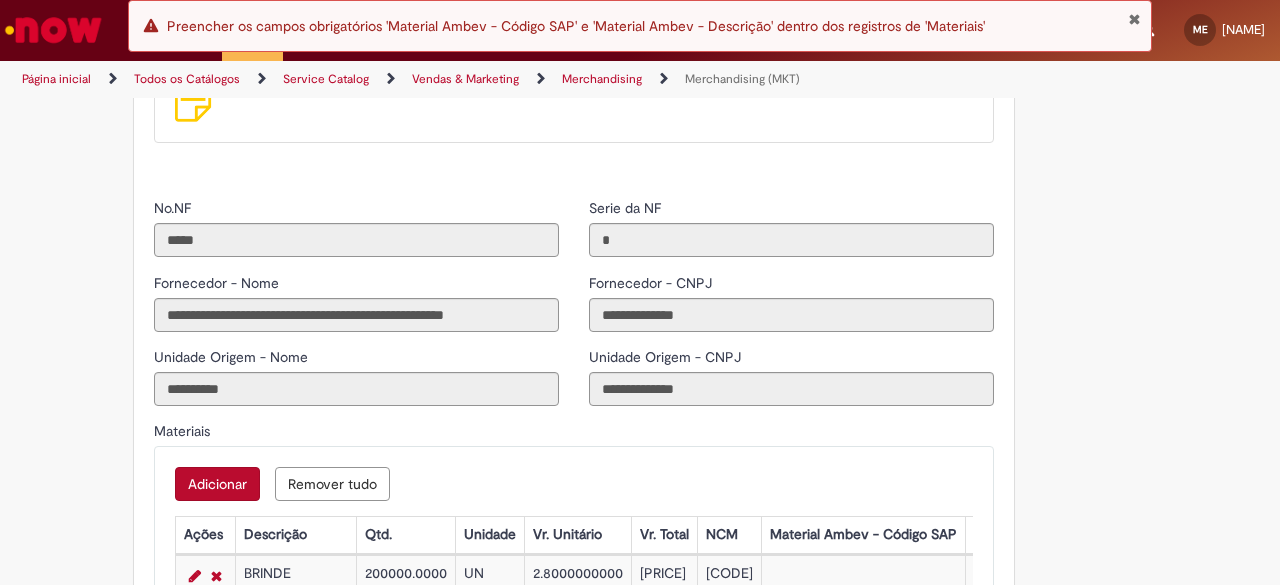 scroll, scrollTop: 2100, scrollLeft: 0, axis: vertical 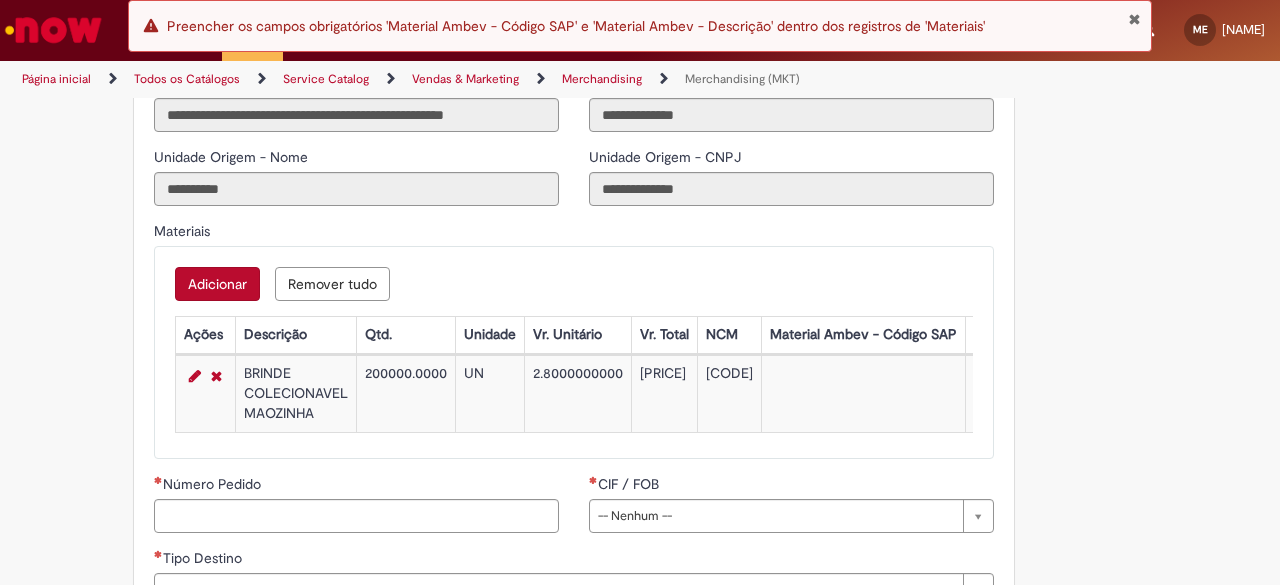 click on "Adicionar" at bounding box center (217, 284) 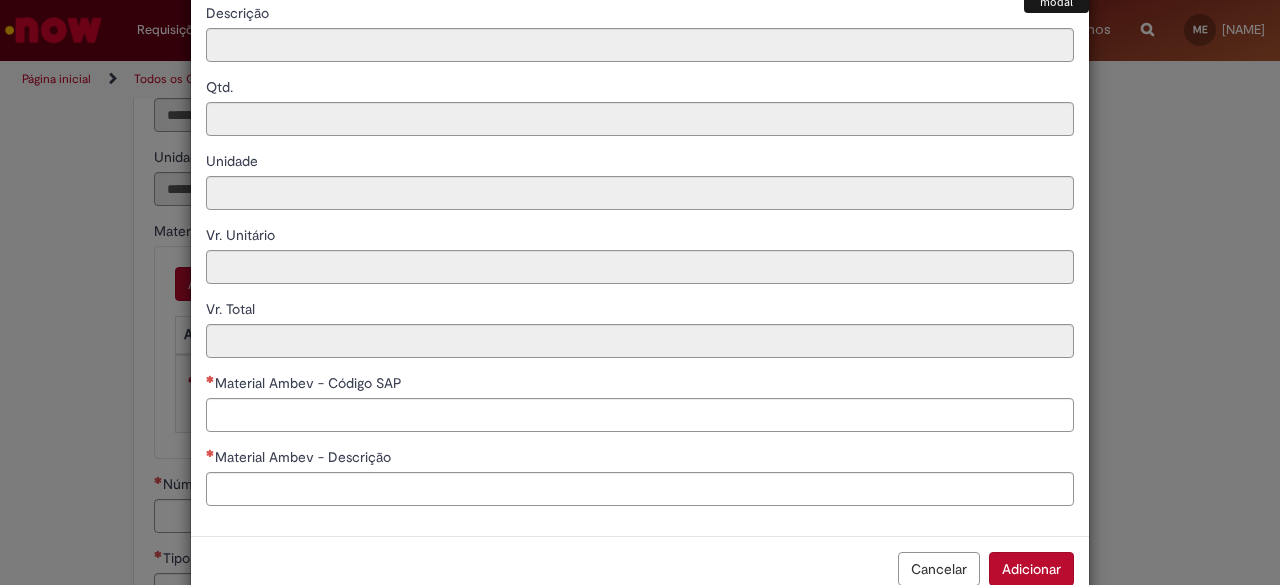 scroll, scrollTop: 144, scrollLeft: 0, axis: vertical 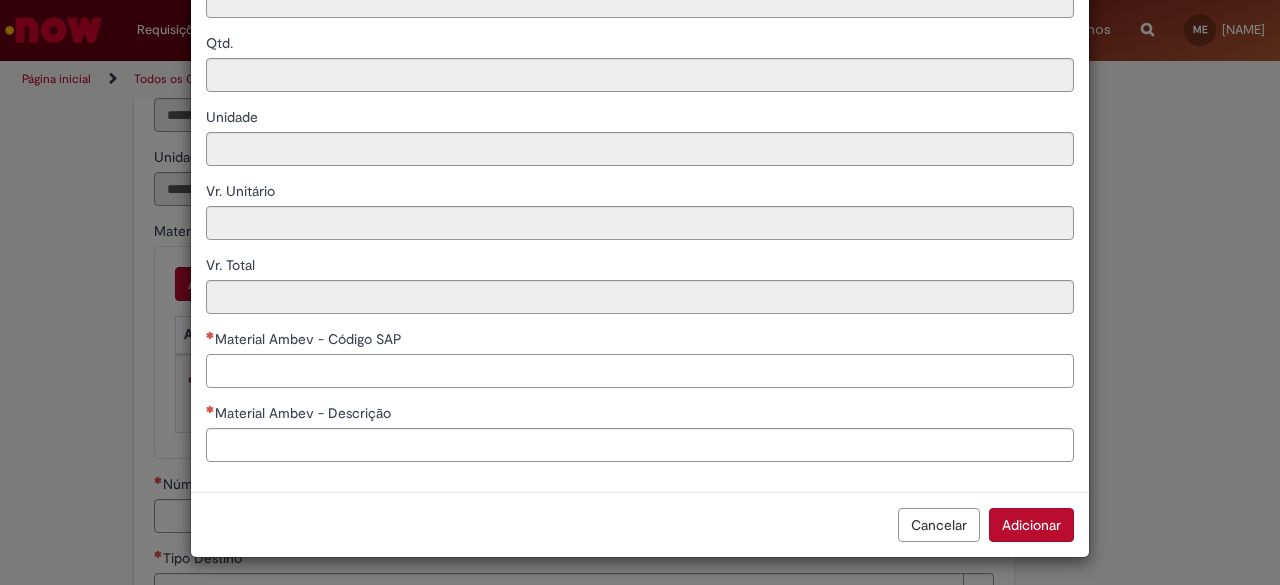 click on "Material Ambev - Código SAP" at bounding box center (640, 371) 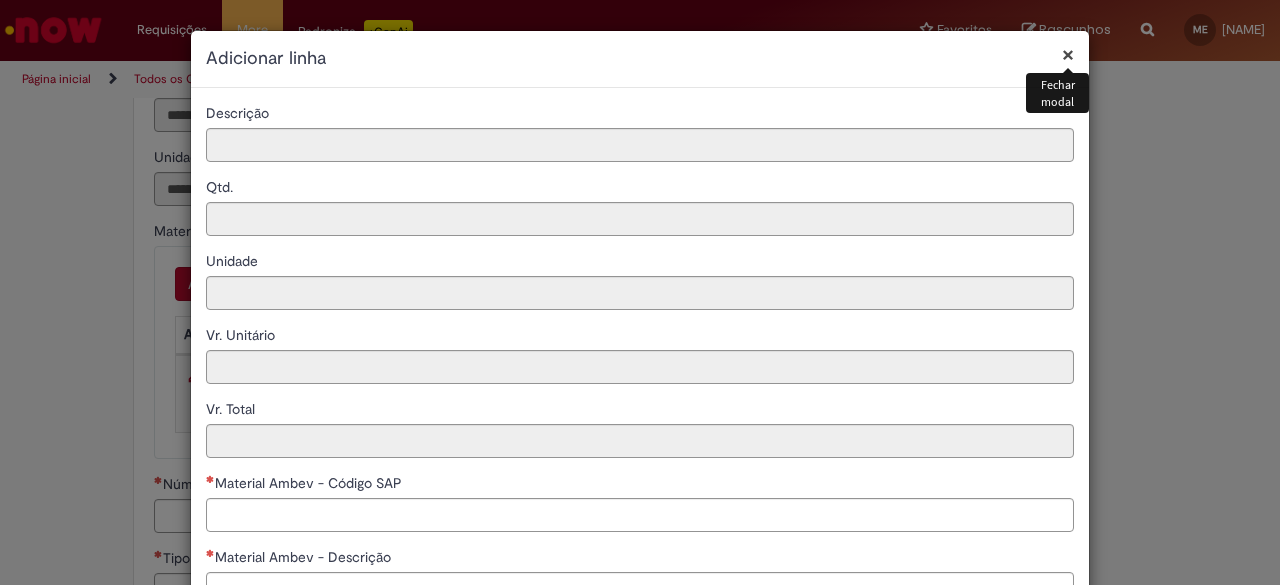 drag, startPoint x: 1058, startPoint y: 50, endPoint x: 868, endPoint y: 99, distance: 196.21672 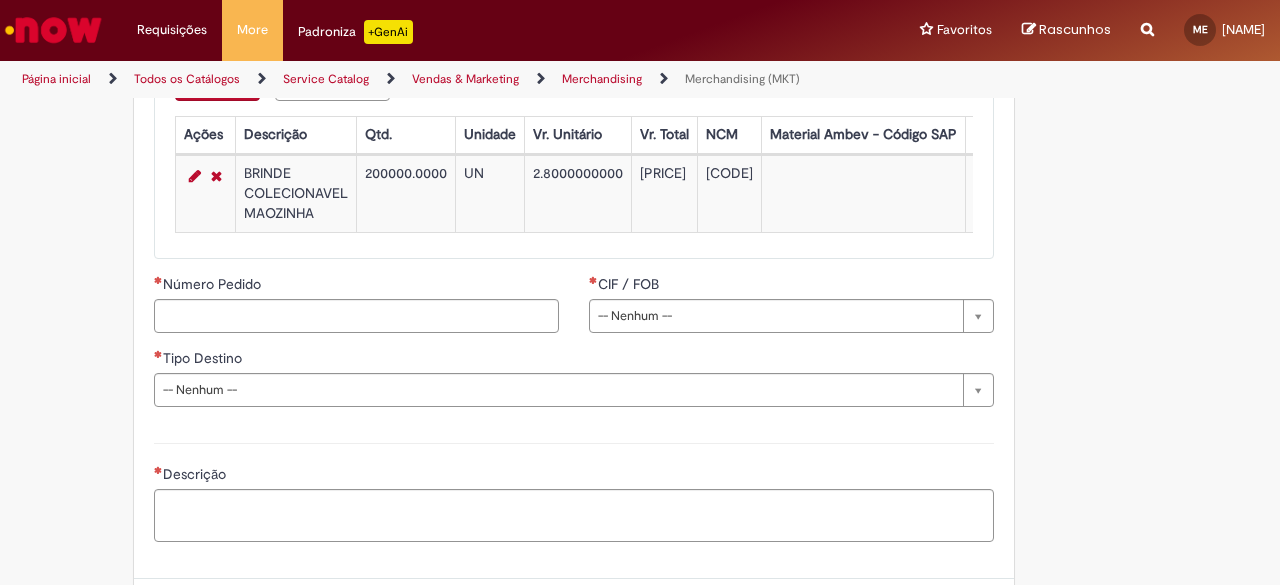 scroll, scrollTop: 2400, scrollLeft: 0, axis: vertical 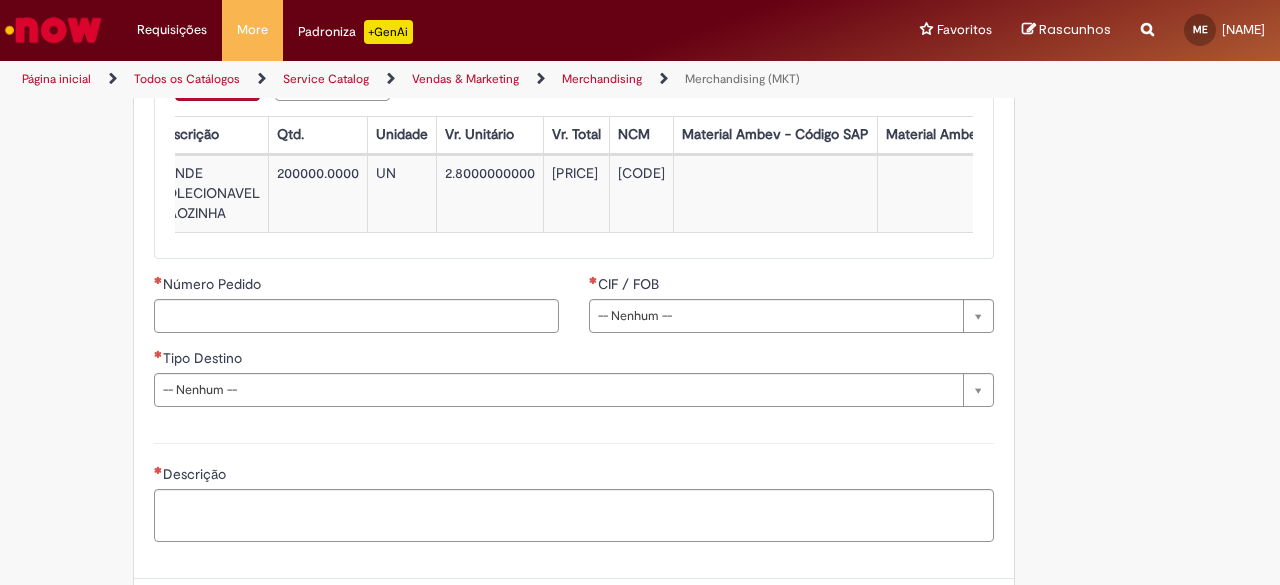 click on "Adicionar" at bounding box center (217, 84) 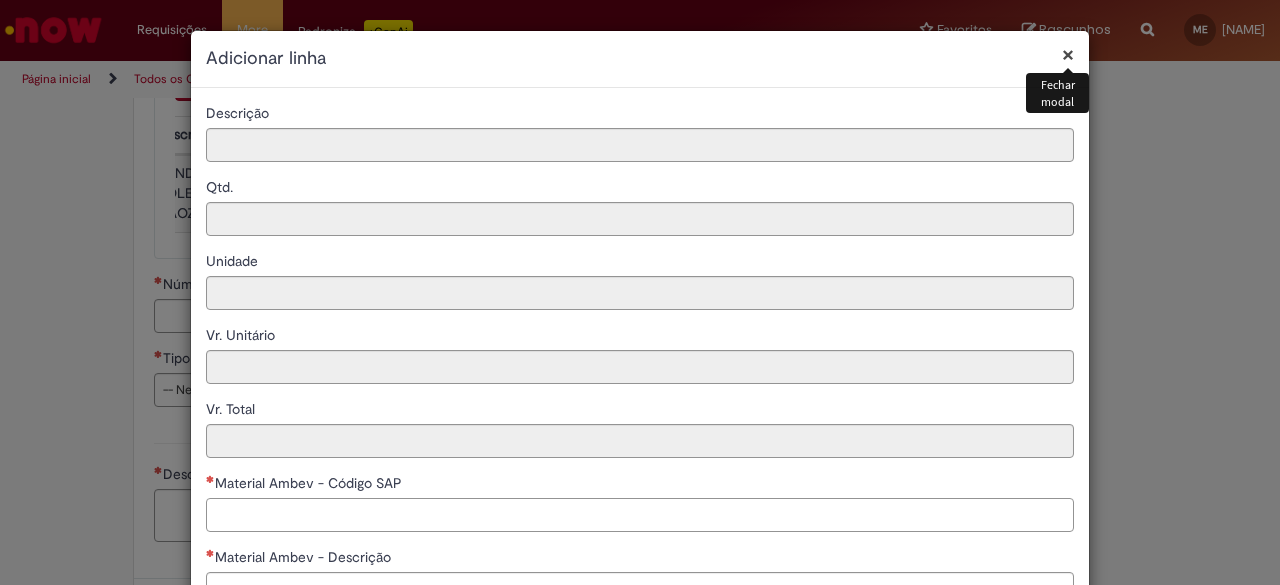 click on "Material Ambev - Código SAP" at bounding box center (640, 515) 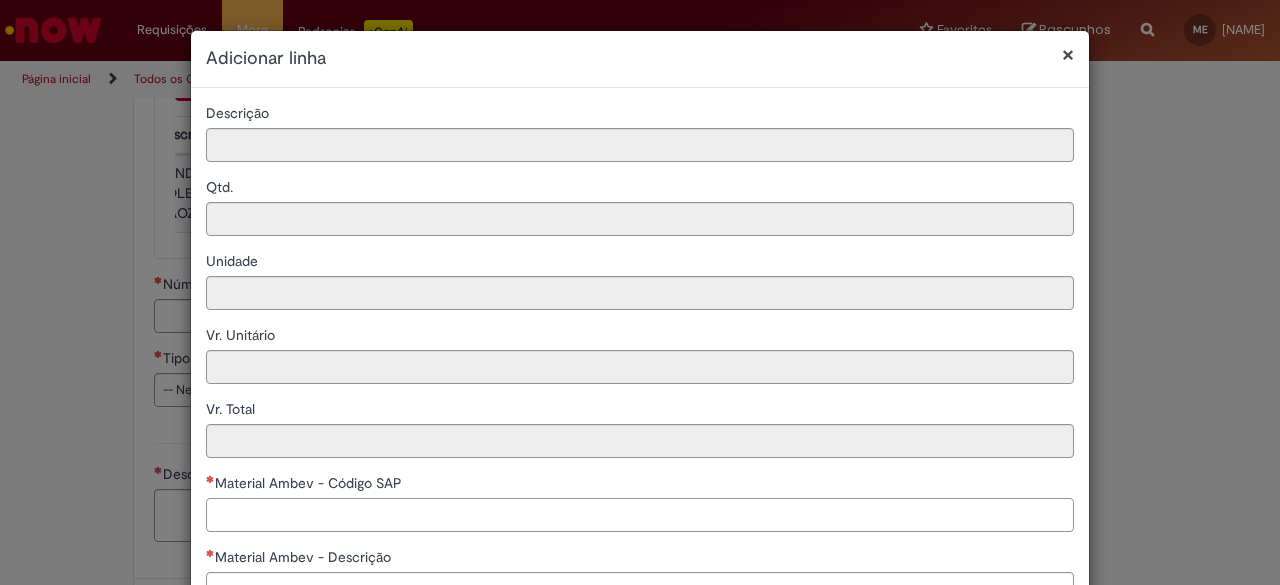 scroll, scrollTop: 100, scrollLeft: 0, axis: vertical 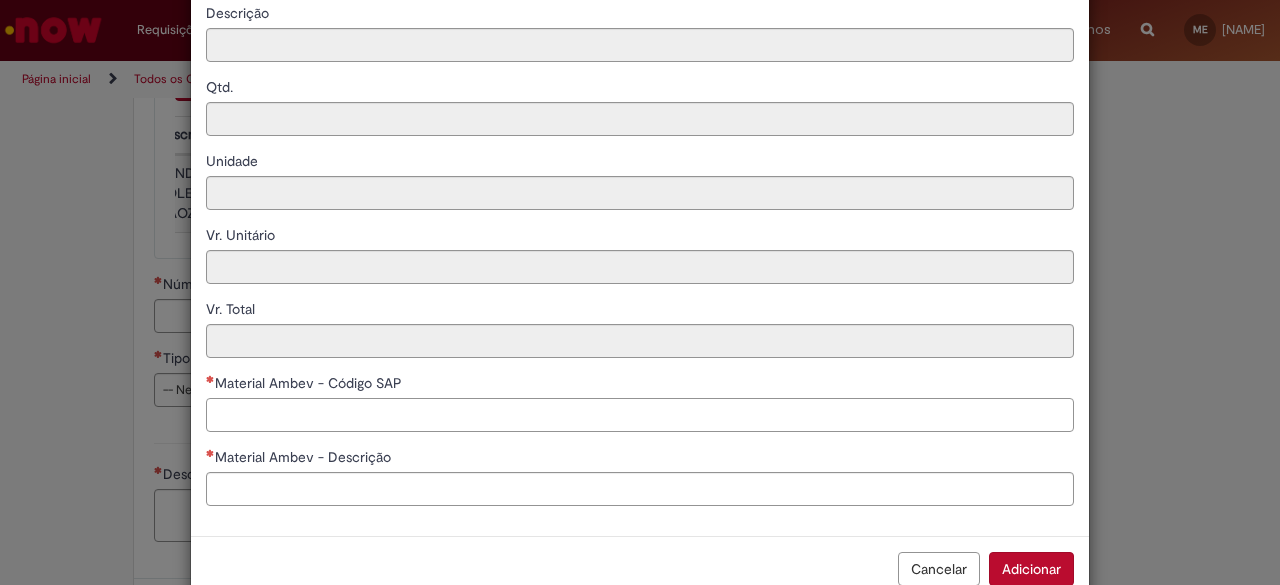 paste on "********" 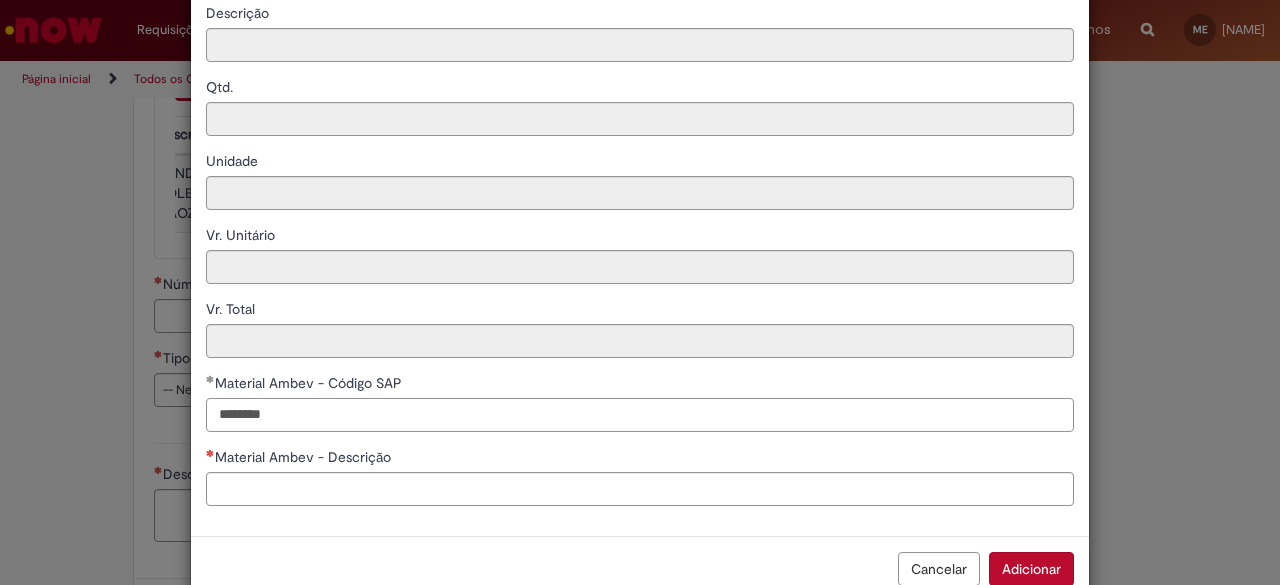 type on "********" 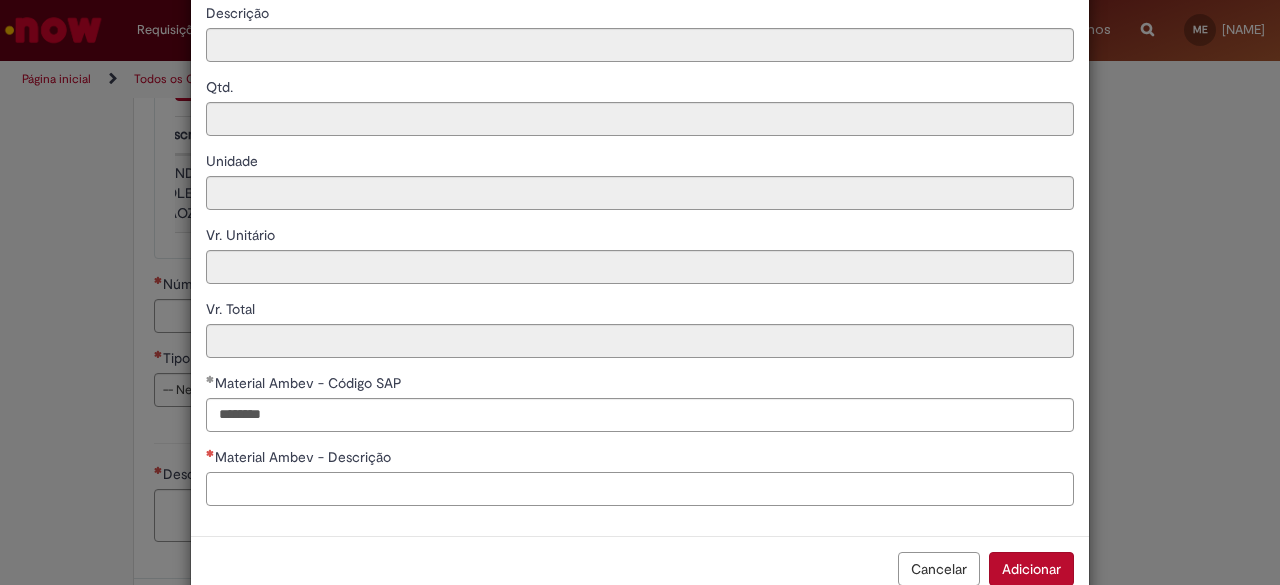click on "Material Ambev - Descrição" at bounding box center [640, 489] 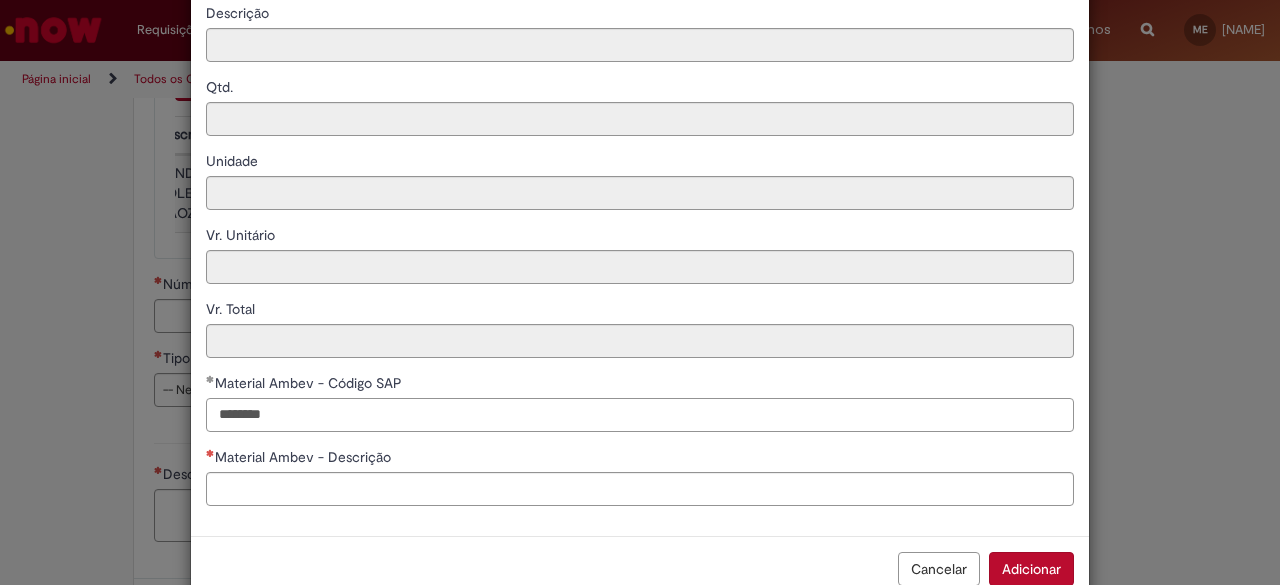 click on "********" at bounding box center [640, 415] 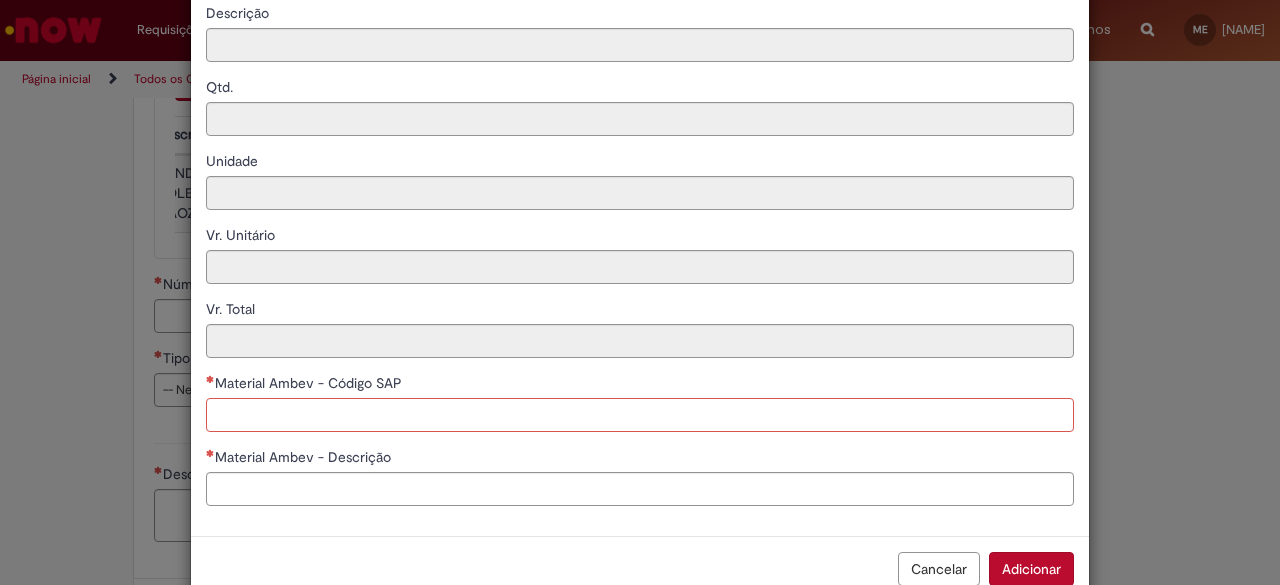 paste on "********" 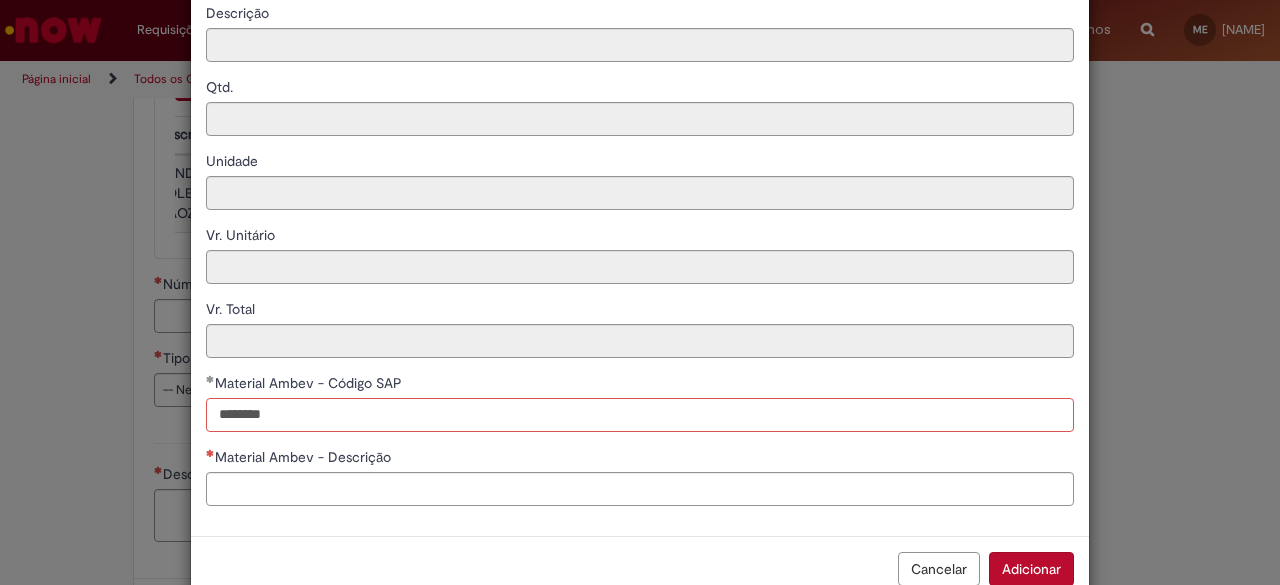 type on "********" 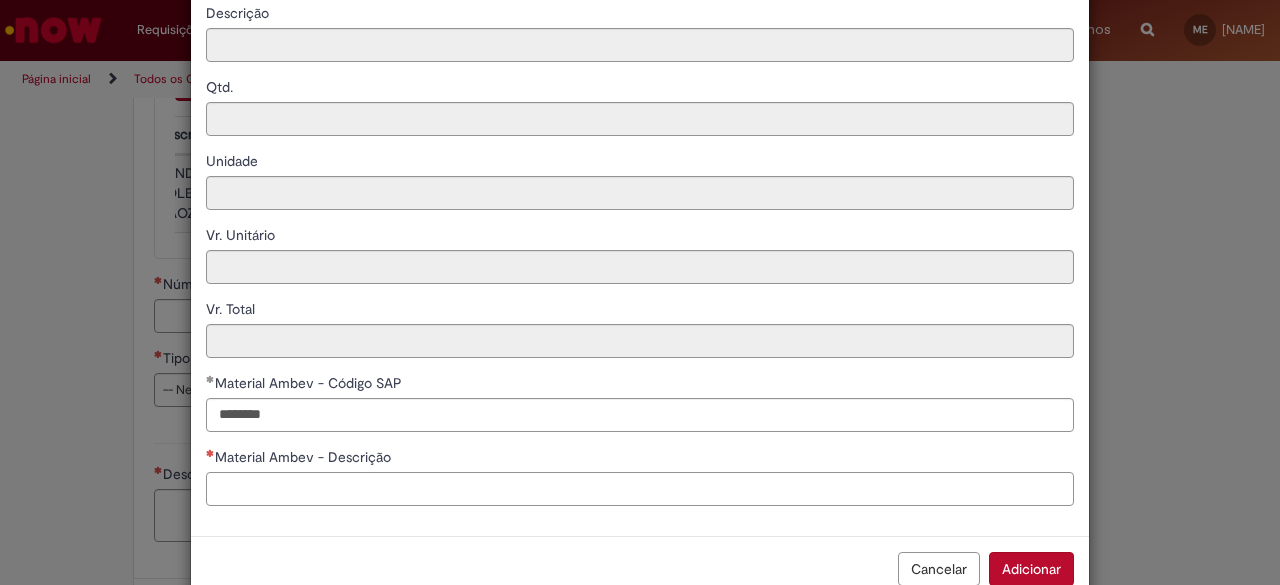click on "Material Ambev - Descrição" at bounding box center (640, 489) 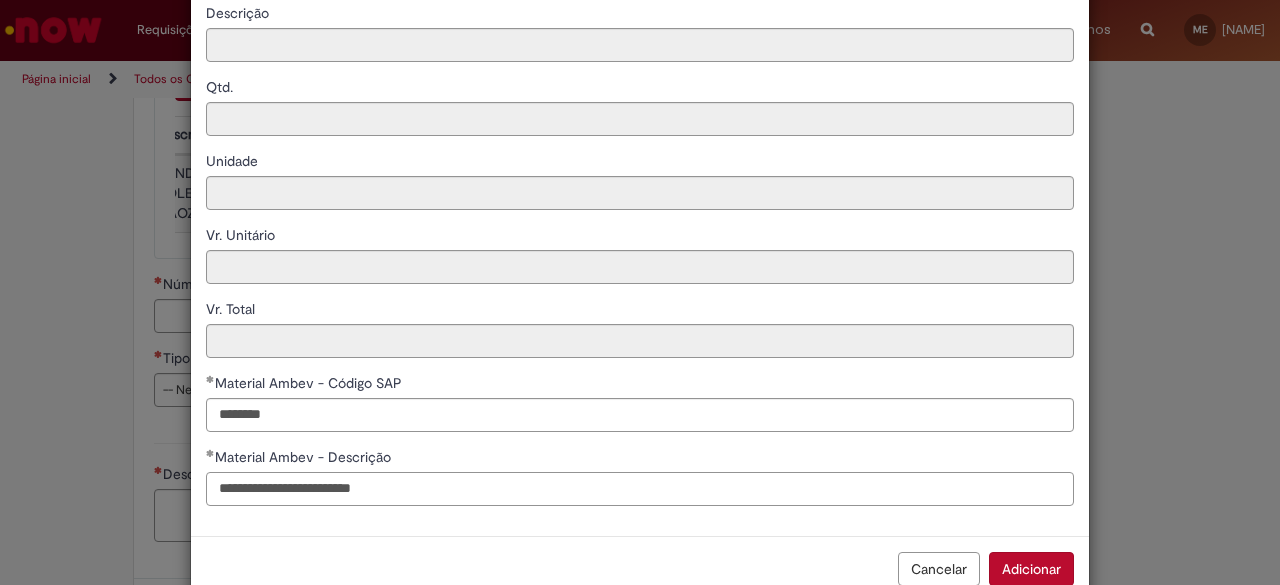 drag, startPoint x: 282, startPoint y: 496, endPoint x: 267, endPoint y: 474, distance: 26.627054 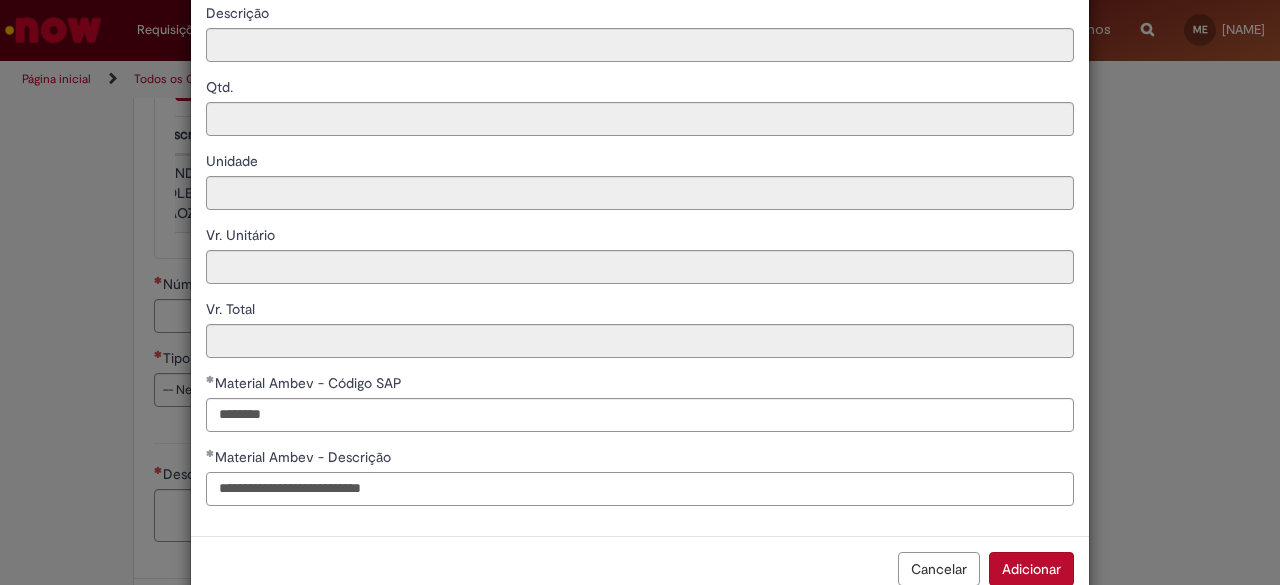 drag, startPoint x: 517, startPoint y: 495, endPoint x: 318, endPoint y: 476, distance: 199.90498 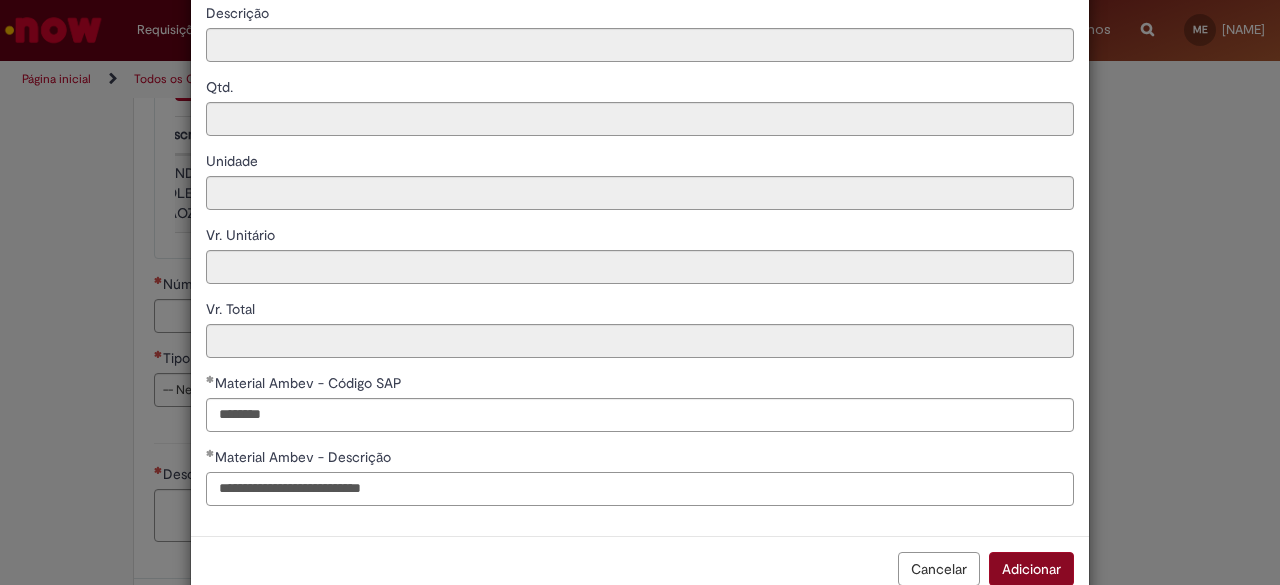 type on "**********" 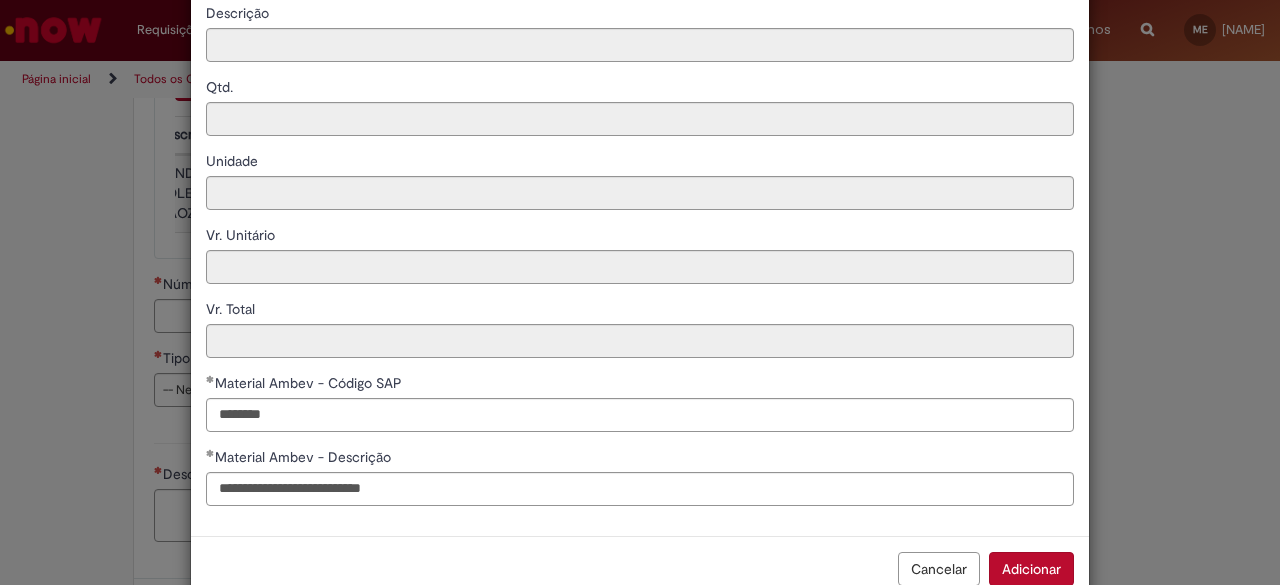 click on "Adicionar" at bounding box center [1031, 569] 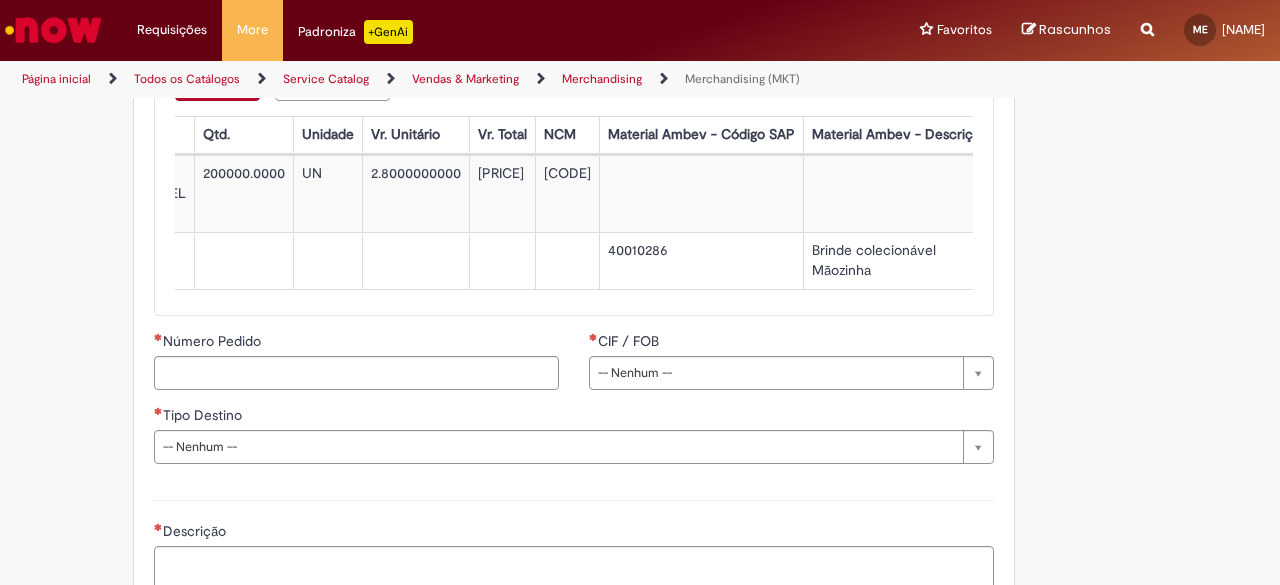 scroll, scrollTop: 0, scrollLeft: 137, axis: horizontal 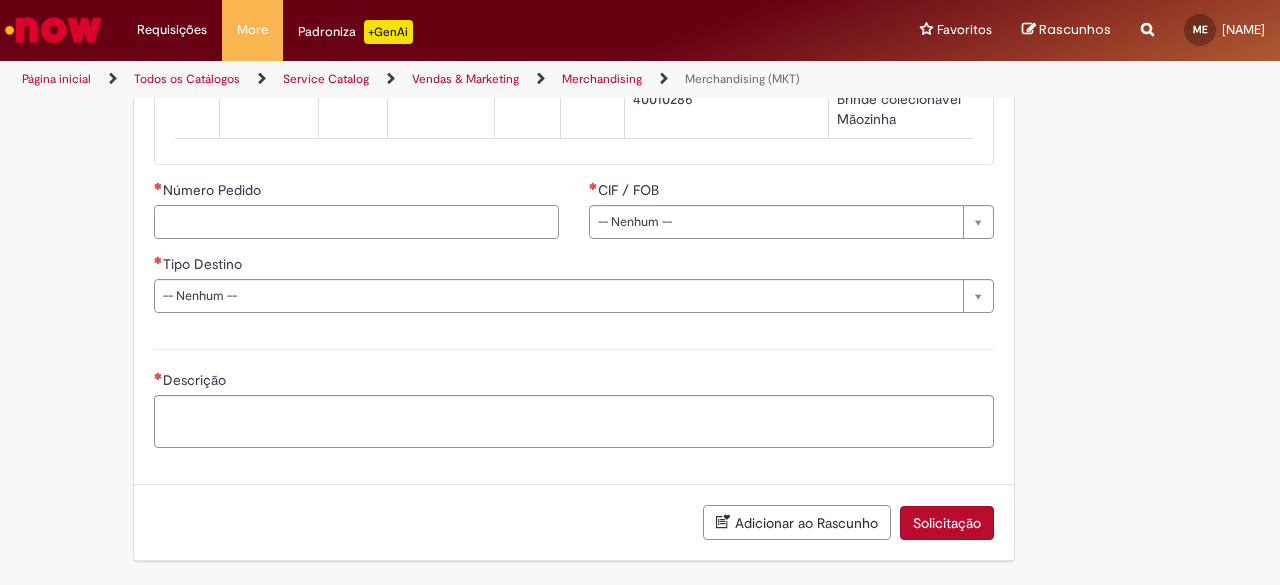 click on "Número Pedido" at bounding box center [356, 222] 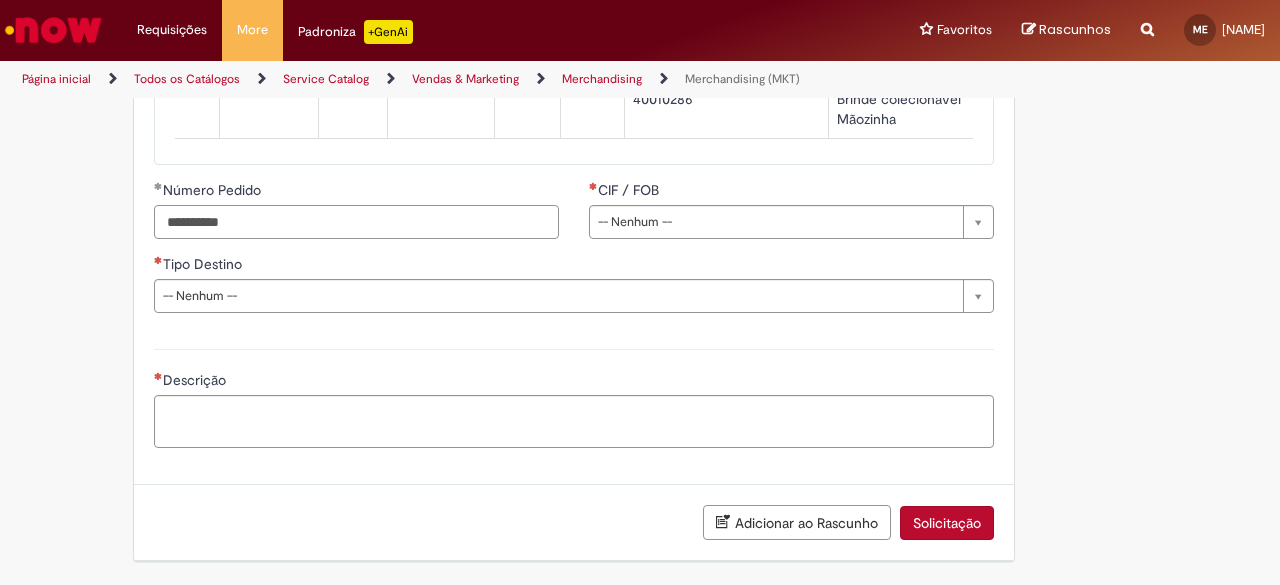 type on "**********" 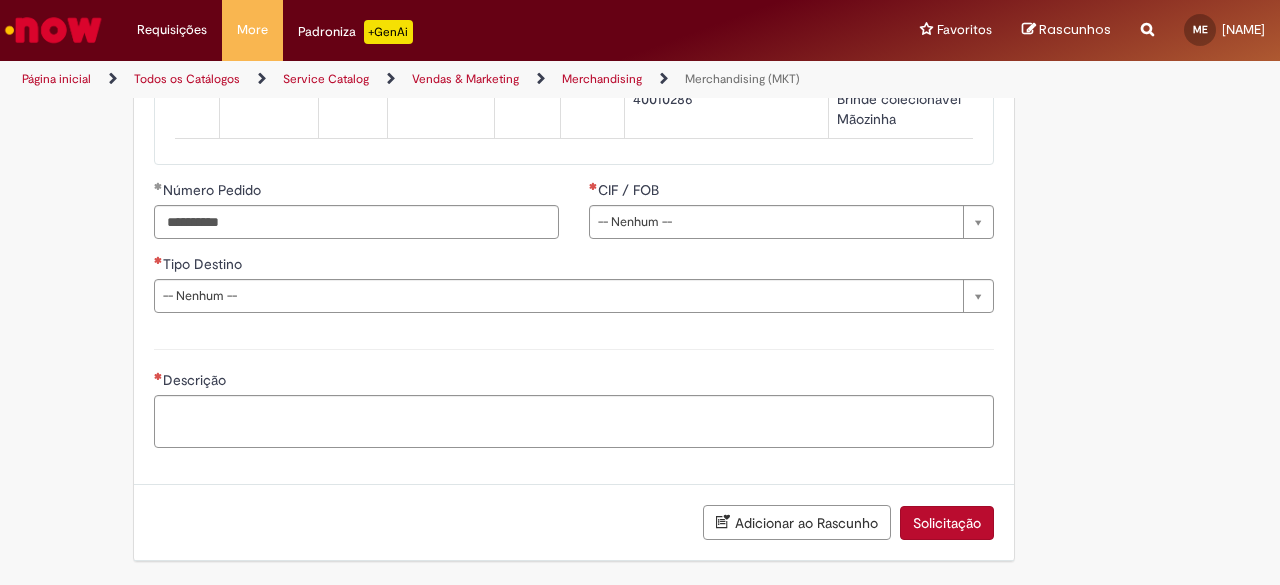 drag, startPoint x: 724, startPoint y: 299, endPoint x: 724, endPoint y: 321, distance: 22 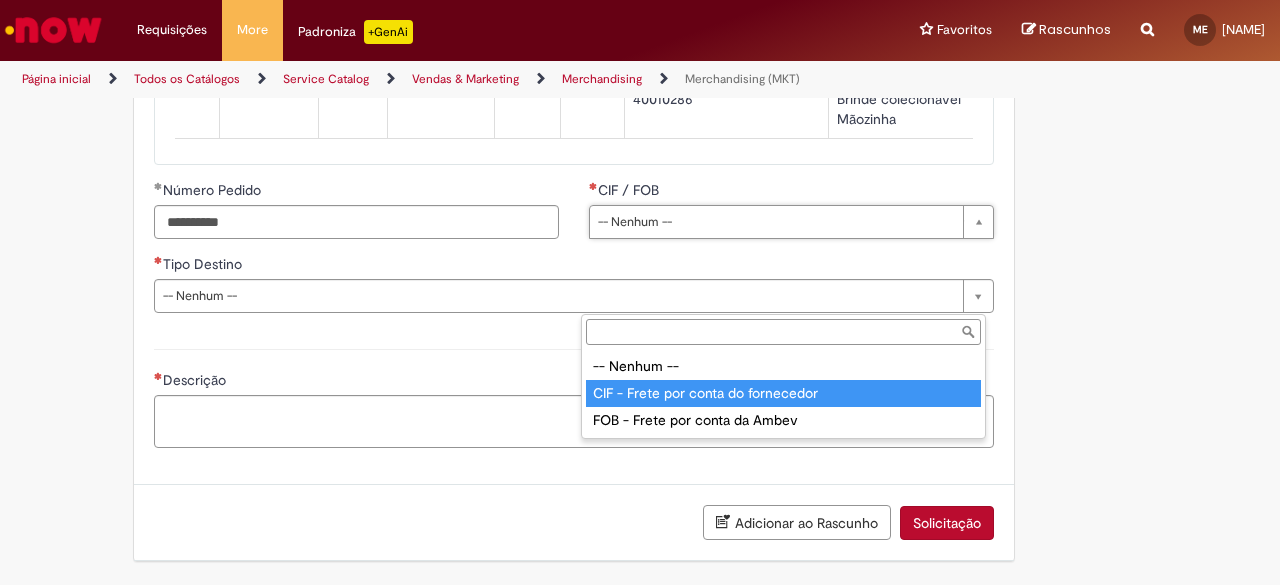 type on "**********" 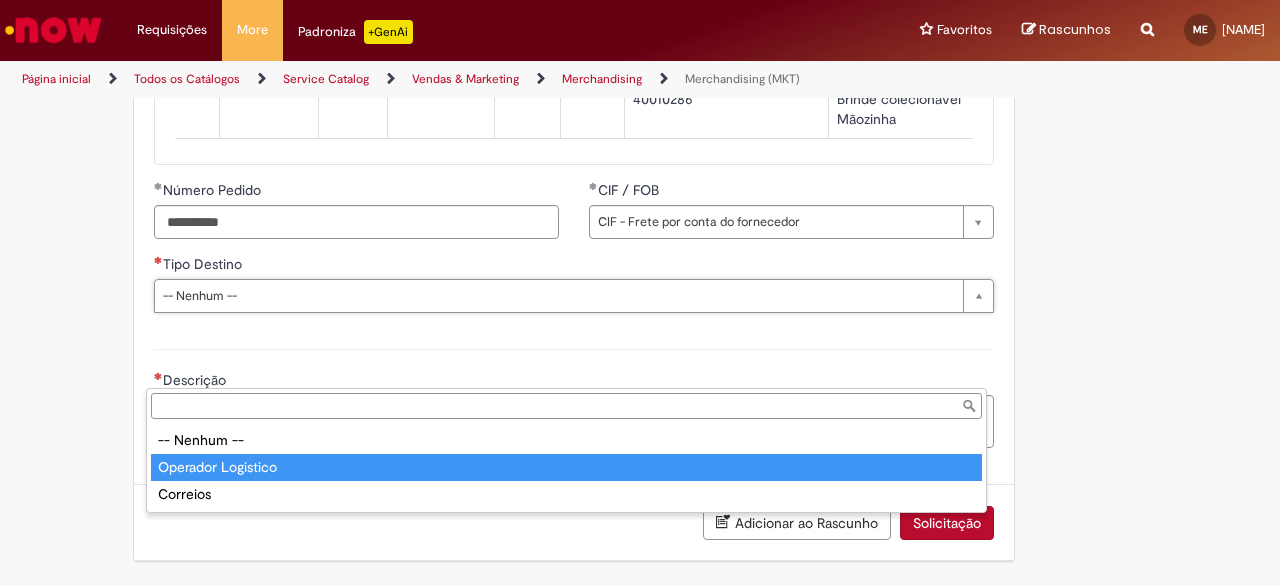 type on "**********" 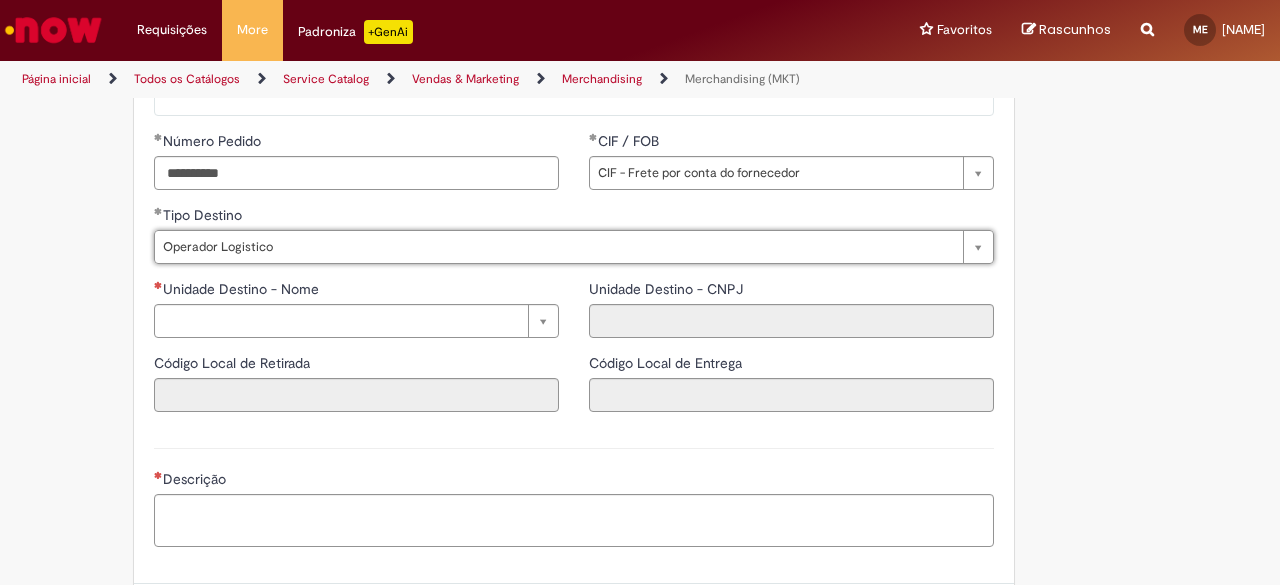 scroll, scrollTop: 2600, scrollLeft: 0, axis: vertical 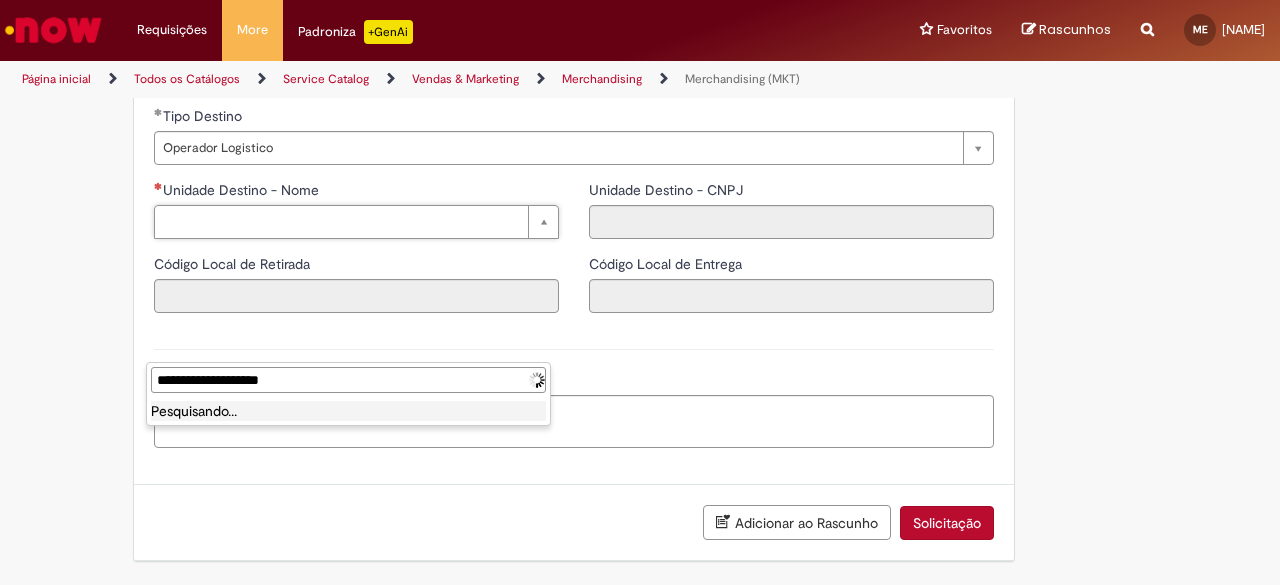 type on "**********" 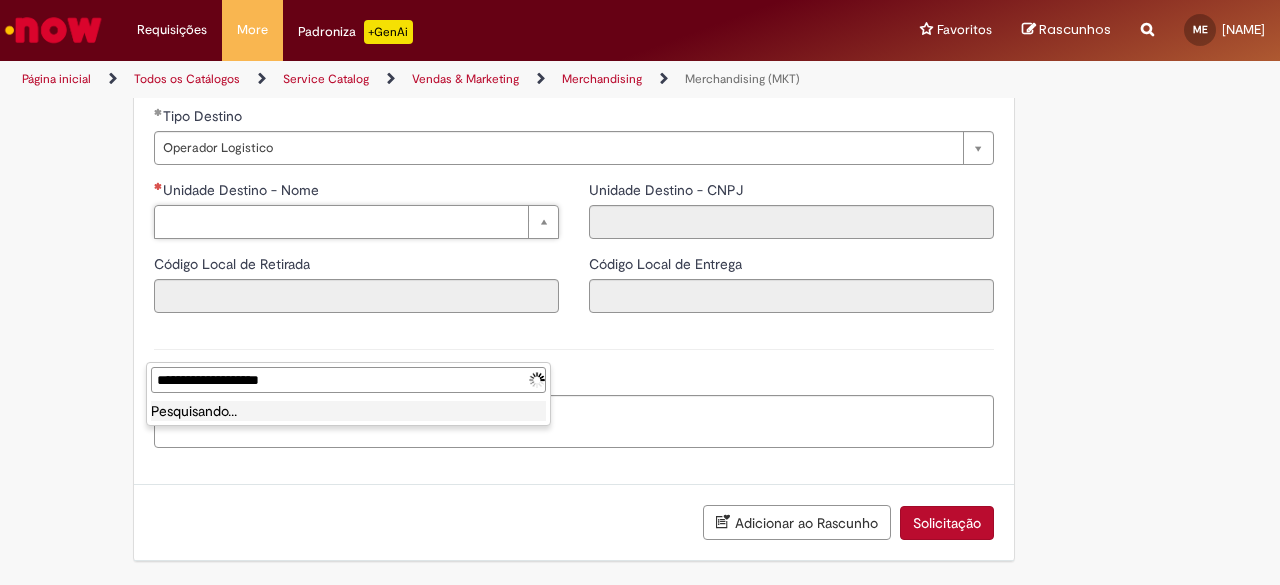 click on "Pesquisando..." at bounding box center (348, 411) 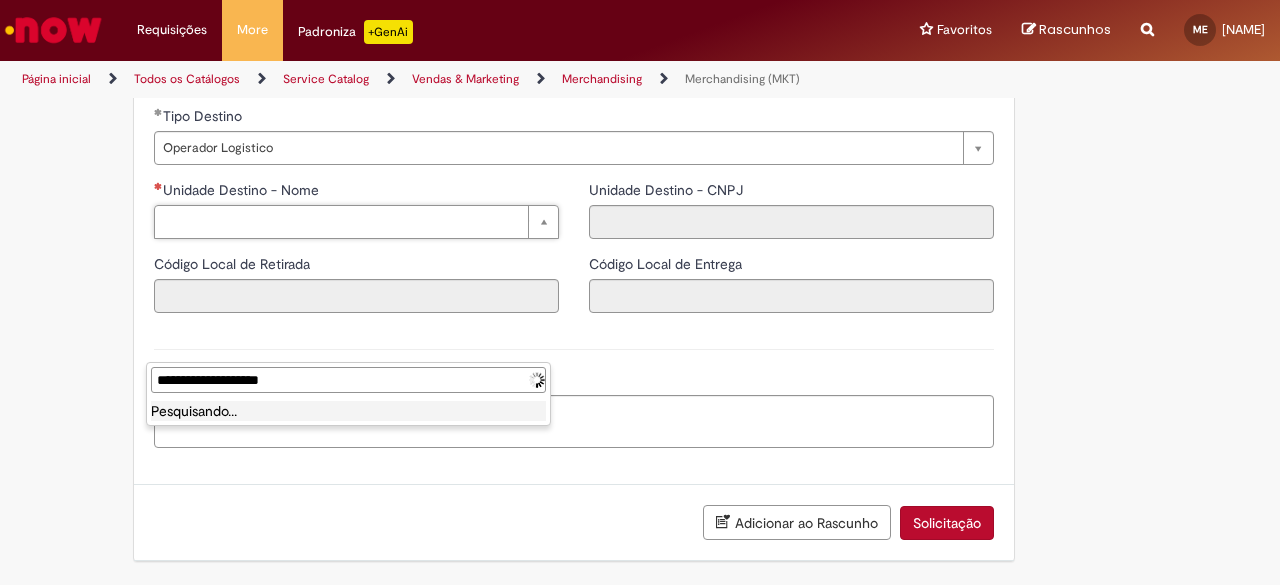 click on "Pesquisando..." at bounding box center (348, 411) 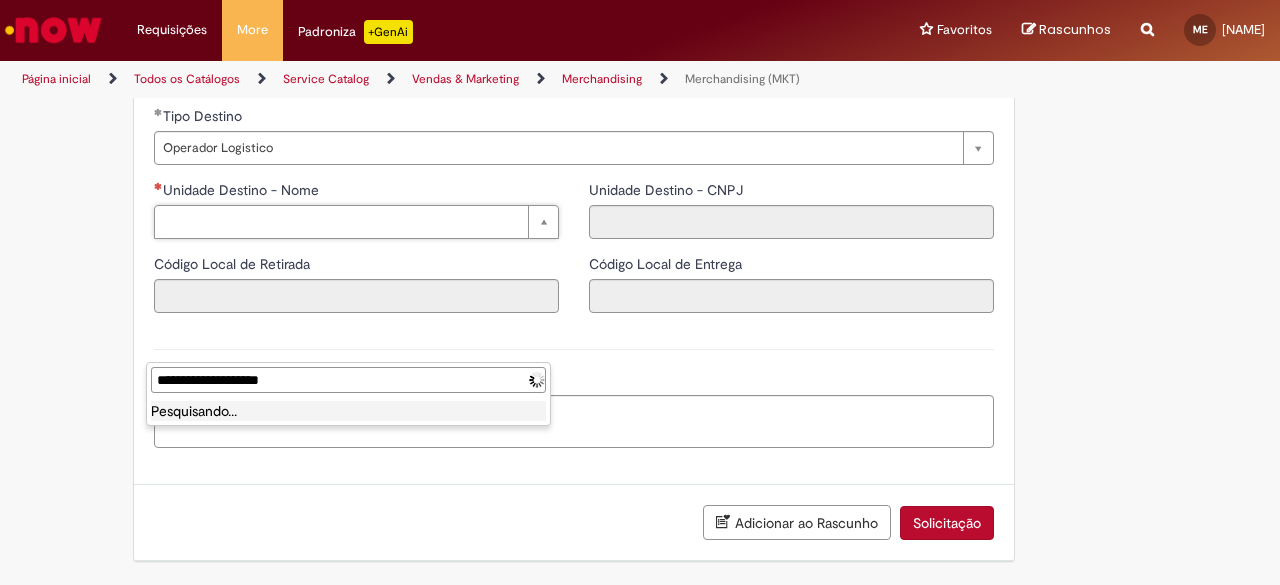 click on "Pesquisando..." at bounding box center [348, 411] 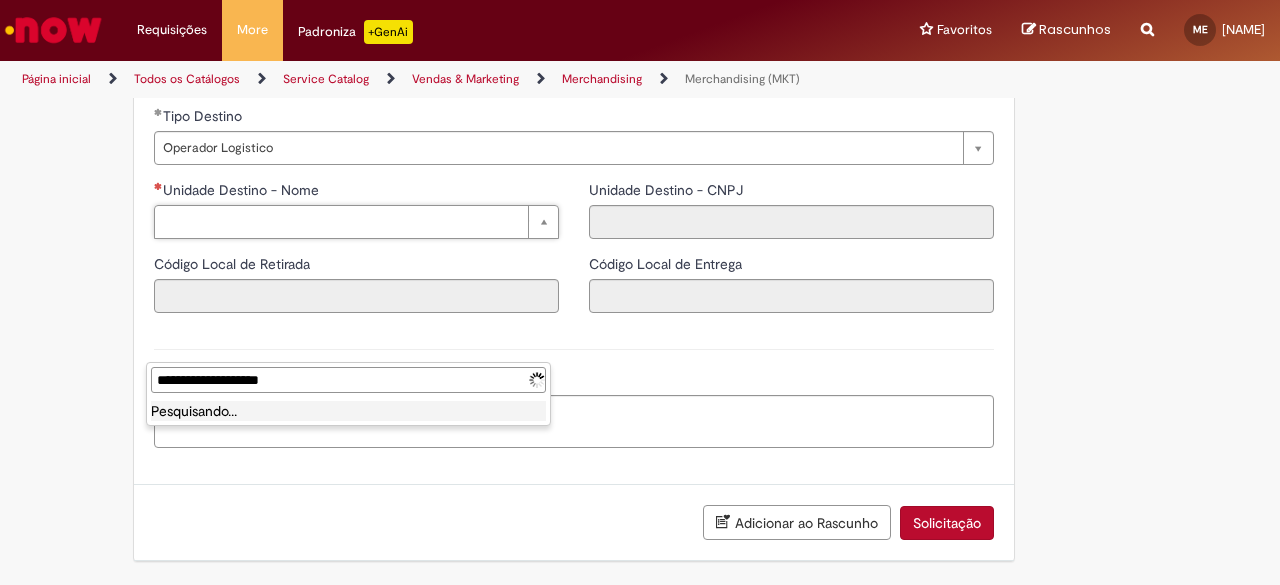 click on "Pesquisando..." at bounding box center [348, 411] 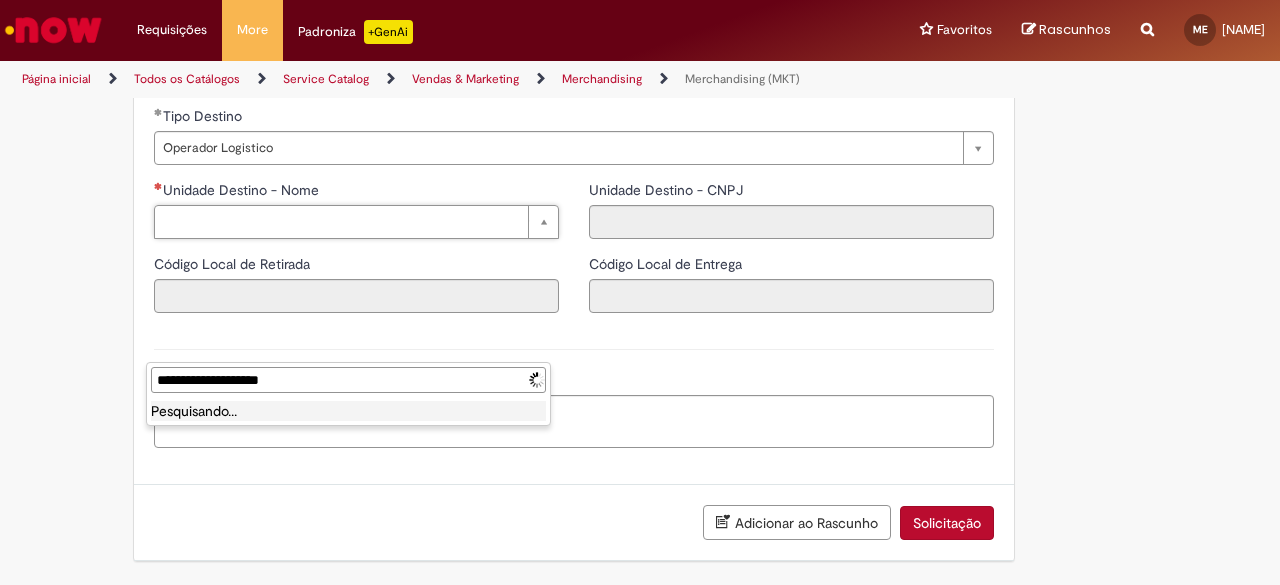 click on "Pesquisando..." at bounding box center [348, 411] 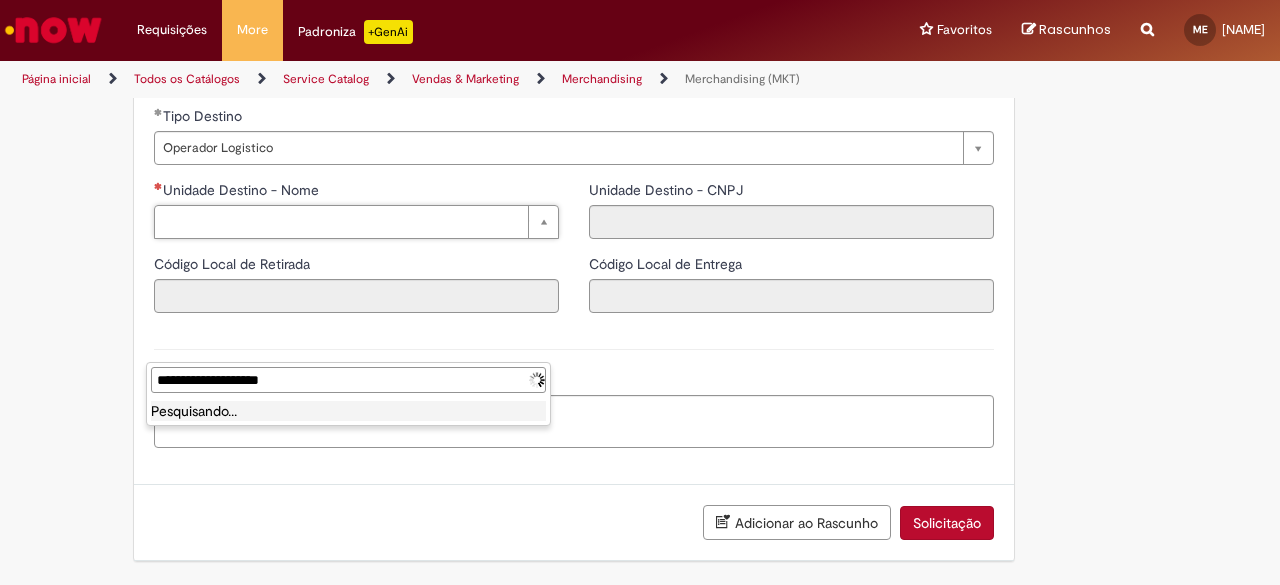 click on "**********" at bounding box center [348, 380] 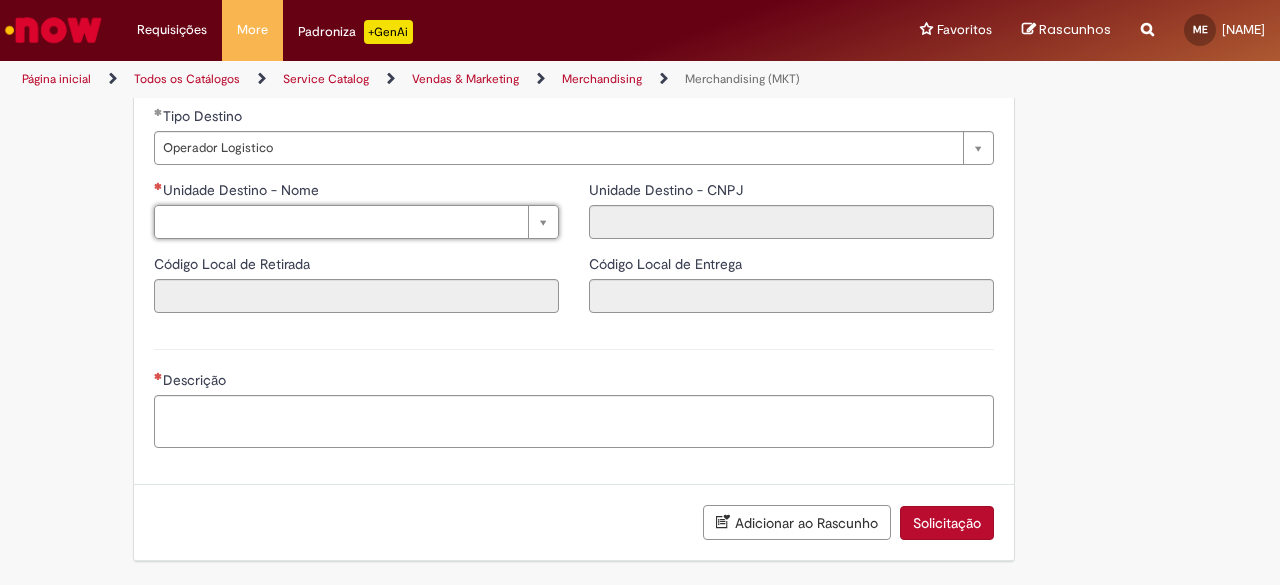 scroll, scrollTop: 2400, scrollLeft: 0, axis: vertical 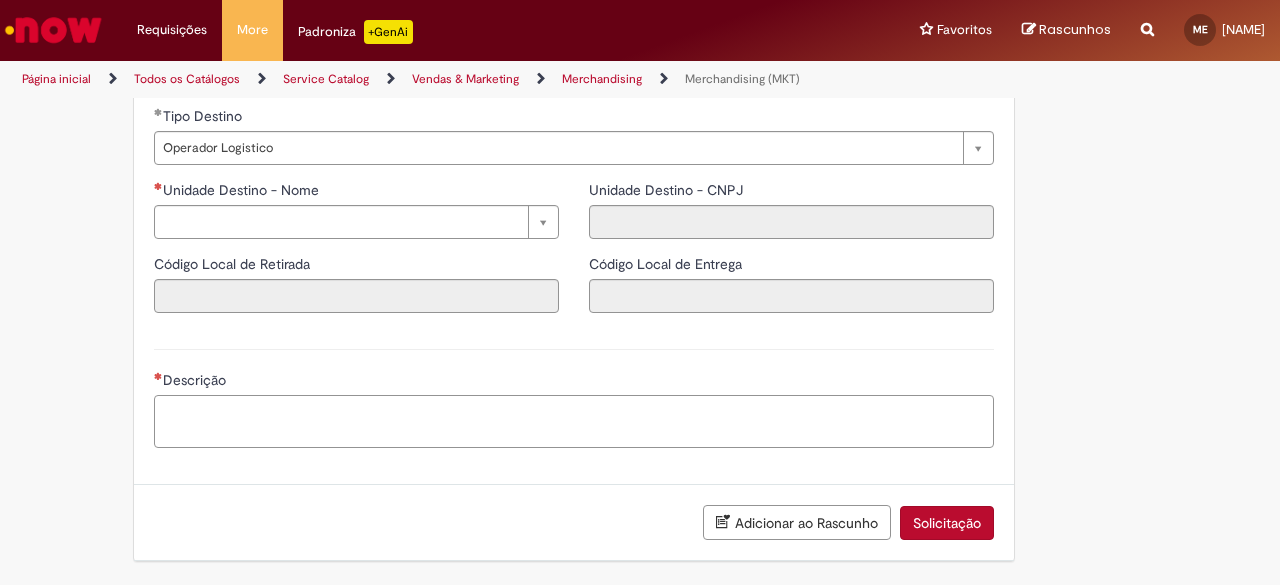 click on "Descrição" at bounding box center [574, 421] 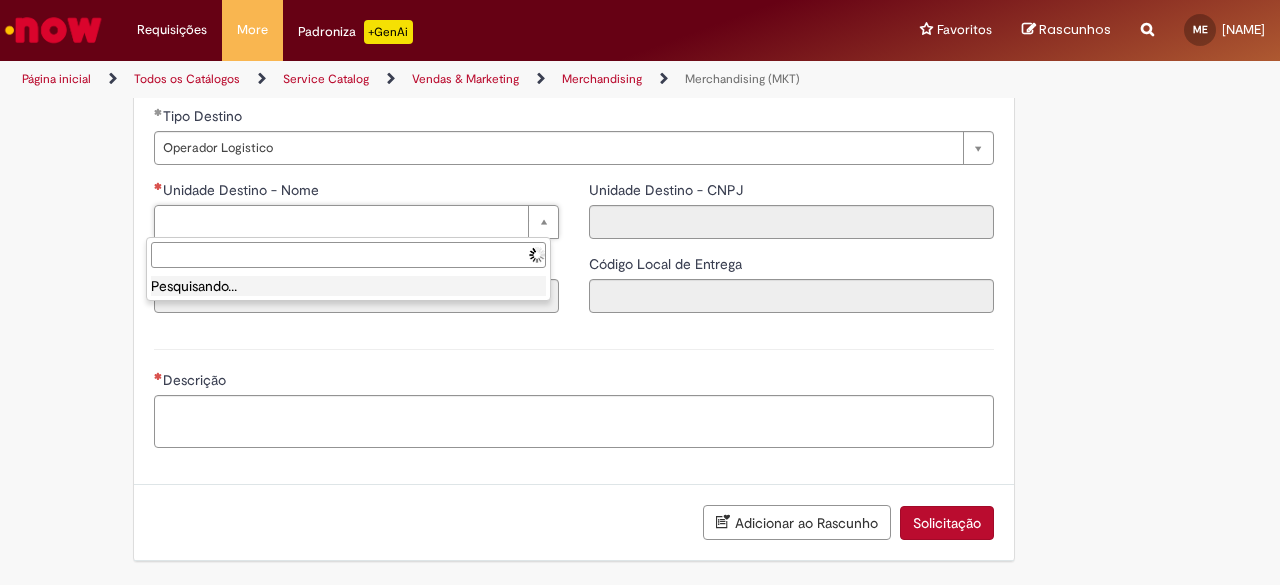 click on "Unidade Destino - Nome" at bounding box center (348, 255) 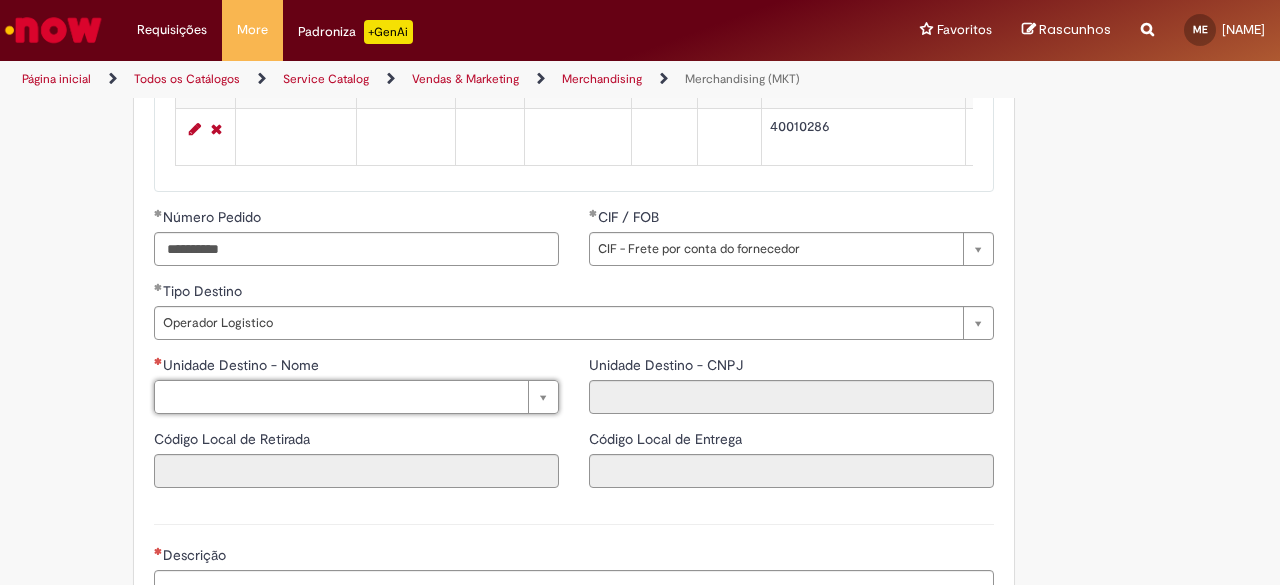 scroll, scrollTop: 2324, scrollLeft: 0, axis: vertical 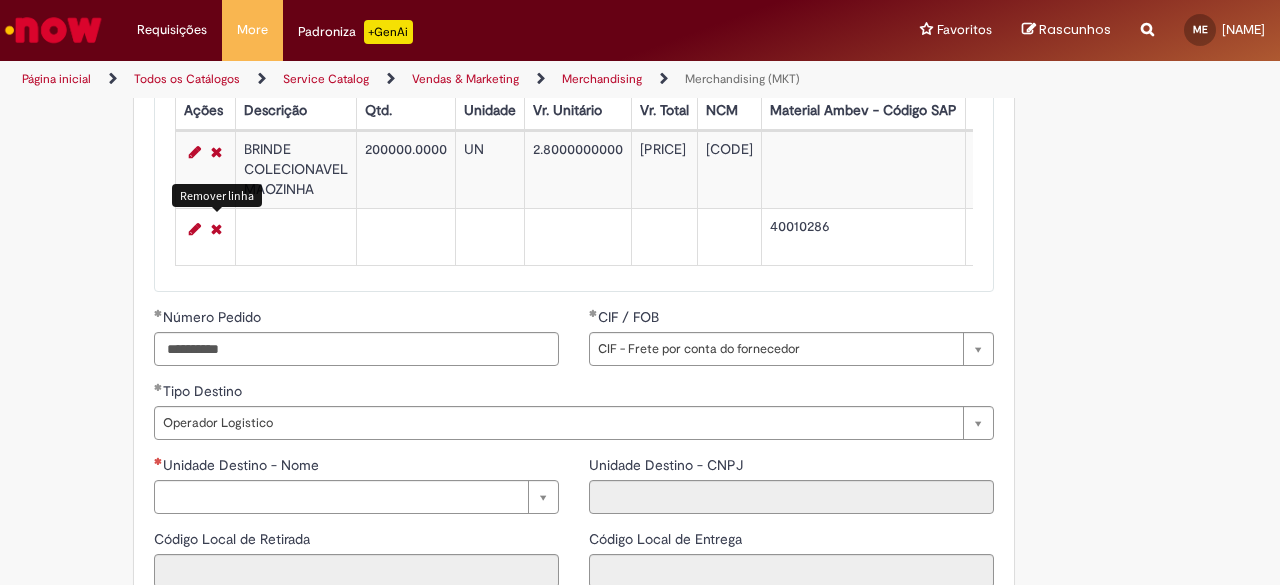 click at bounding box center [216, 229] 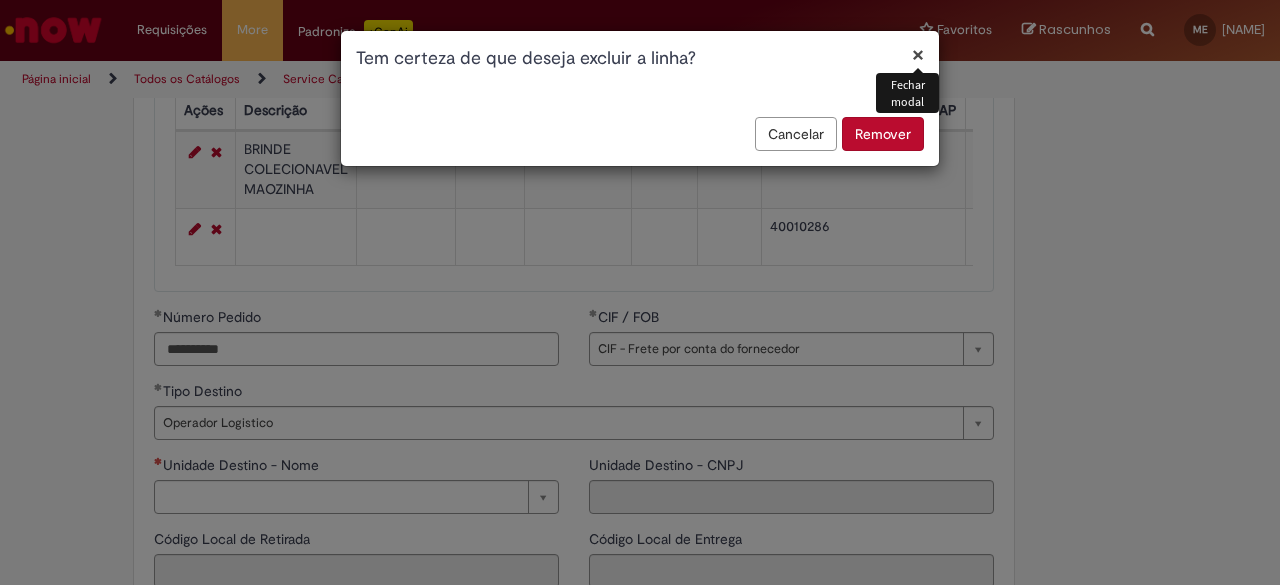 click on "Remover" at bounding box center [883, 134] 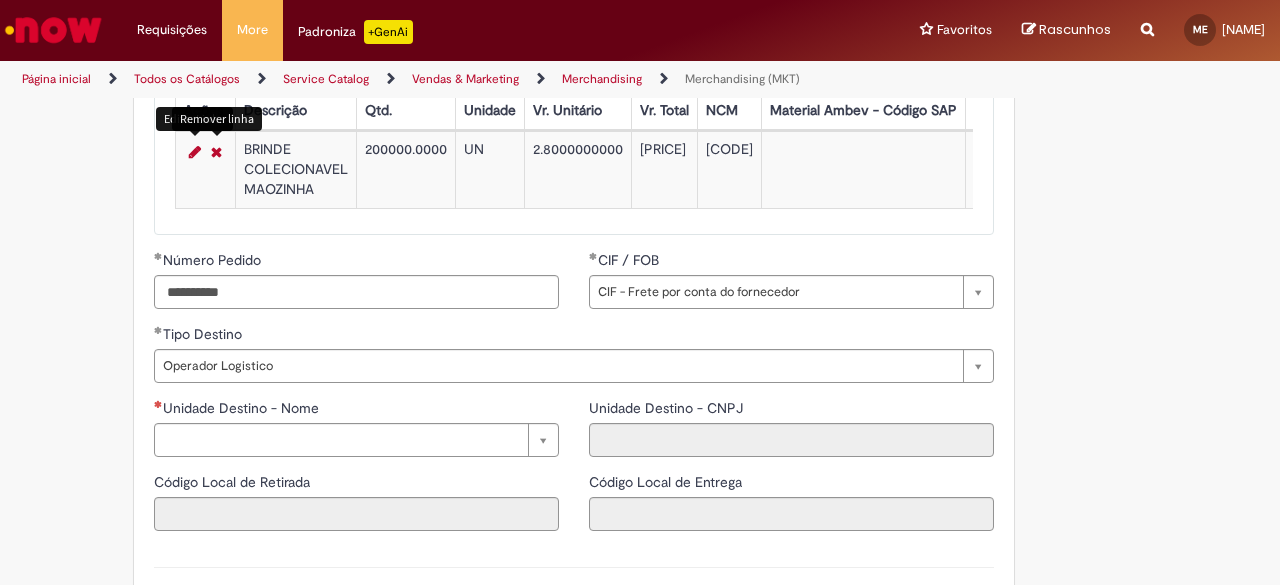click at bounding box center [195, 152] 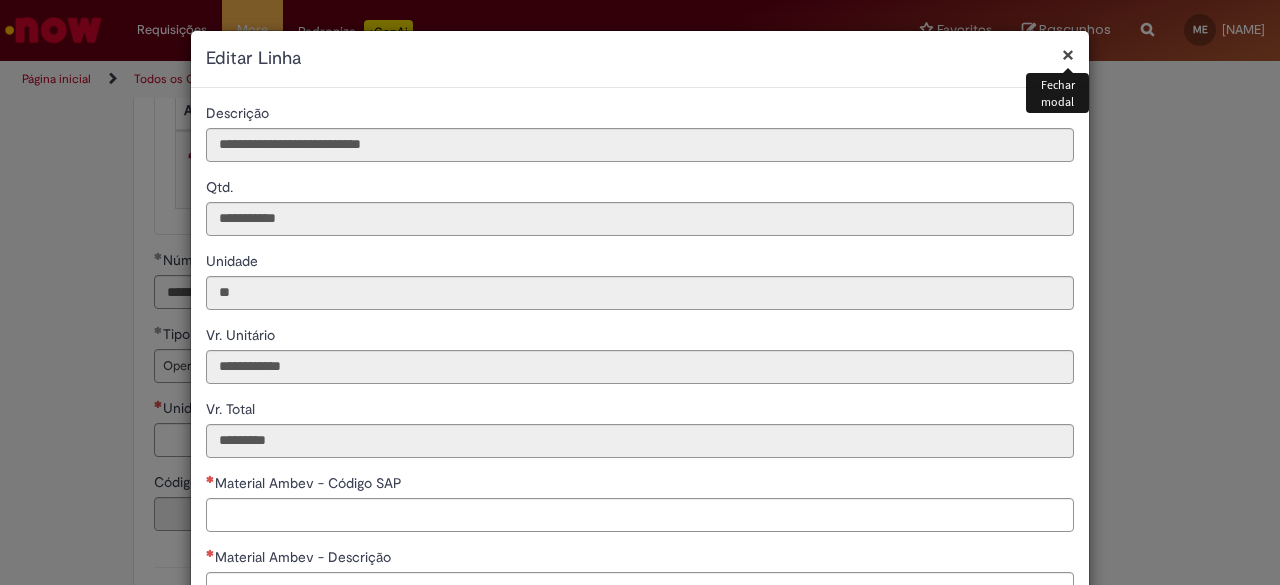 scroll, scrollTop: 144, scrollLeft: 0, axis: vertical 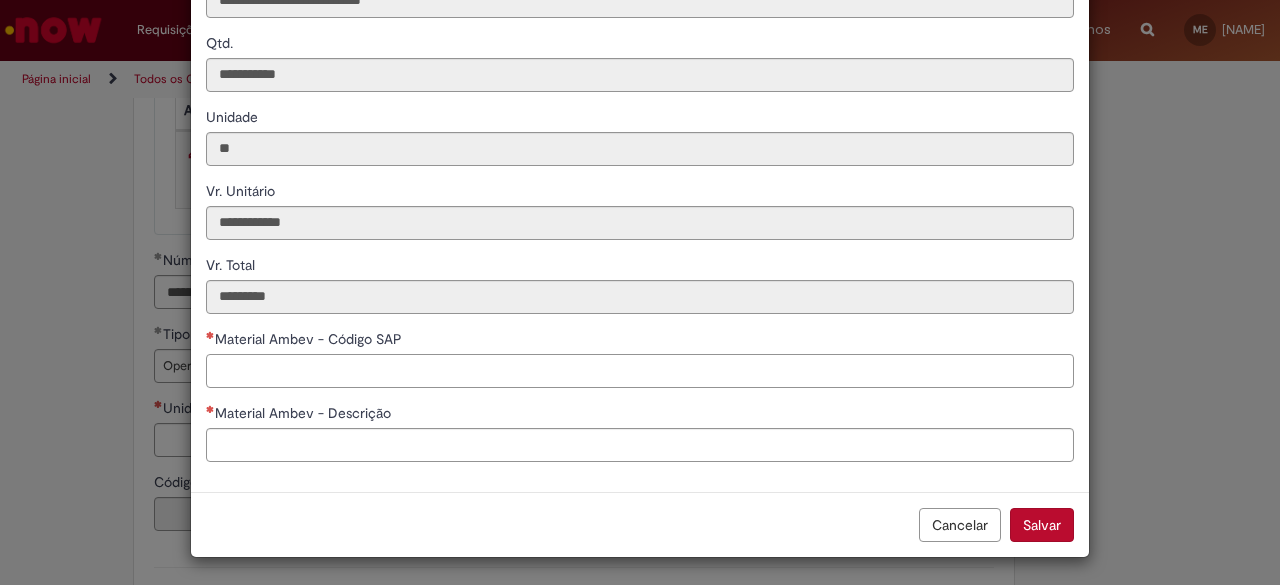 click on "Material Ambev - Código SAP" at bounding box center (640, 371) 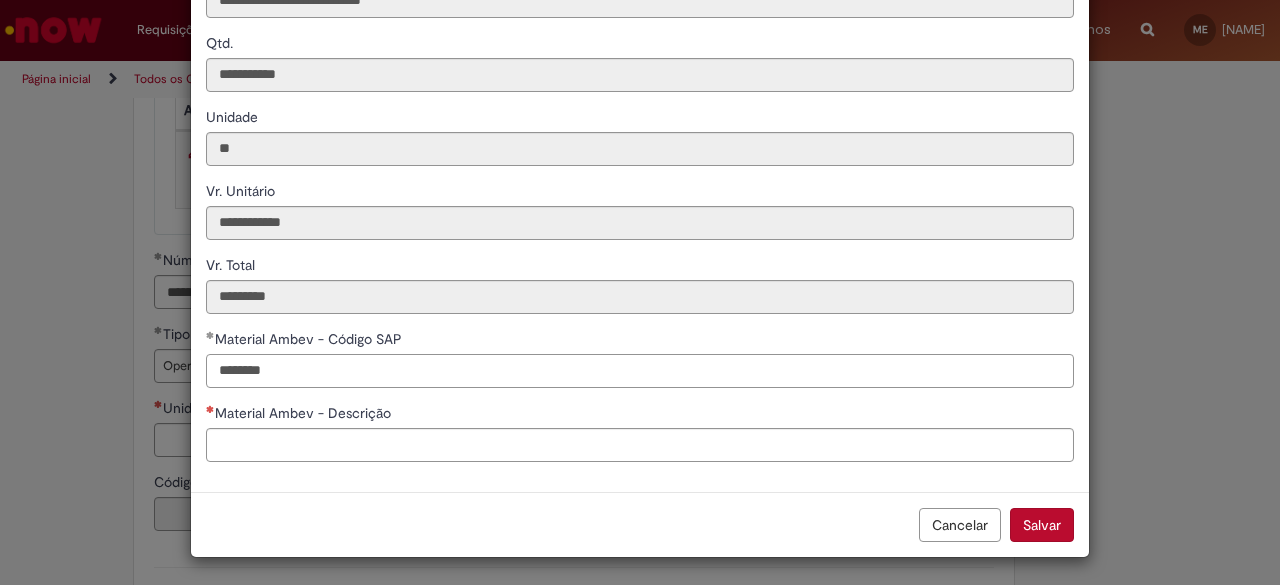 type on "********" 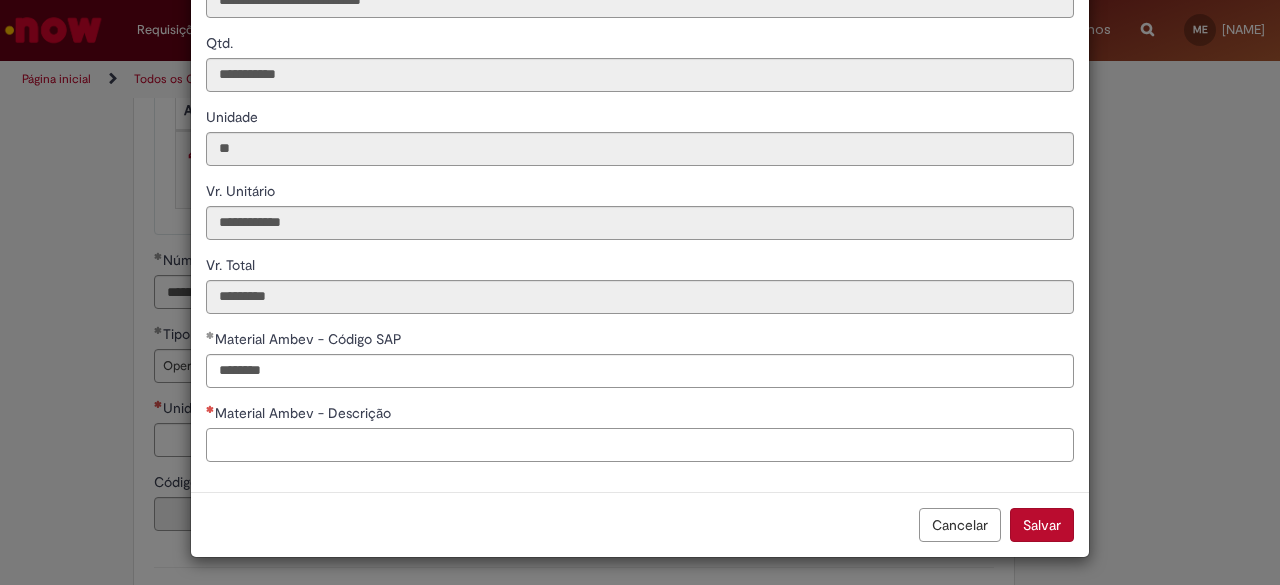 click on "Material Ambev - Descrição" at bounding box center [640, 445] 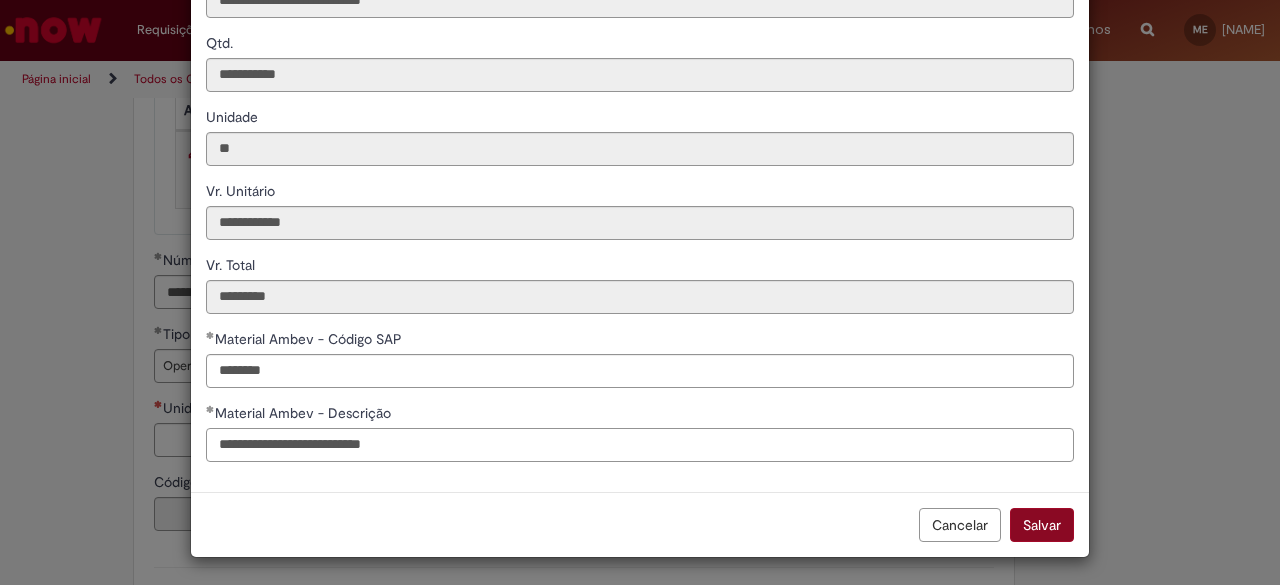 type on "**********" 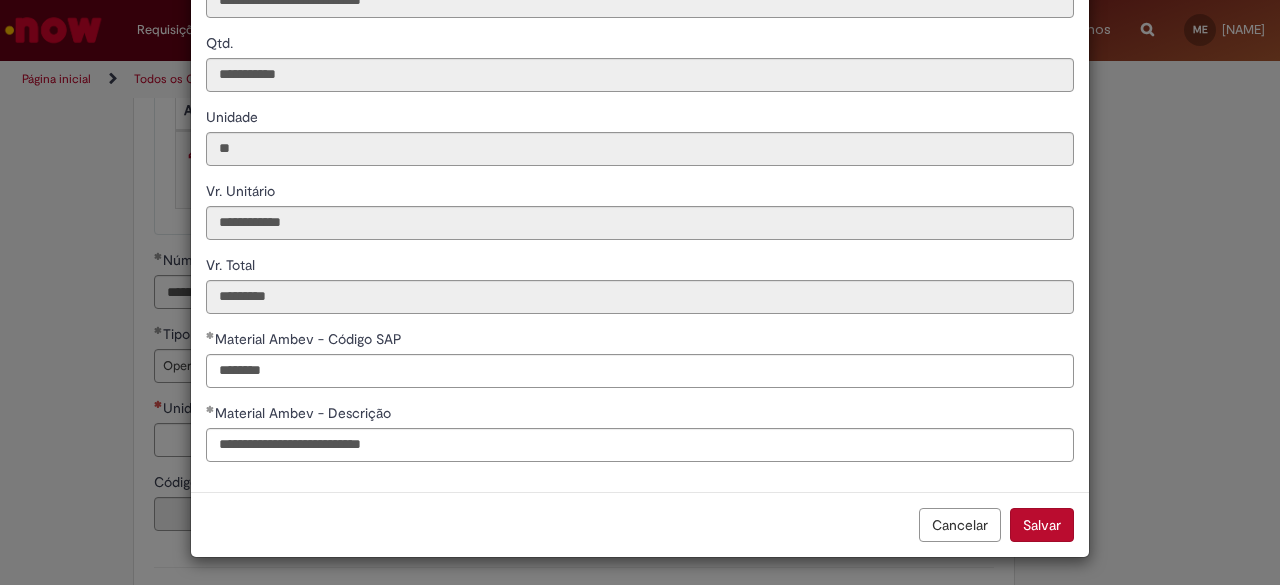 click on "Salvar" at bounding box center [1042, 525] 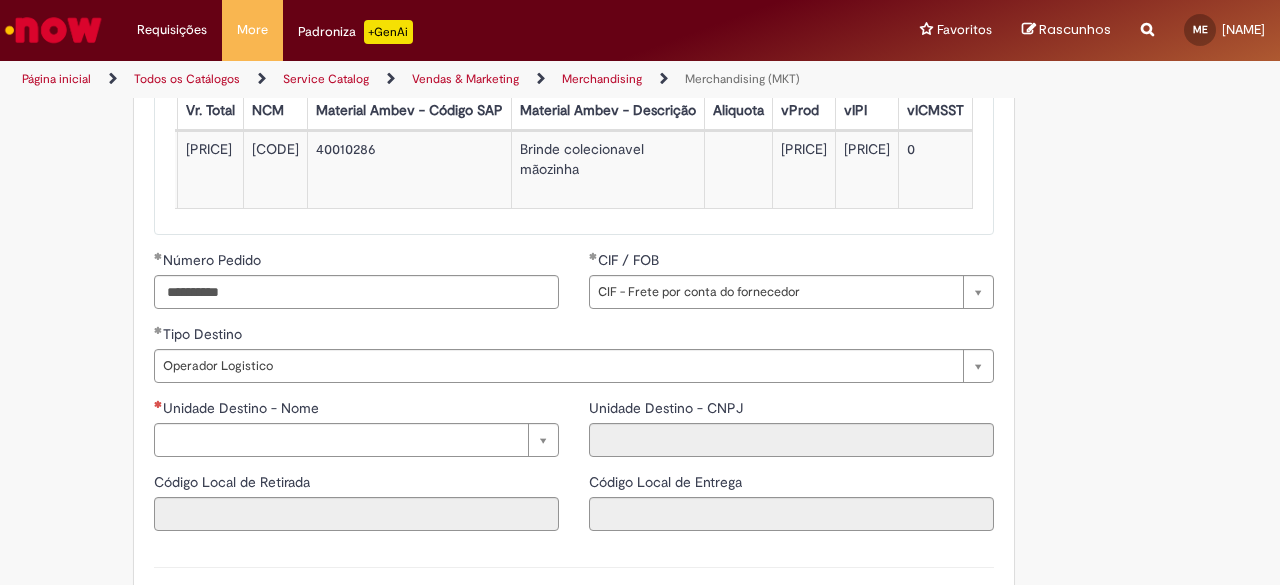 scroll, scrollTop: 0, scrollLeft: 482, axis: horizontal 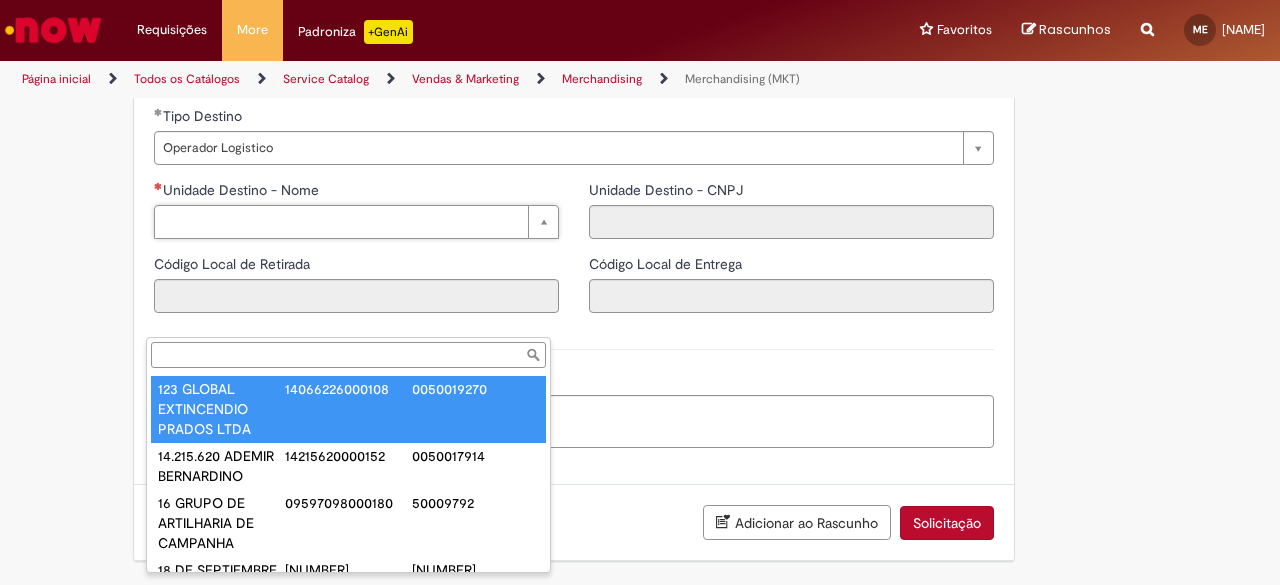 click on "Unidade Destino - Nome" at bounding box center (348, 355) 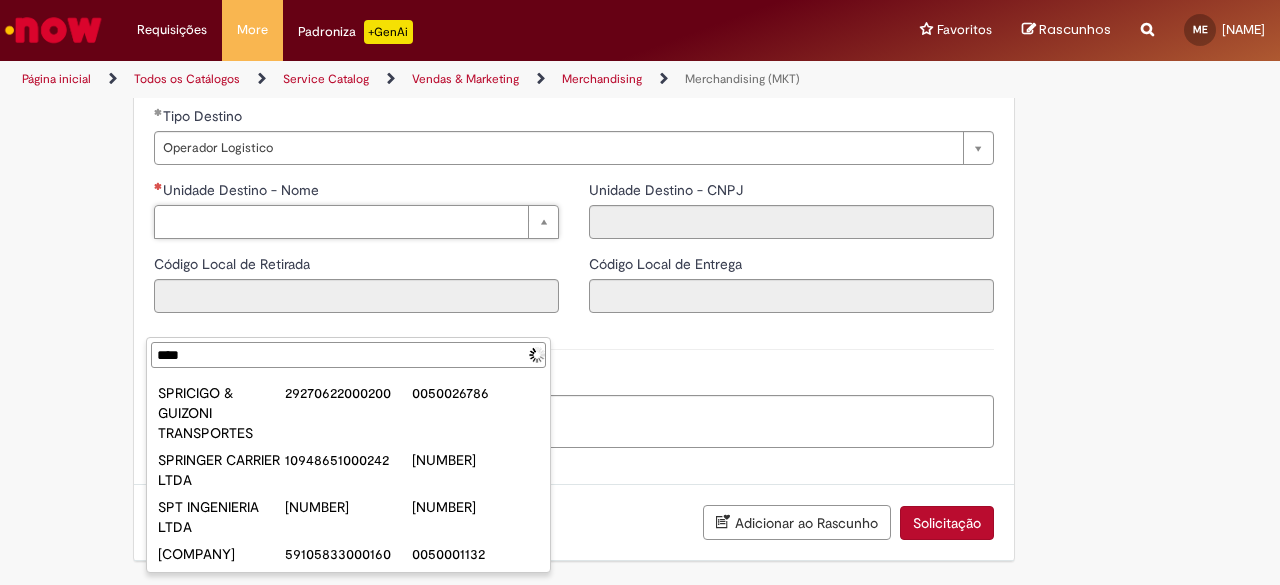 scroll, scrollTop: 0, scrollLeft: 0, axis: both 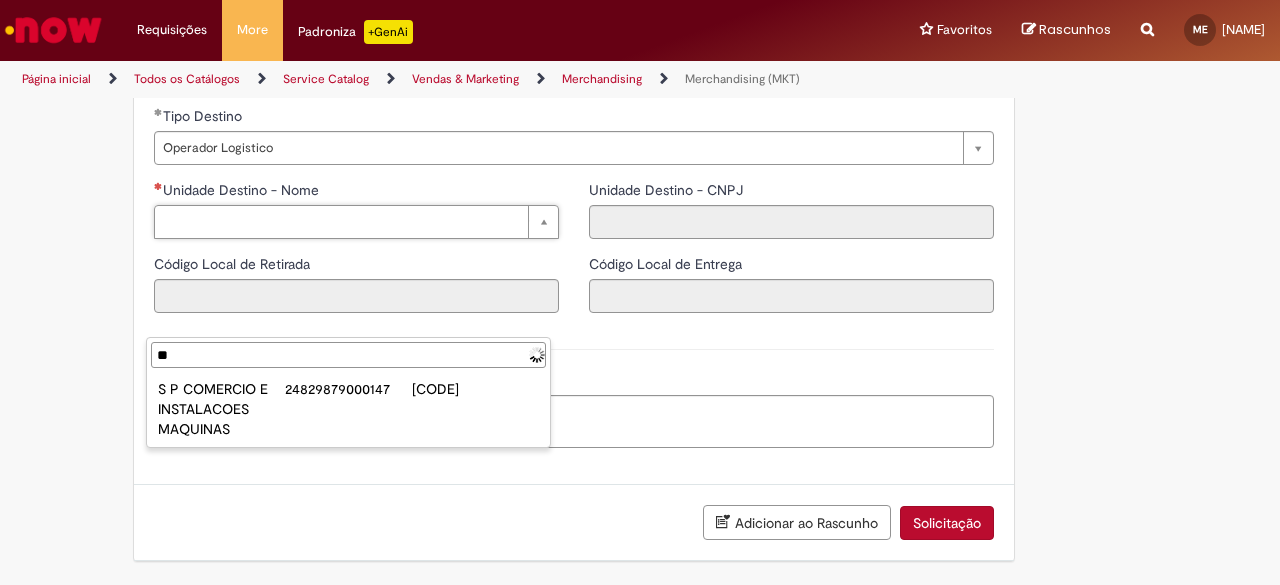 type on "*" 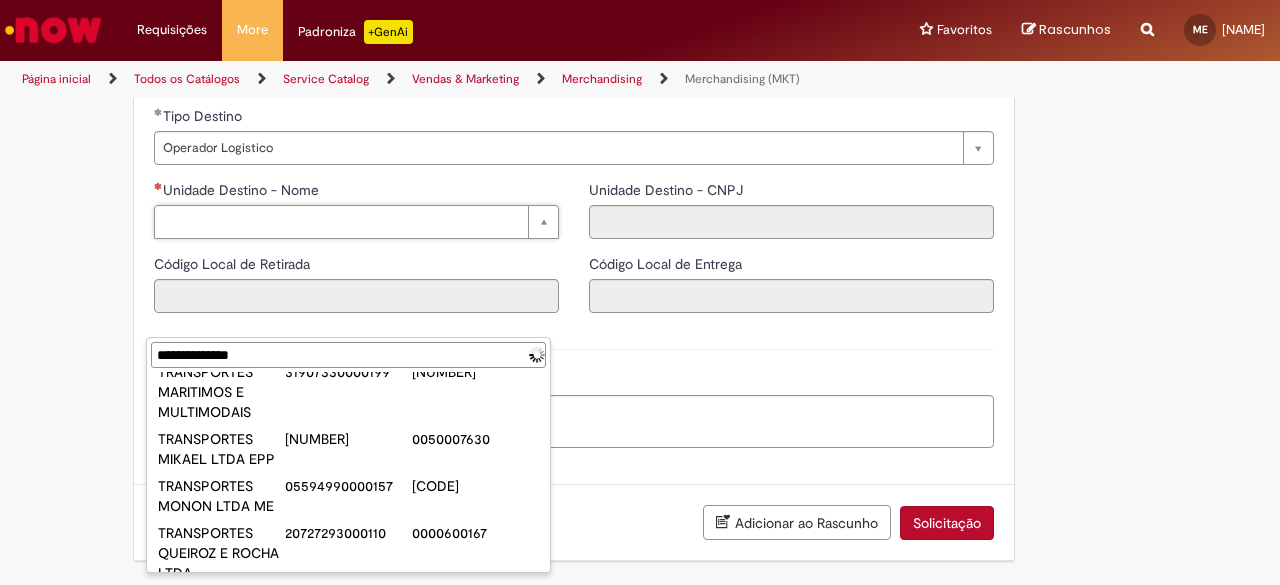 scroll, scrollTop: 0, scrollLeft: 0, axis: both 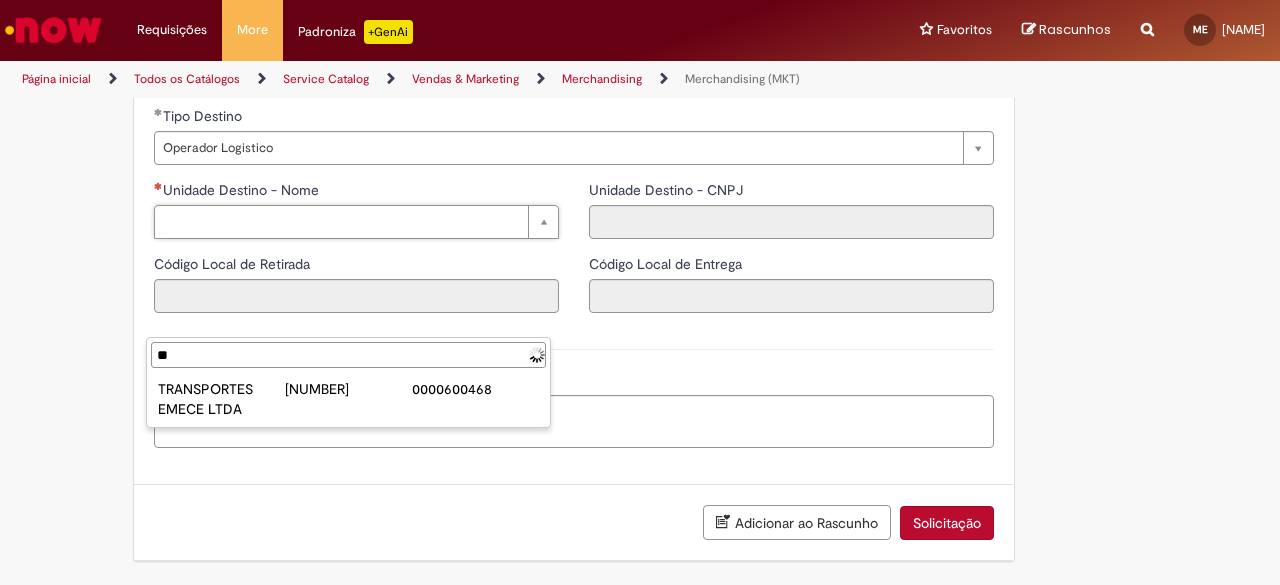 type on "*" 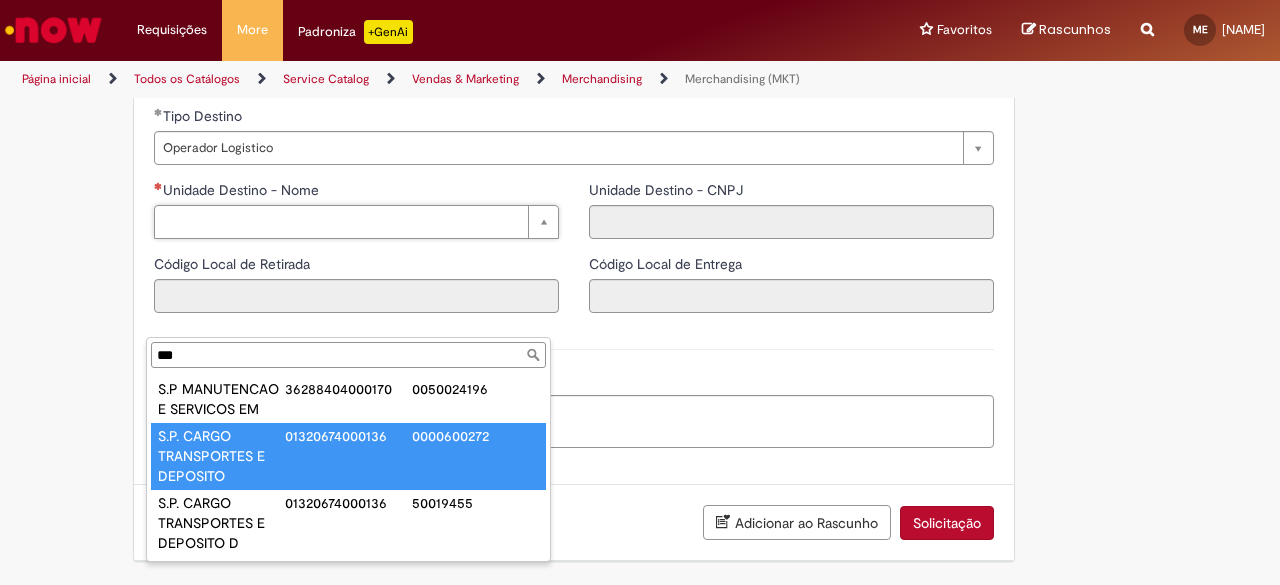 type on "***" 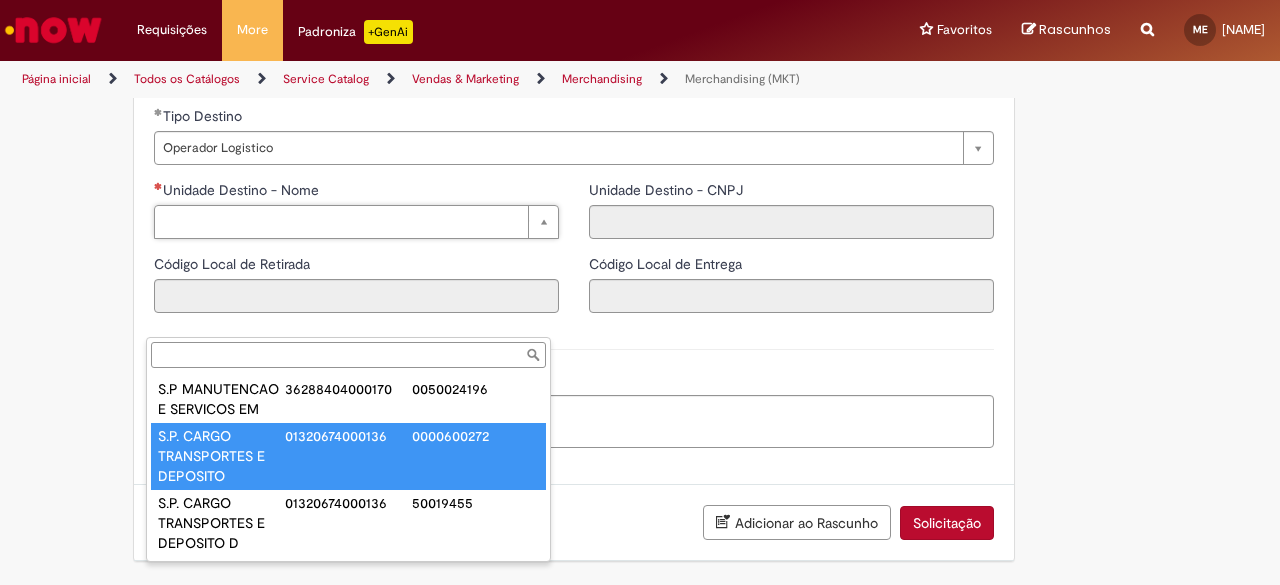 type on "**********" 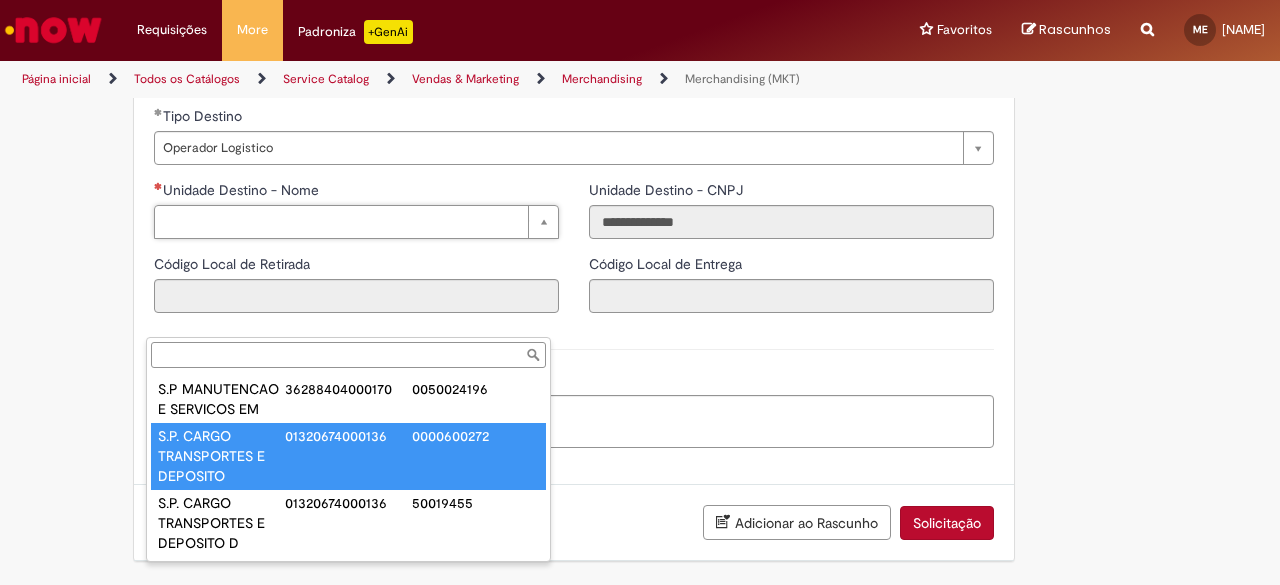 type on "**********" 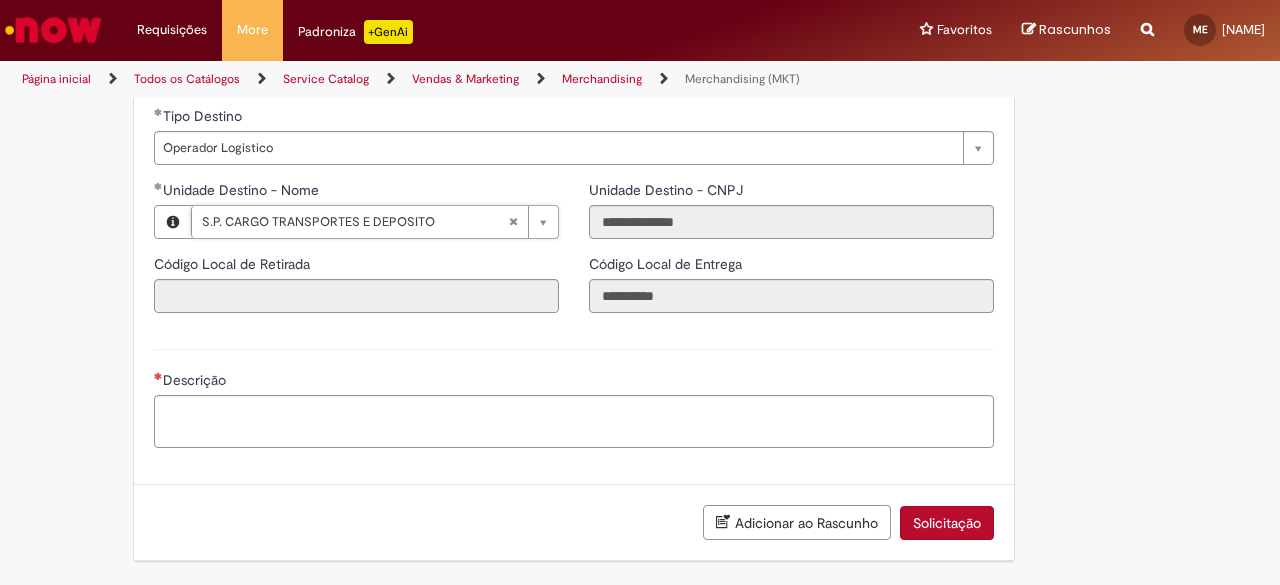 scroll, scrollTop: 2651, scrollLeft: 0, axis: vertical 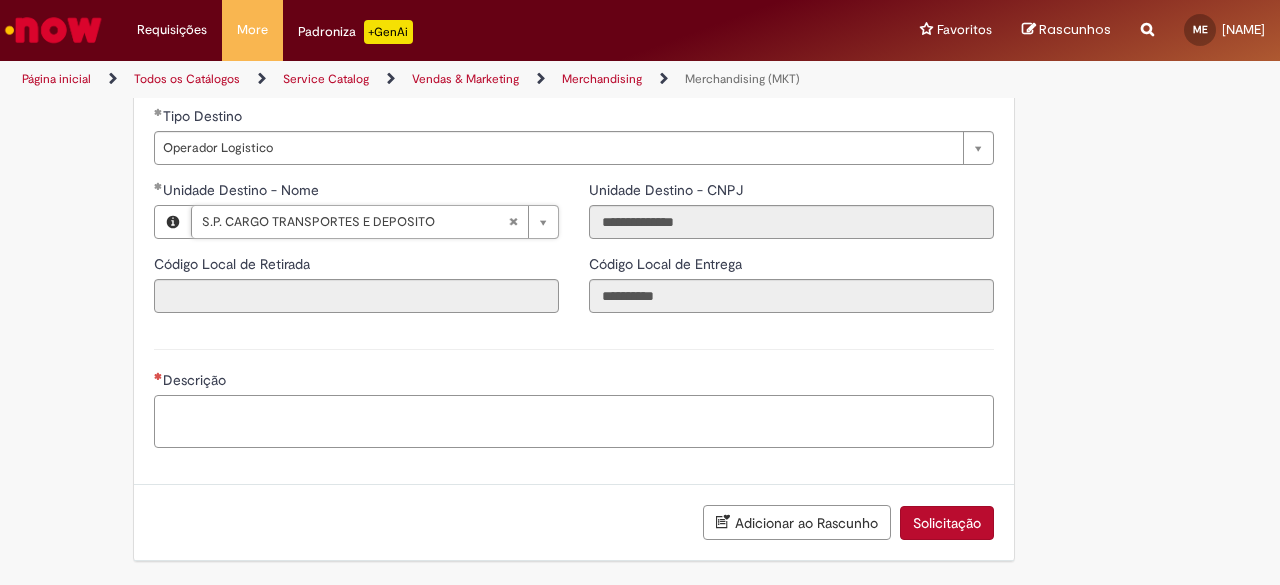 click on "Descrição" at bounding box center [574, 421] 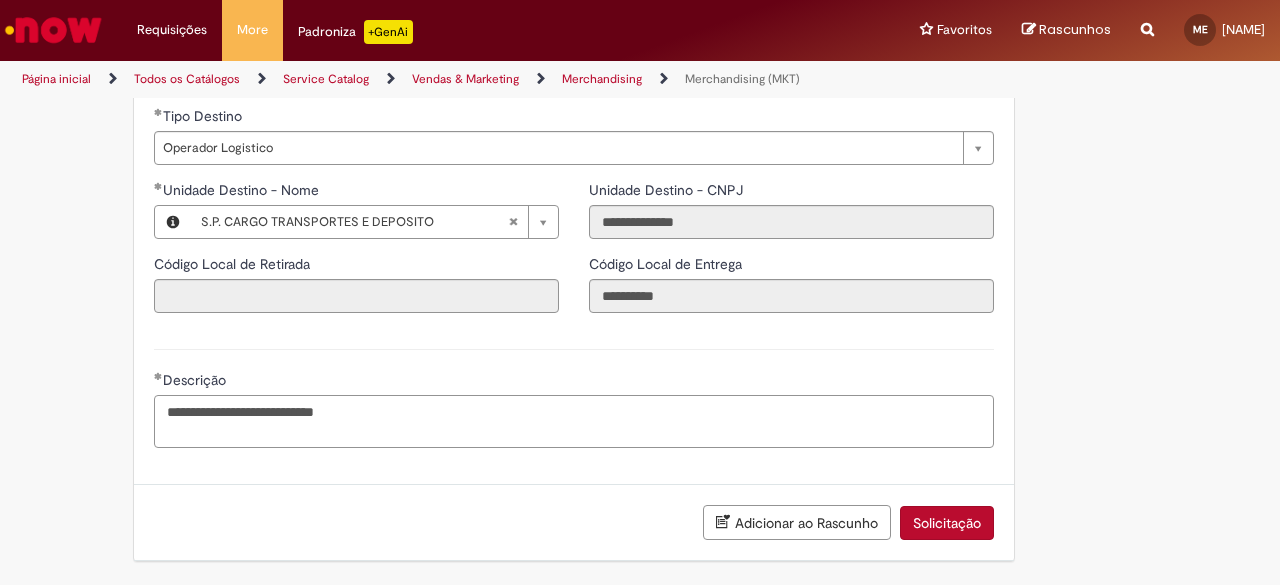 click on "**********" at bounding box center [574, 421] 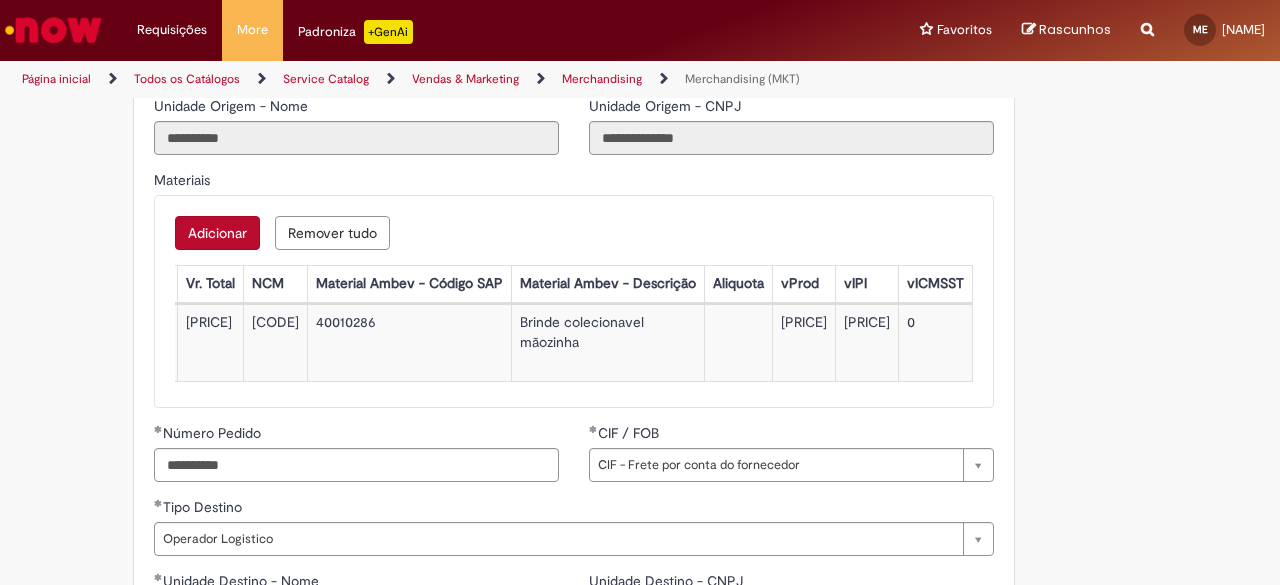 scroll, scrollTop: 2668, scrollLeft: 0, axis: vertical 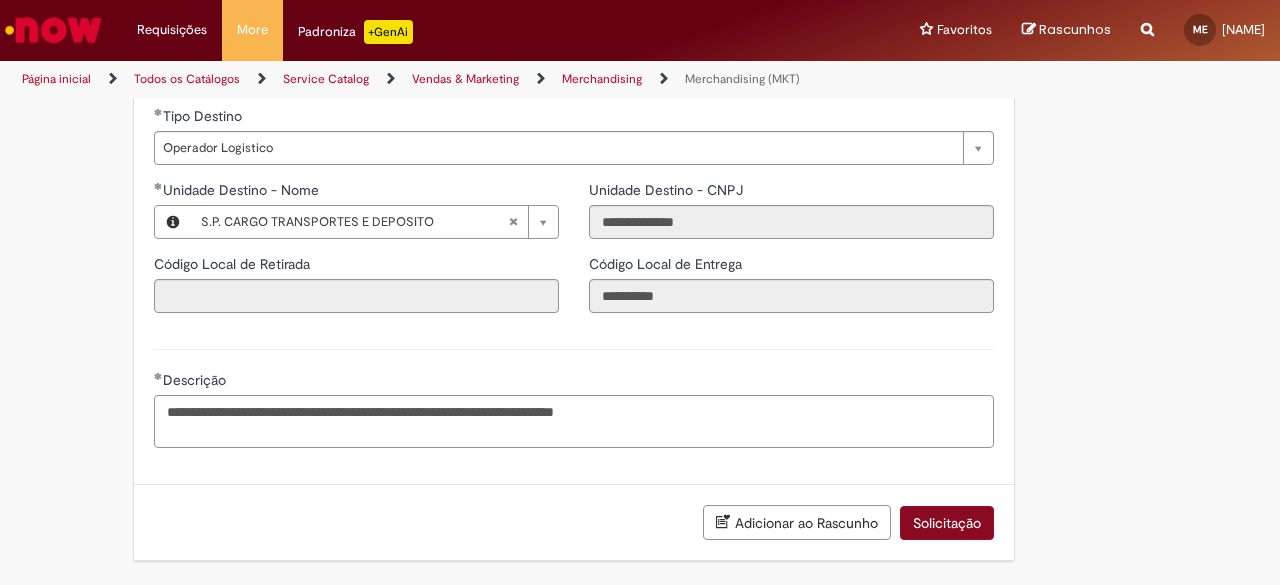 type on "**********" 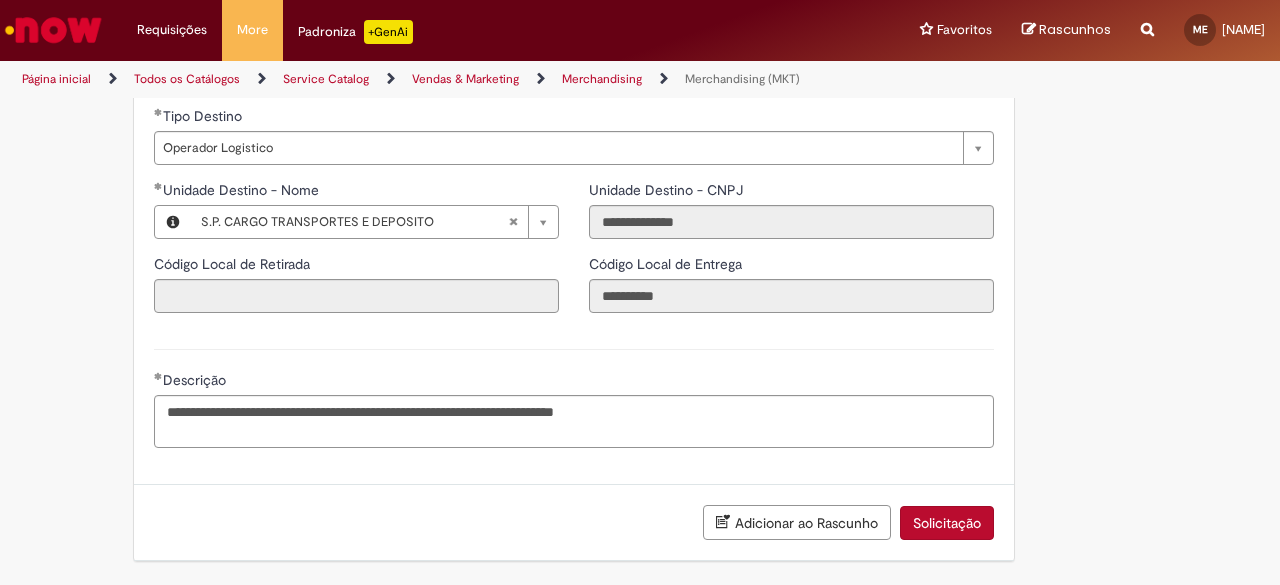 click on "Solicitação" at bounding box center [947, 523] 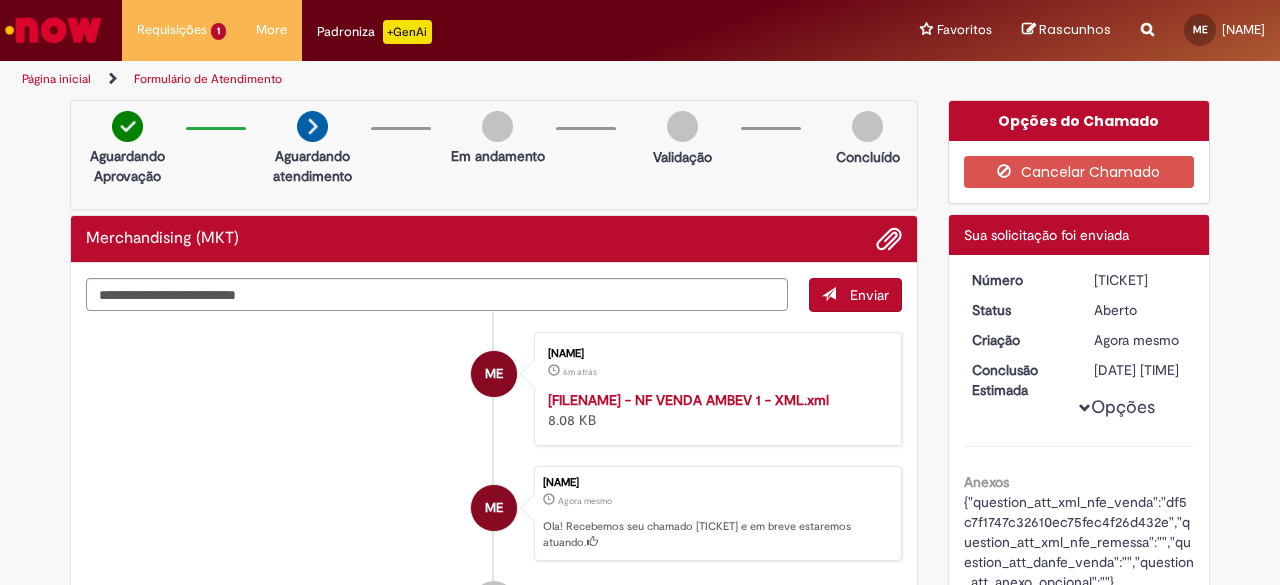 scroll, scrollTop: 100, scrollLeft: 0, axis: vertical 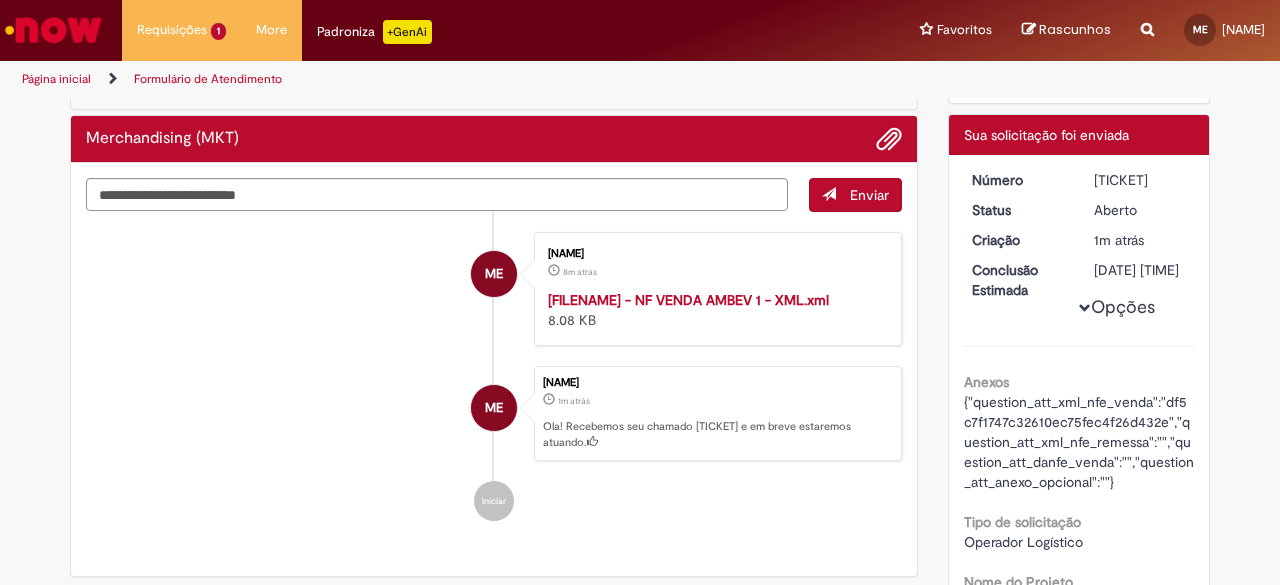drag, startPoint x: 1168, startPoint y: 177, endPoint x: 1082, endPoint y: 178, distance: 86.00581 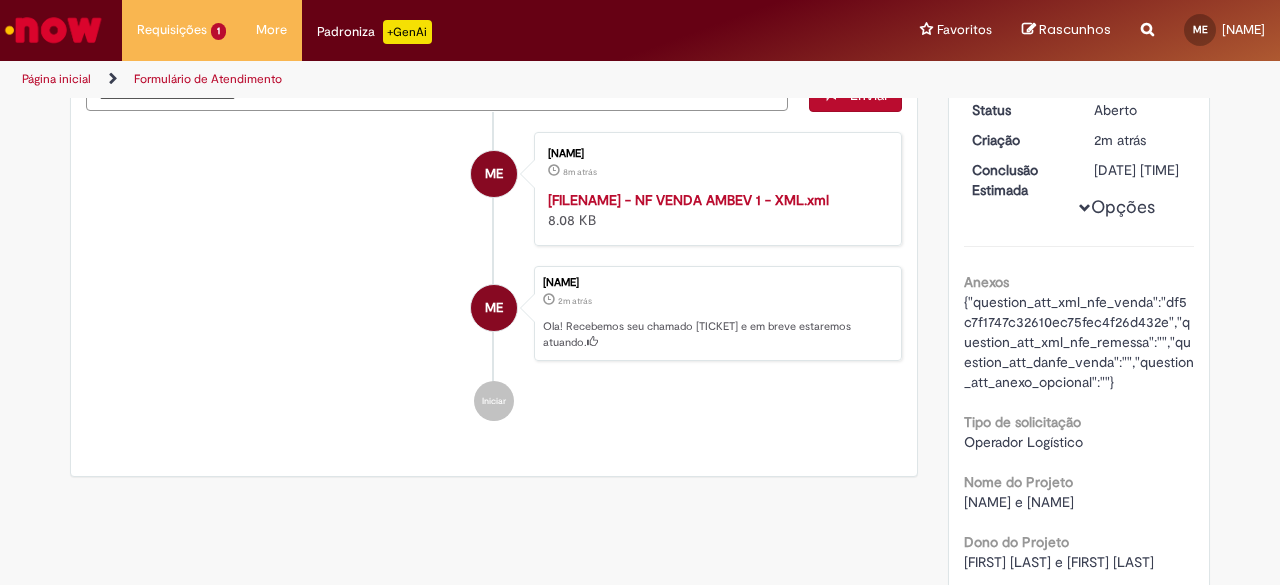 scroll, scrollTop: 0, scrollLeft: 0, axis: both 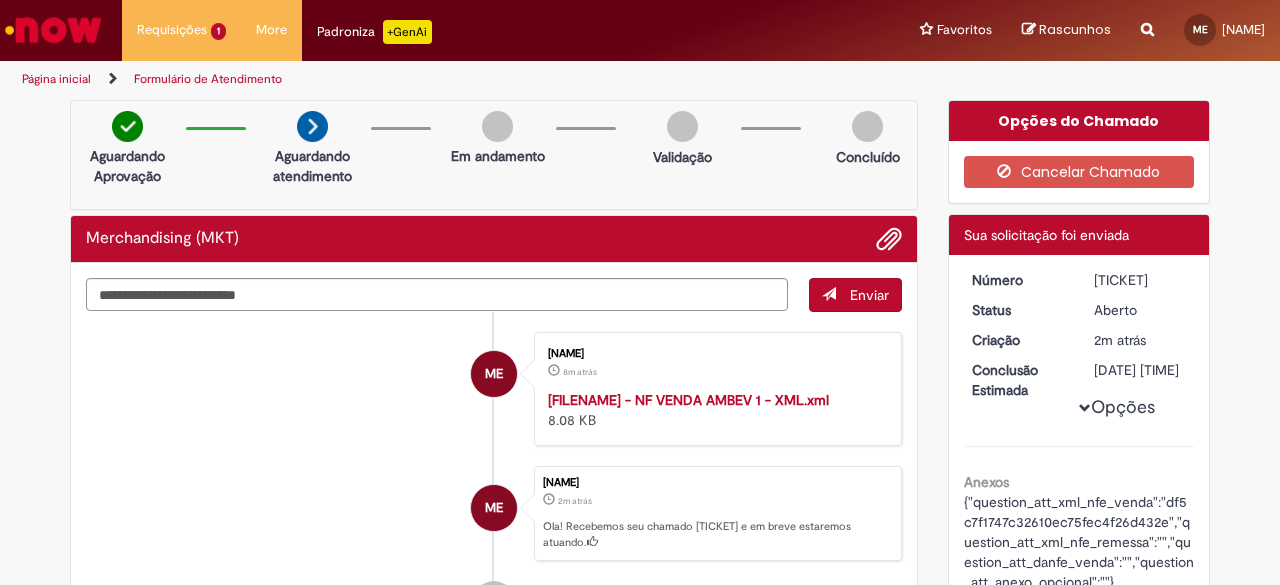 click on "Página inicial" at bounding box center [56, 79] 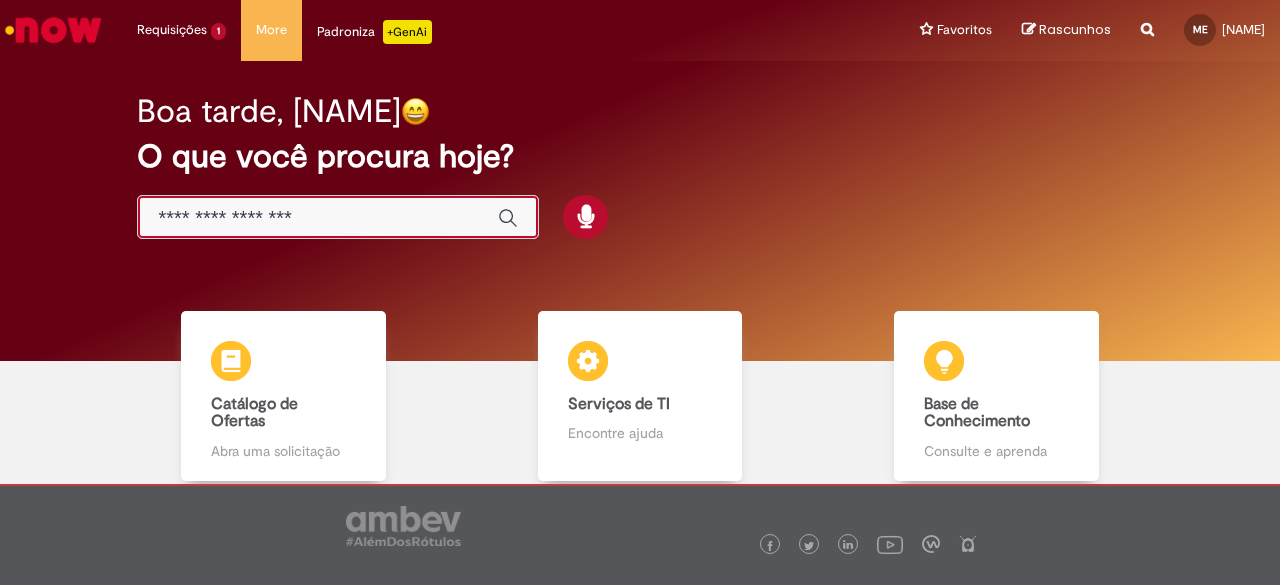 click at bounding box center (318, 218) 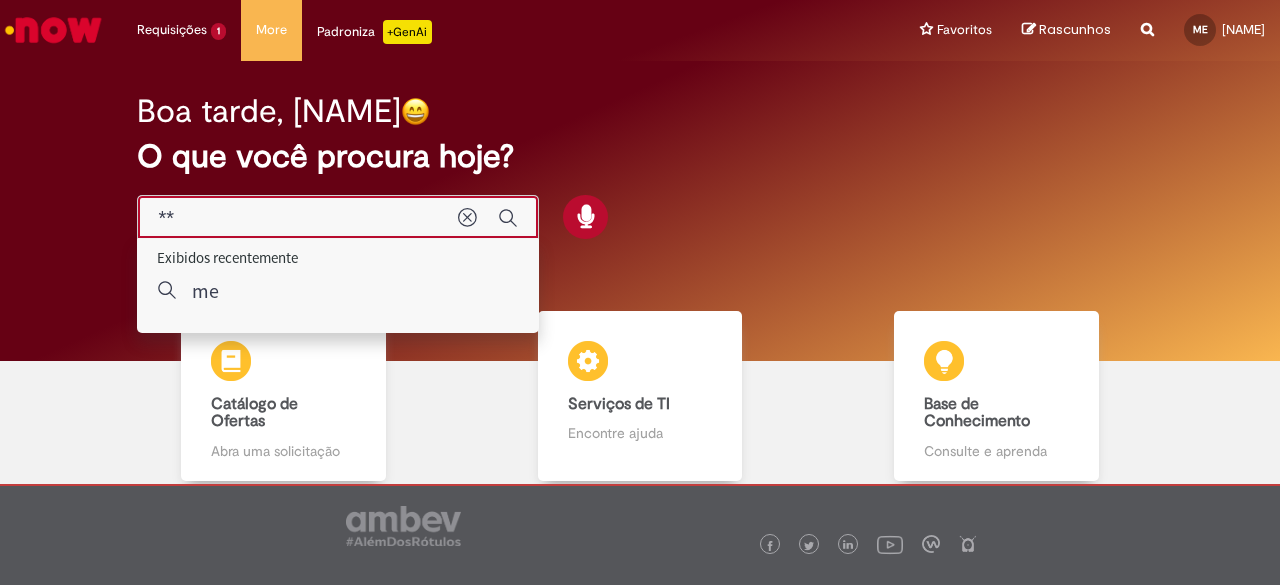 type on "***" 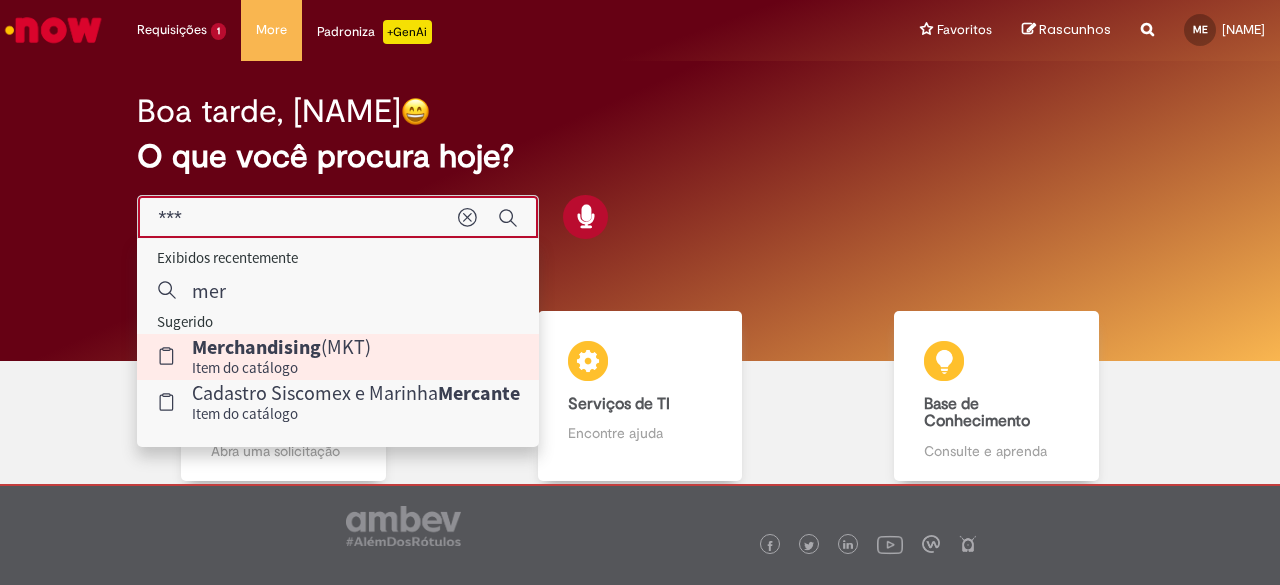 click on "Merchandising  (MKT)" at bounding box center [281, 346] 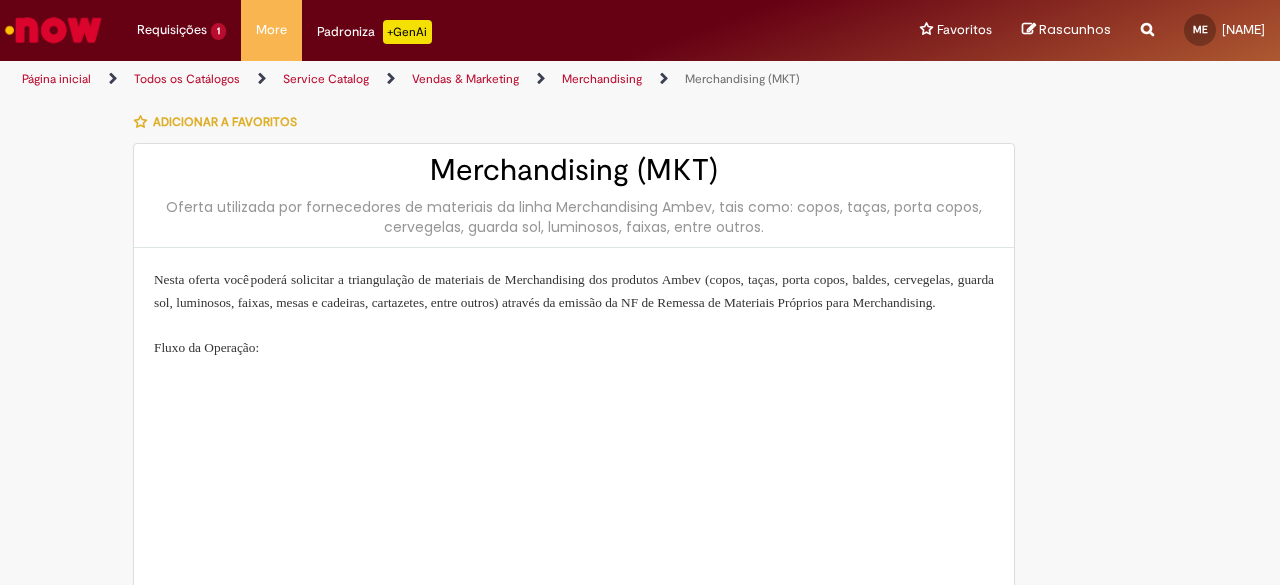 type on "**********" 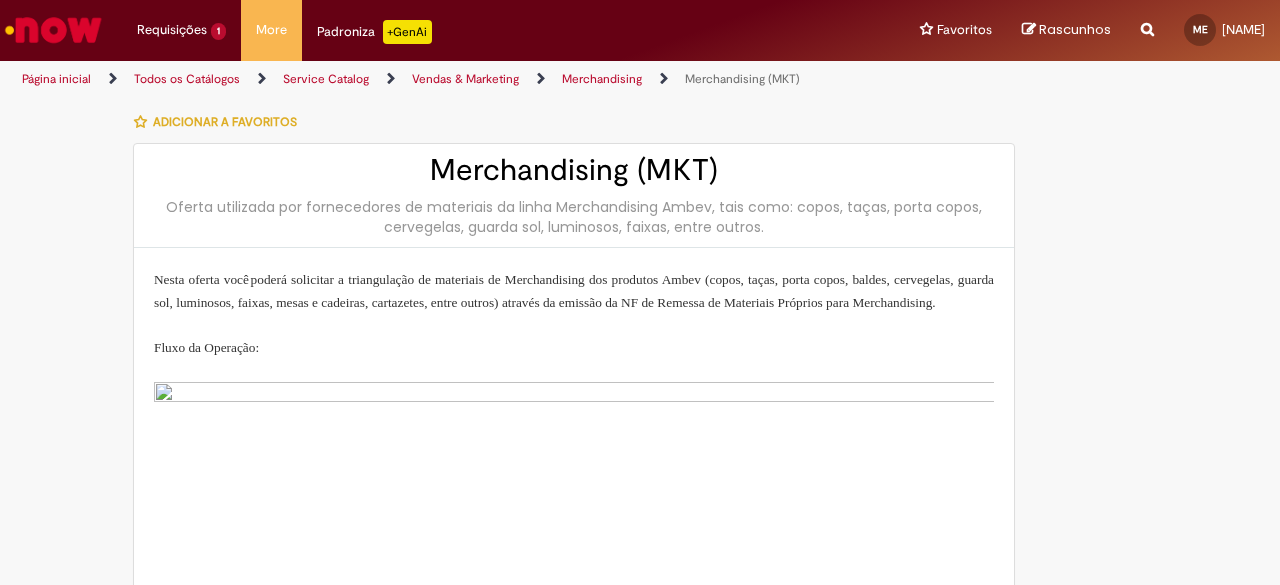 type on "**********" 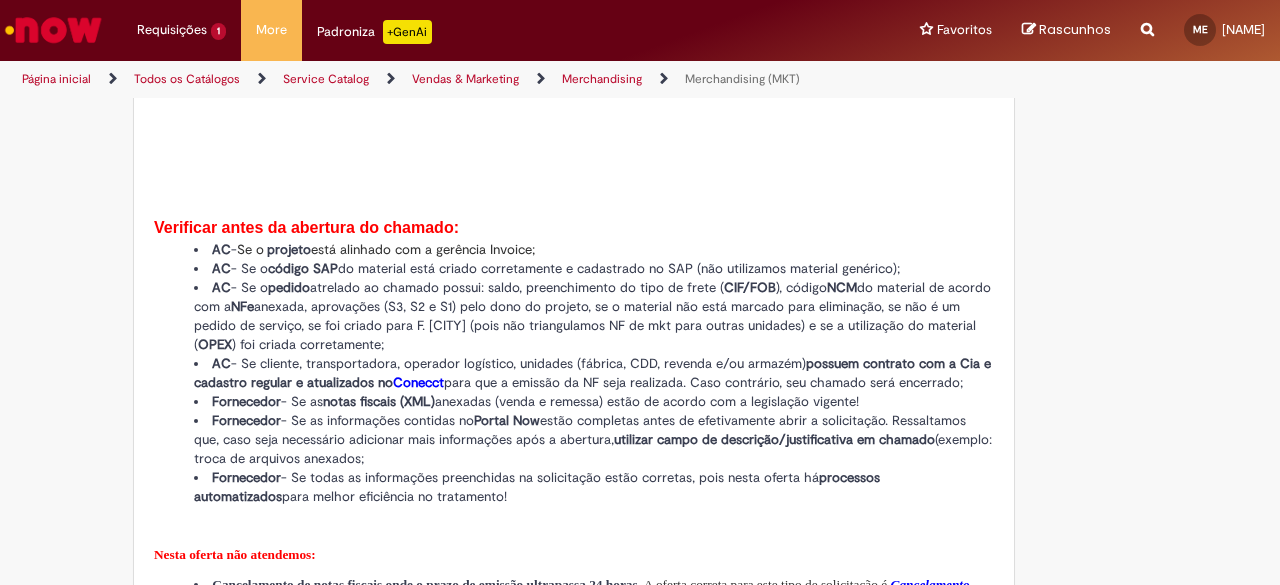 type on "**********" 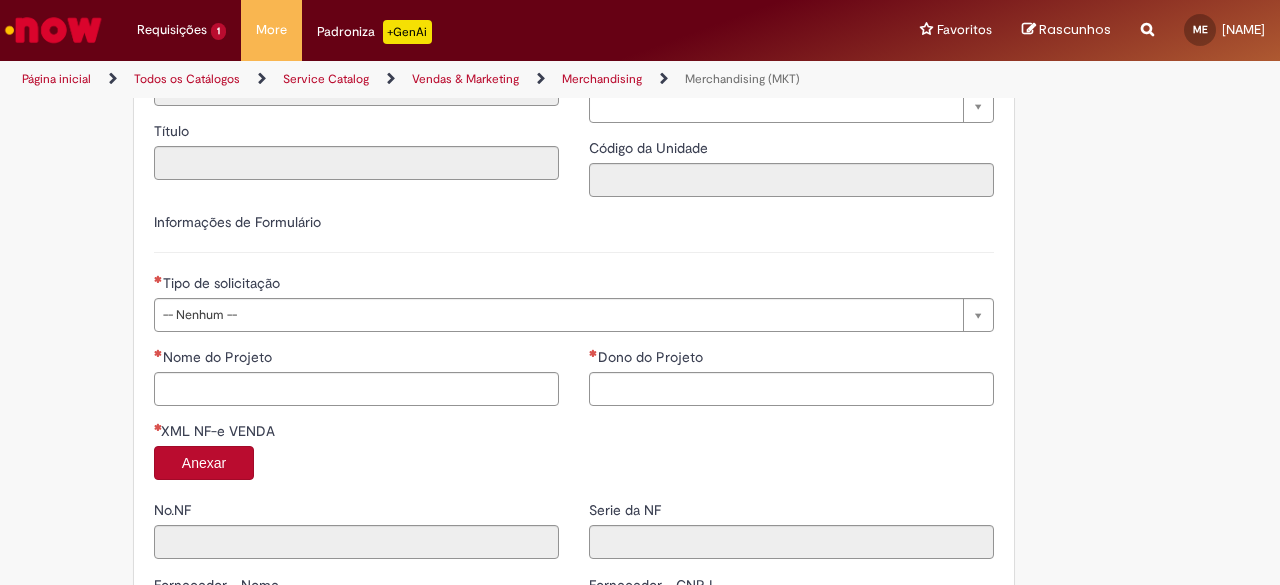 scroll, scrollTop: 1400, scrollLeft: 0, axis: vertical 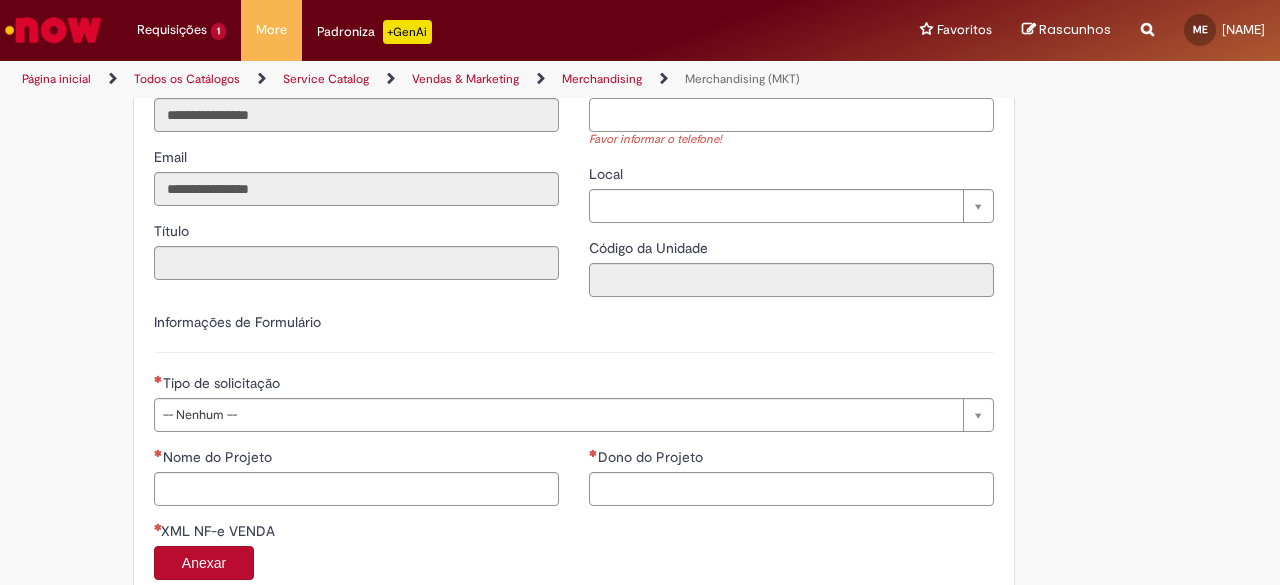 click on "Telefone de Contato" at bounding box center [791, 115] 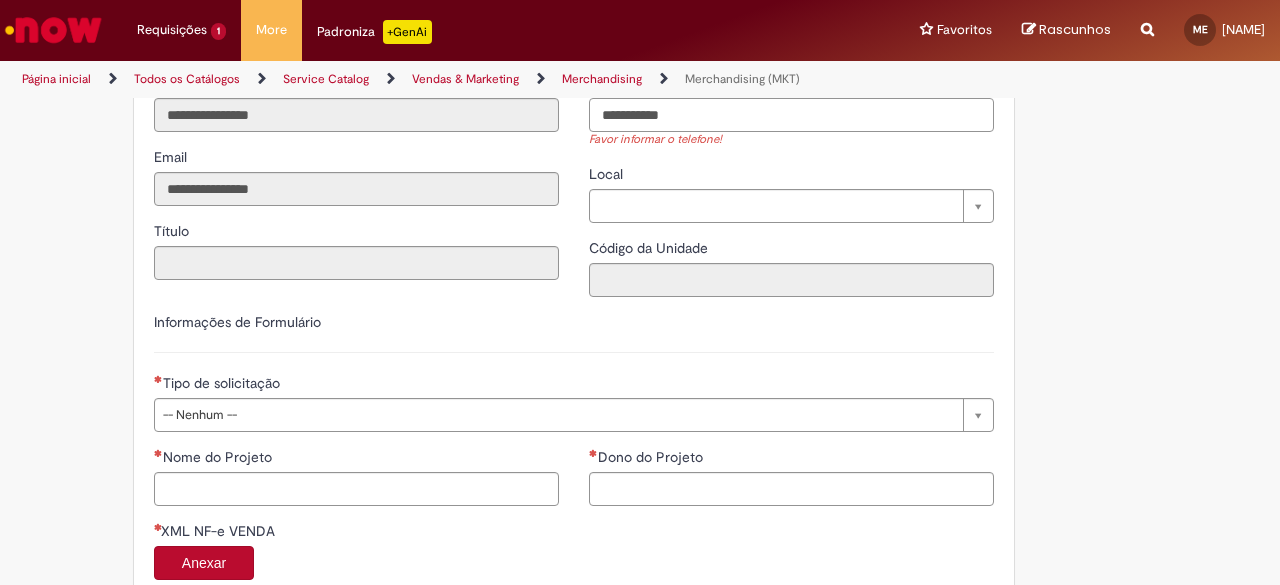 drag, startPoint x: 588, startPoint y: 229, endPoint x: 637, endPoint y: 239, distance: 50.01 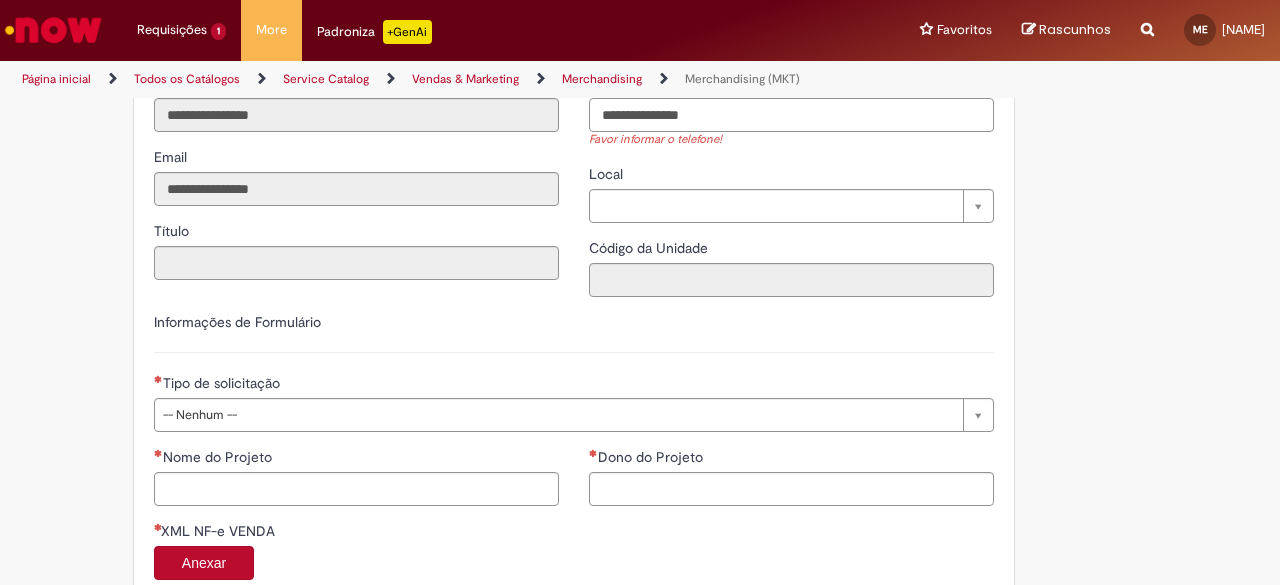 type on "**********" 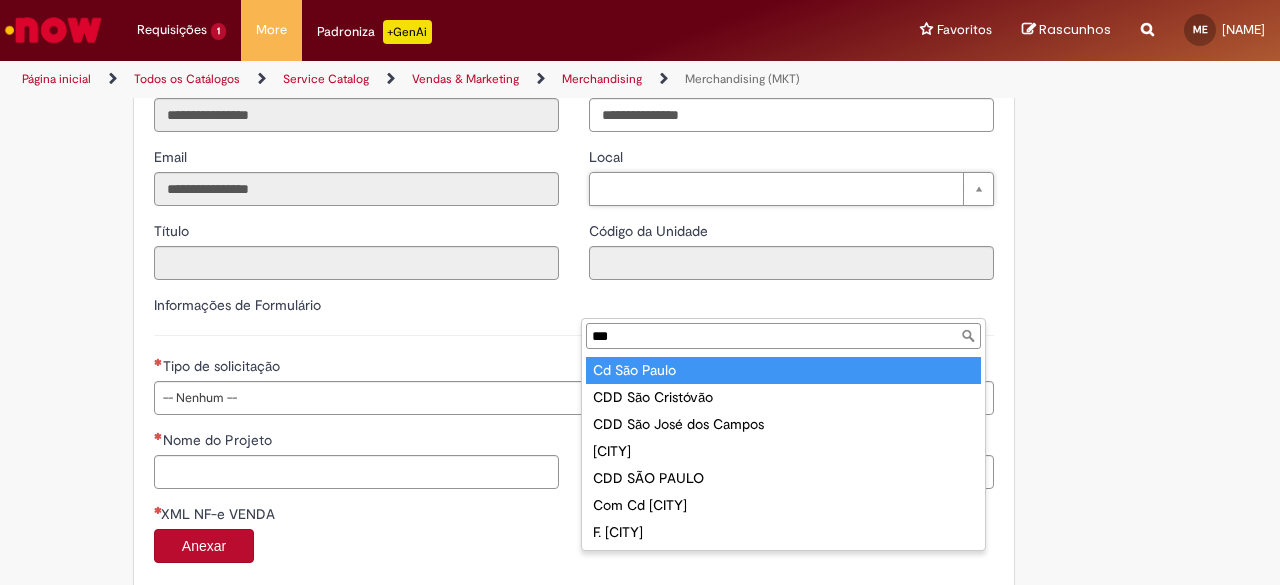 type on "***" 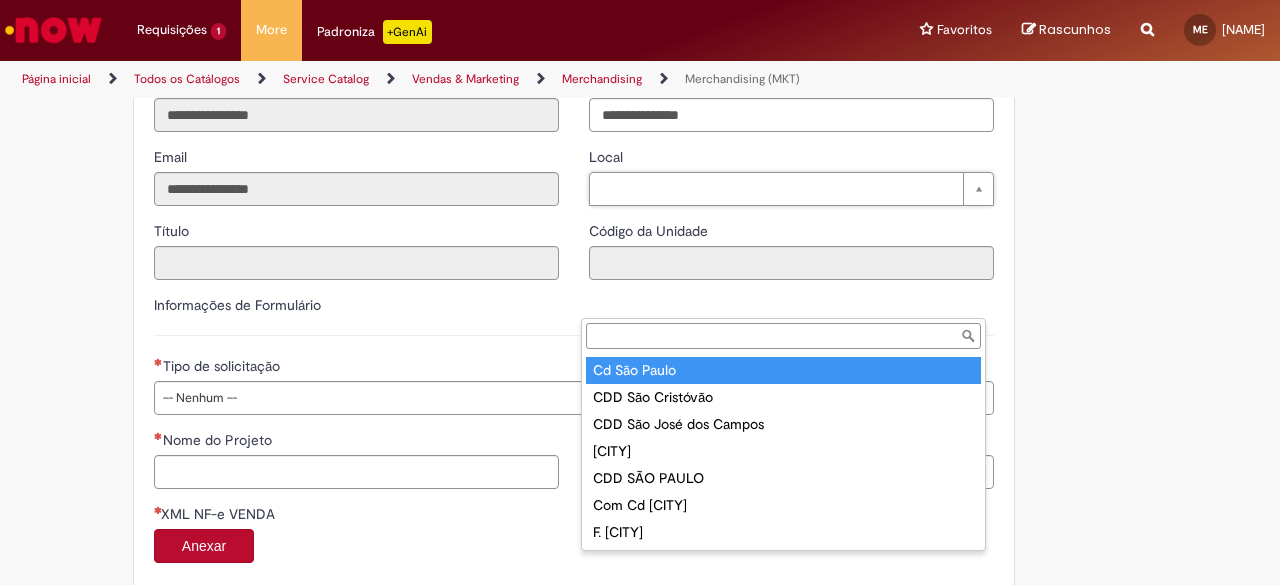 type on "****" 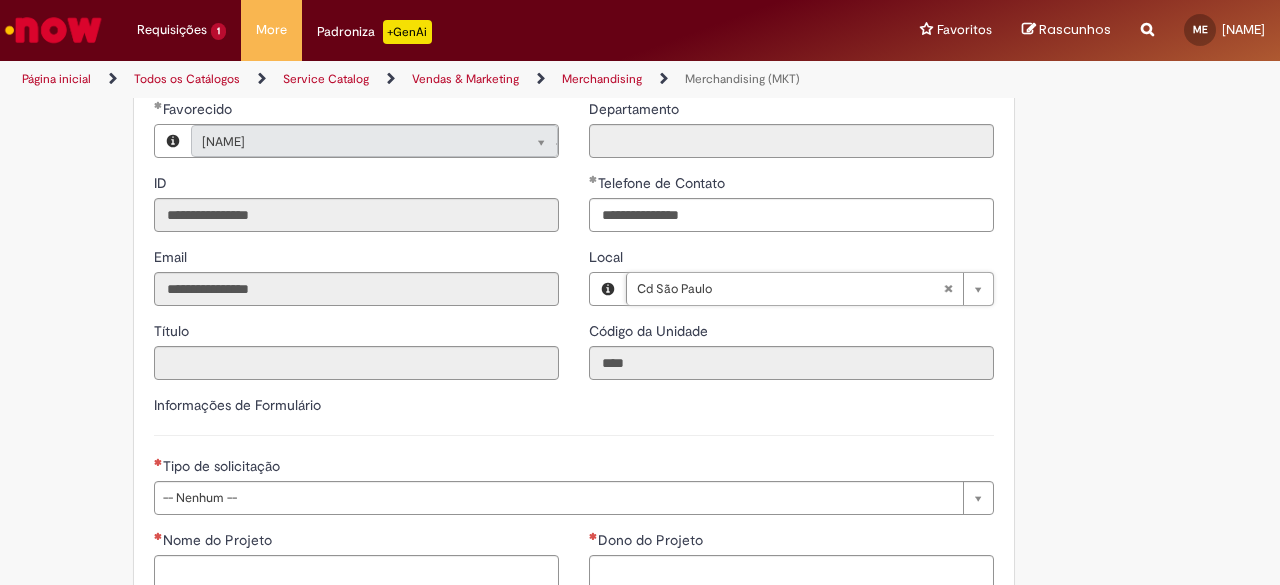 scroll, scrollTop: 1200, scrollLeft: 0, axis: vertical 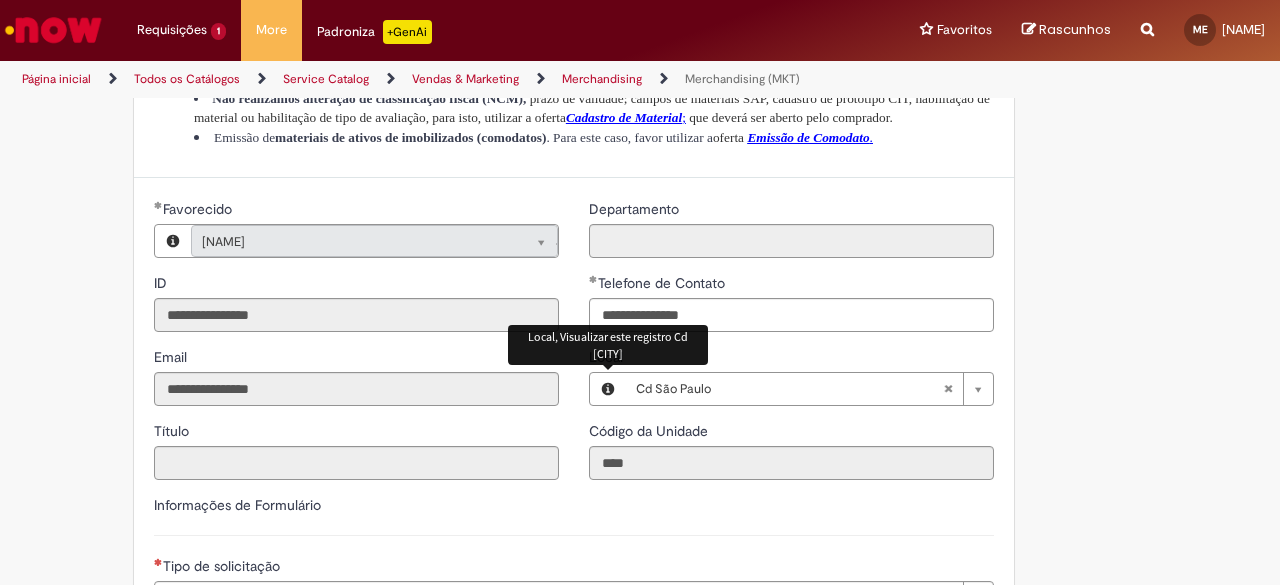 click at bounding box center [608, 389] 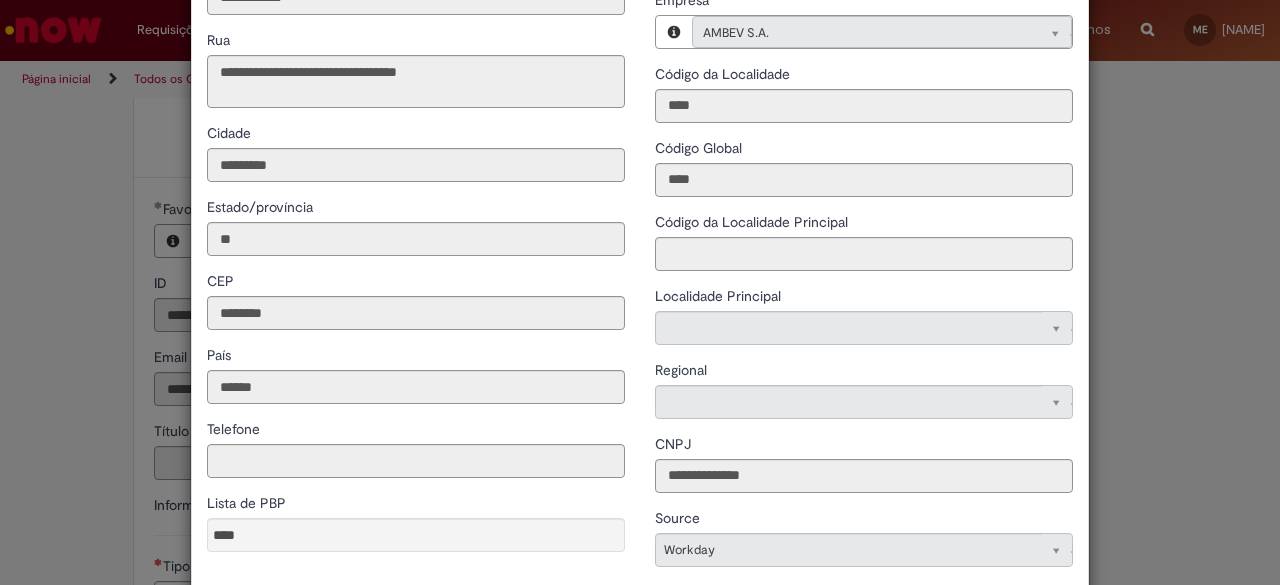 scroll, scrollTop: 0, scrollLeft: 0, axis: both 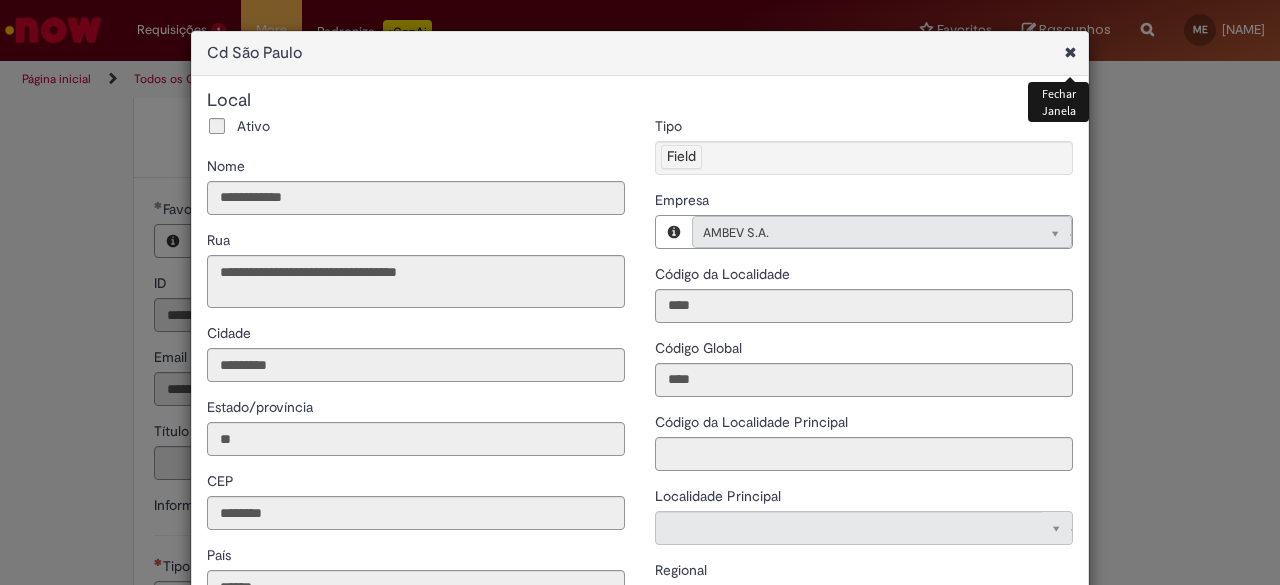 click at bounding box center (1070, 52) 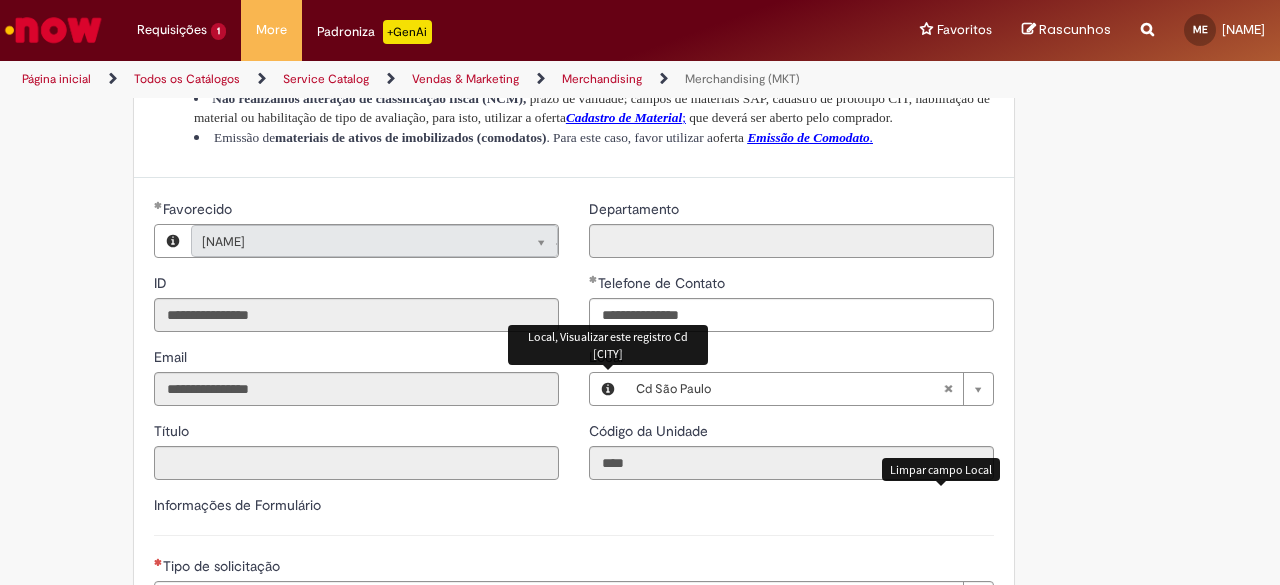 click at bounding box center [948, 389] 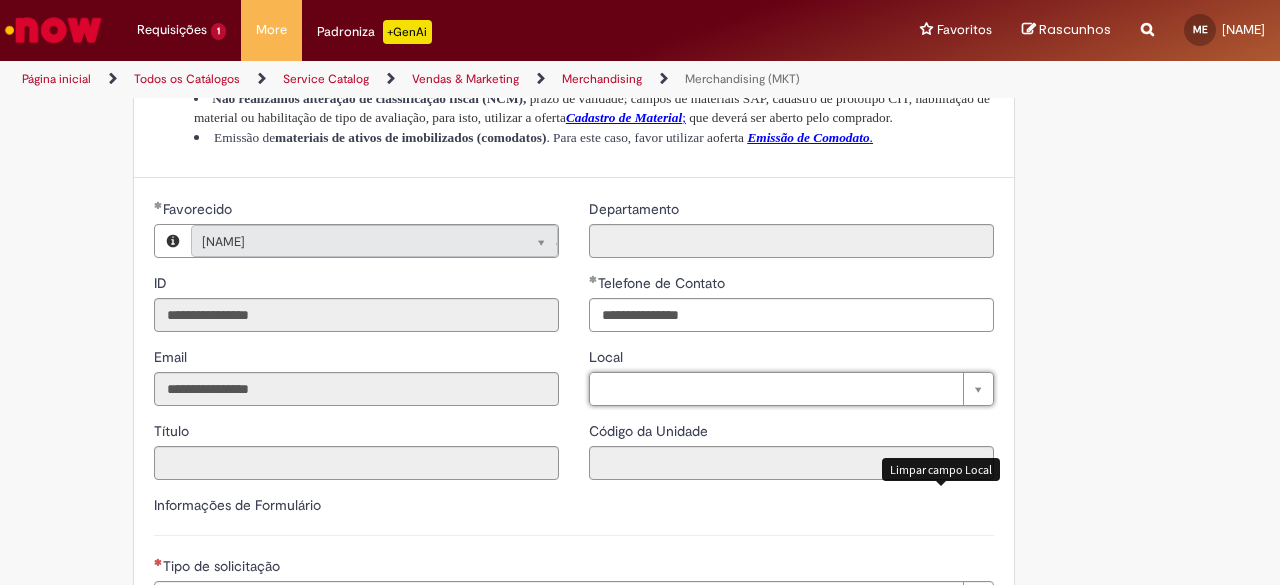 scroll, scrollTop: 0, scrollLeft: 0, axis: both 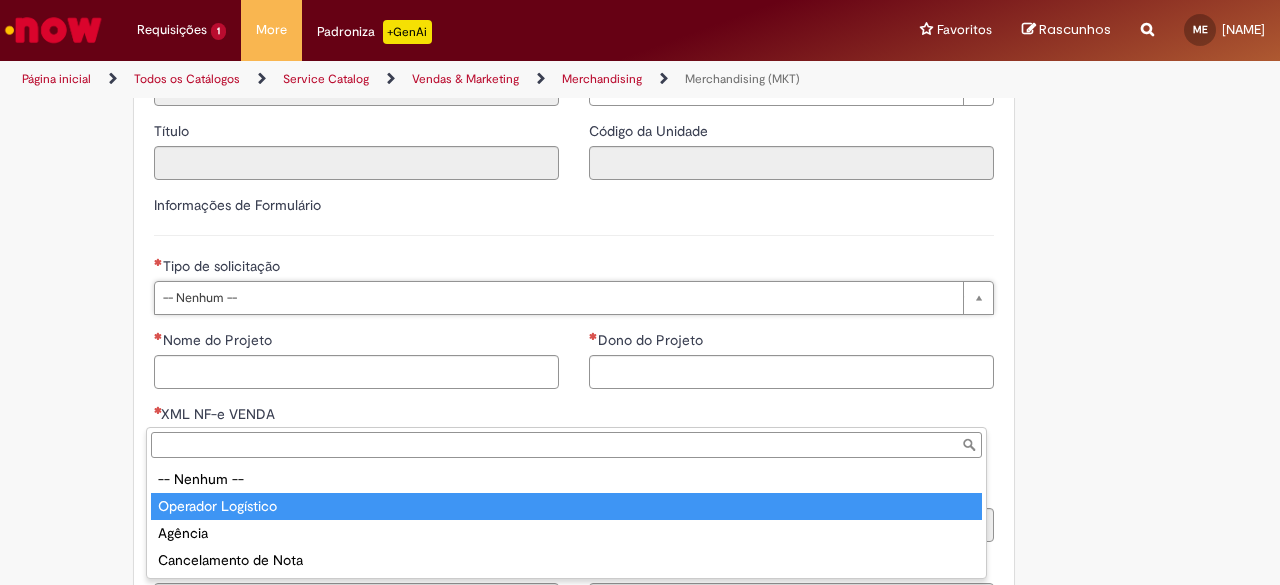 type on "**********" 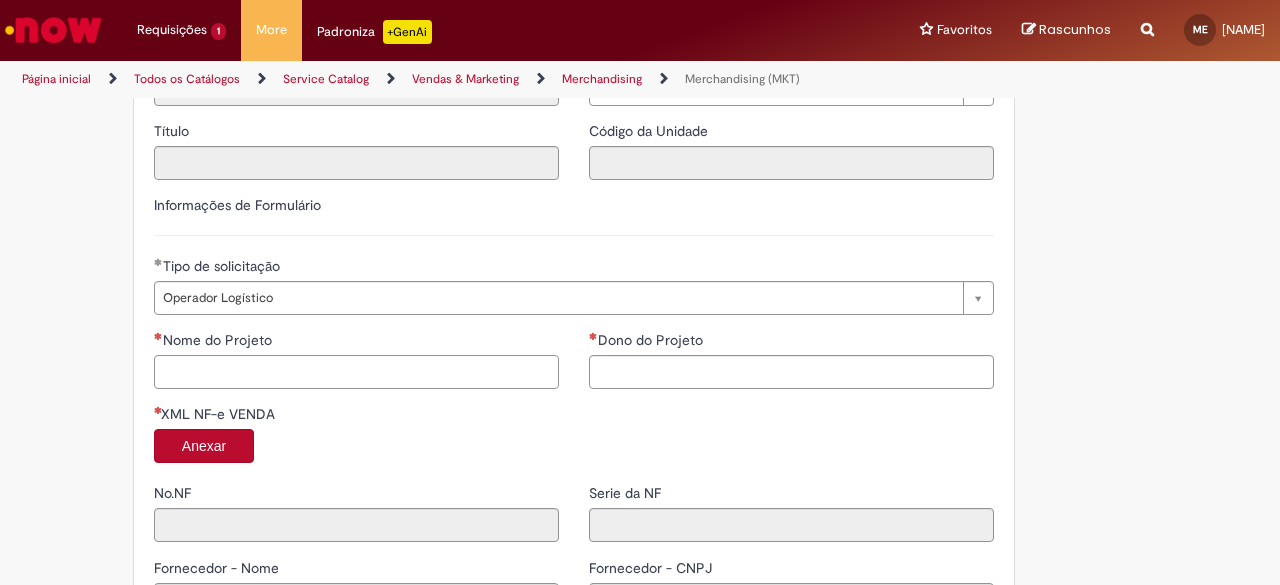 drag, startPoint x: 282, startPoint y: 491, endPoint x: 342, endPoint y: 470, distance: 63.56886 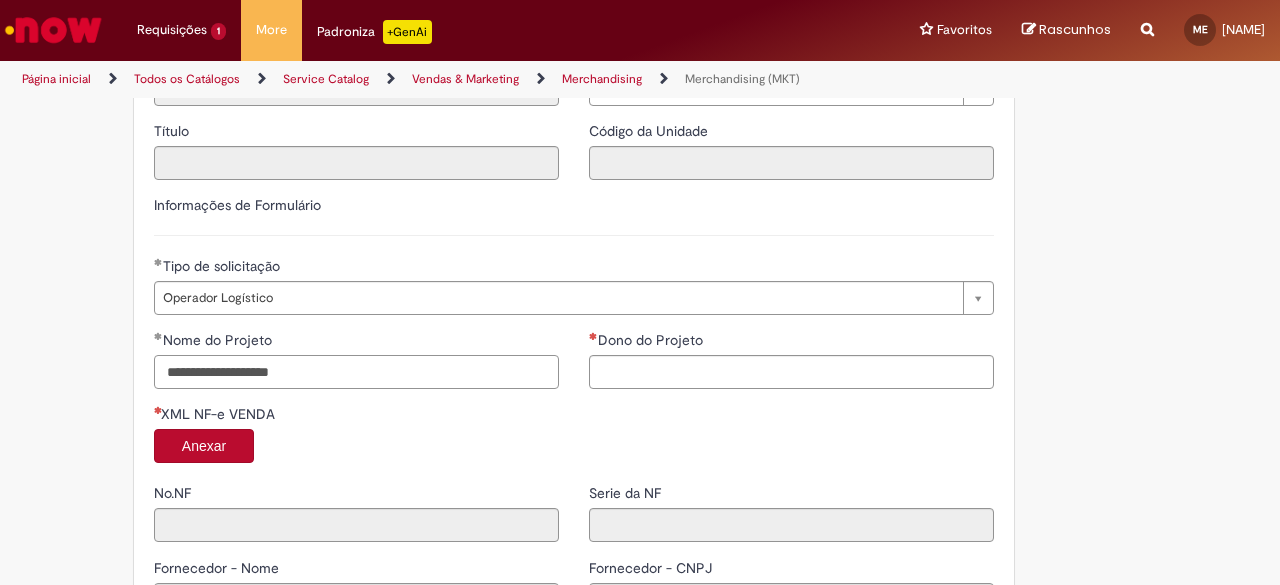 type on "**********" 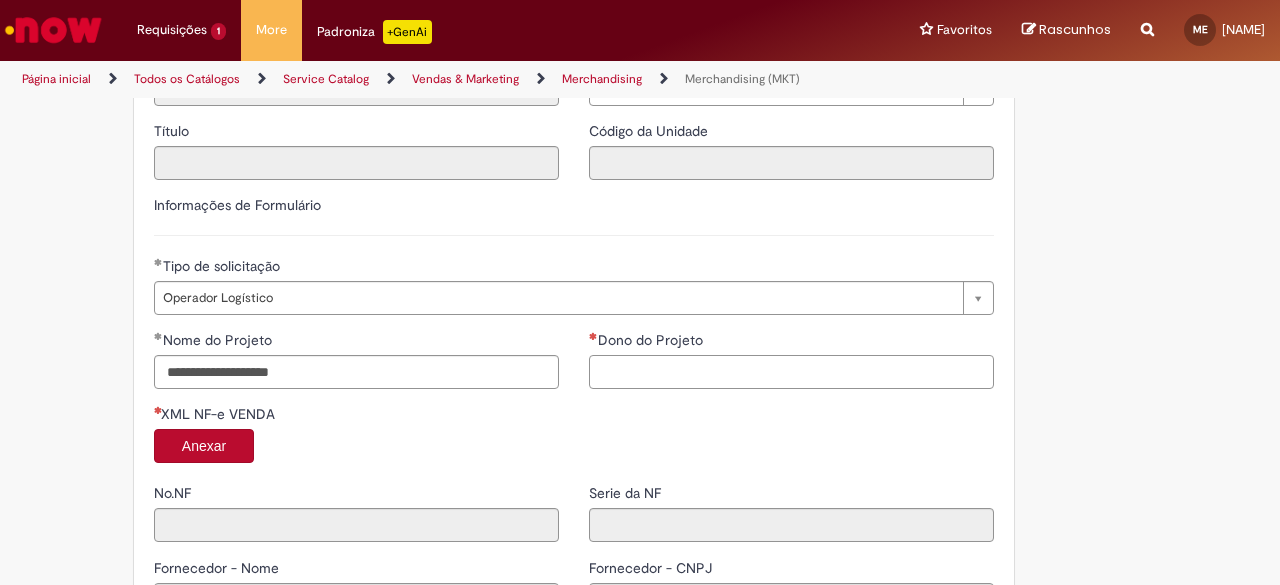 click on "Dono do Projeto" at bounding box center [791, 372] 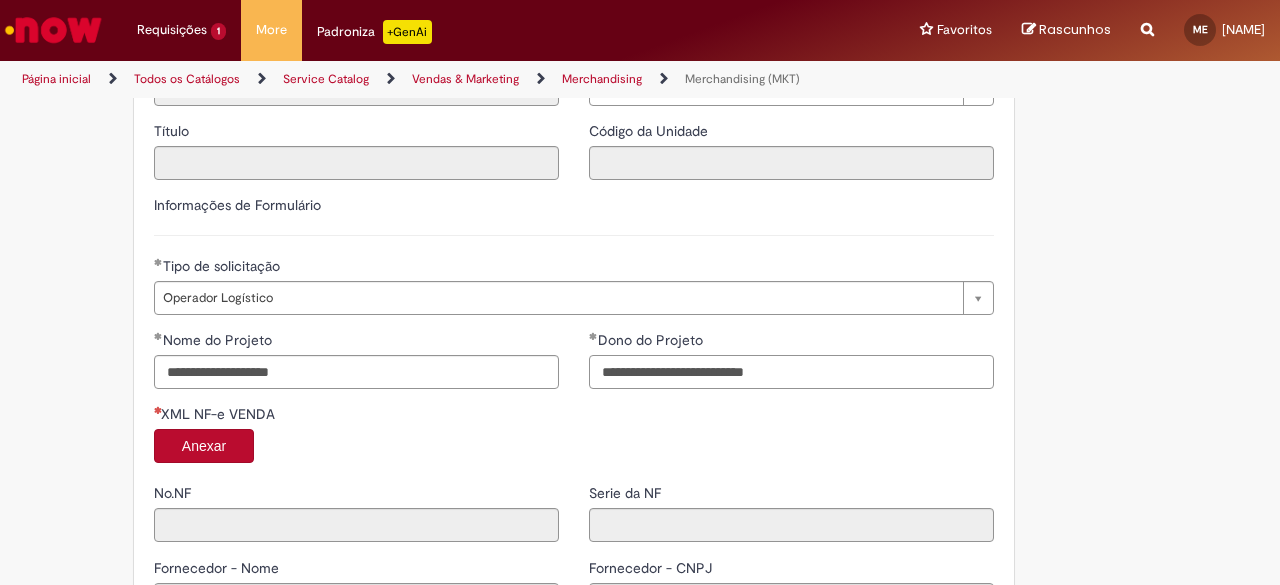 scroll, scrollTop: 1700, scrollLeft: 0, axis: vertical 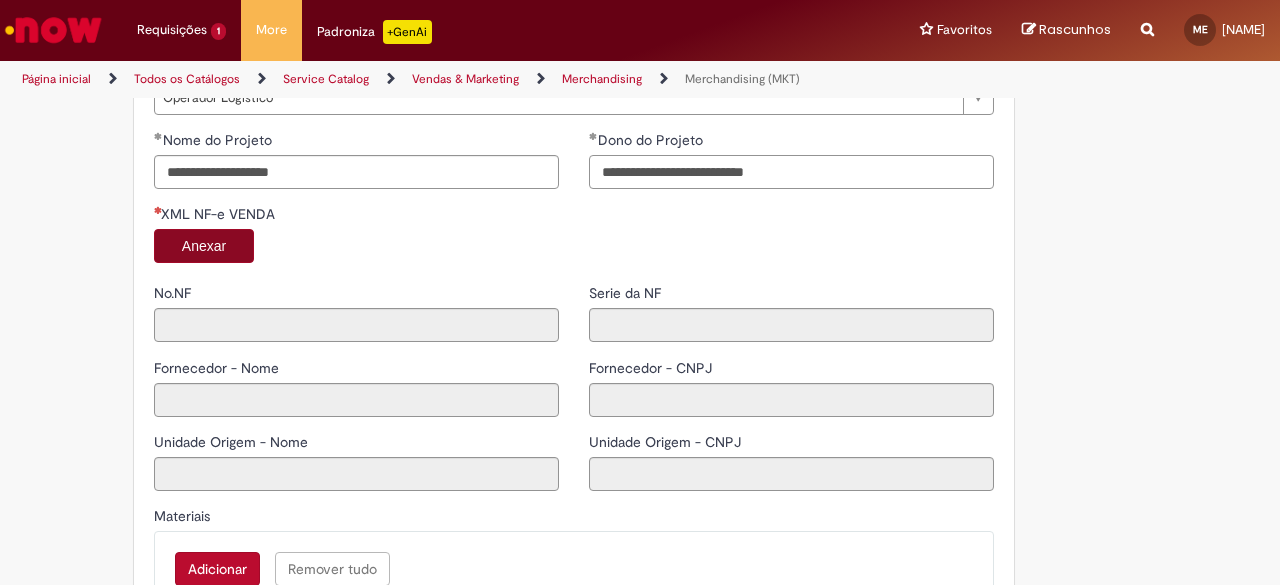type on "**********" 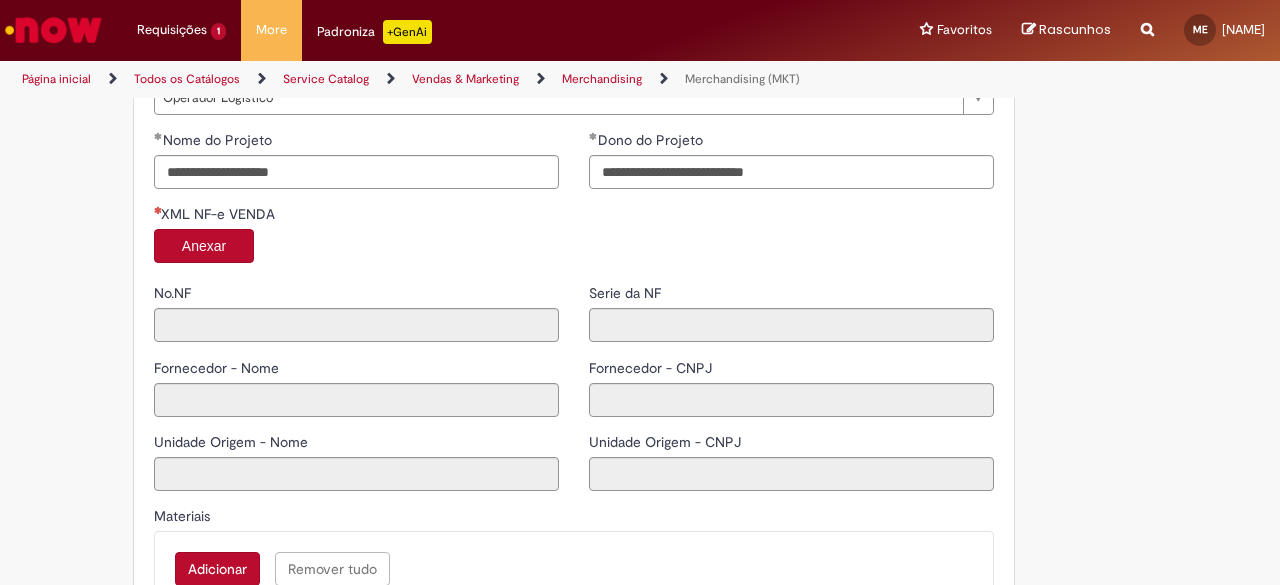 click on "Anexar" at bounding box center [204, 246] 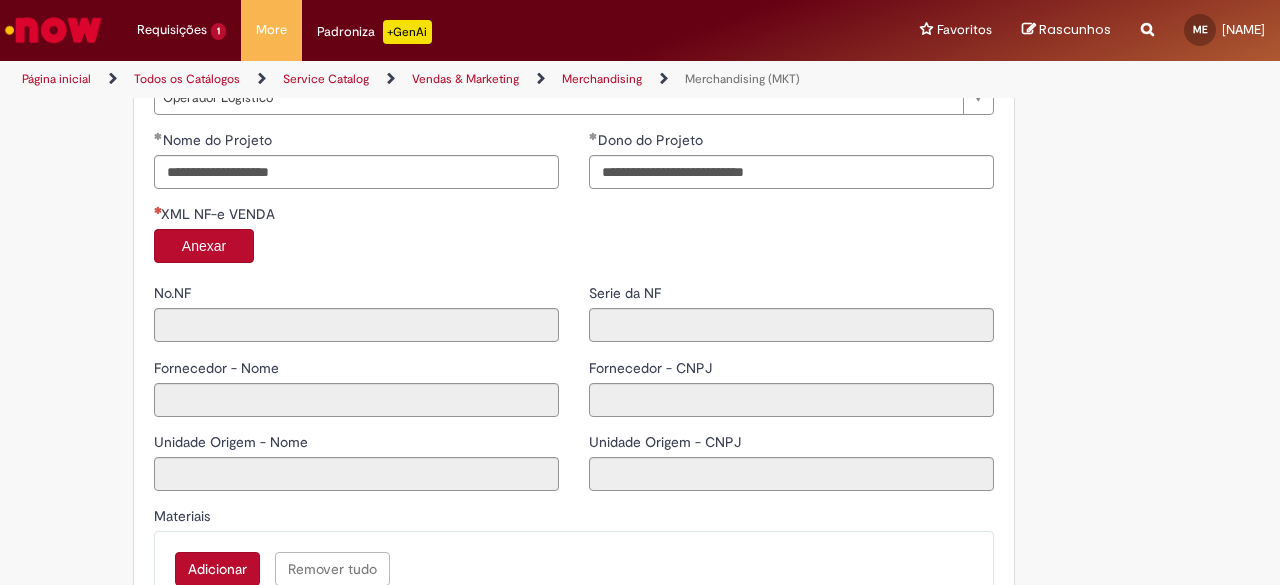 type on "*****" 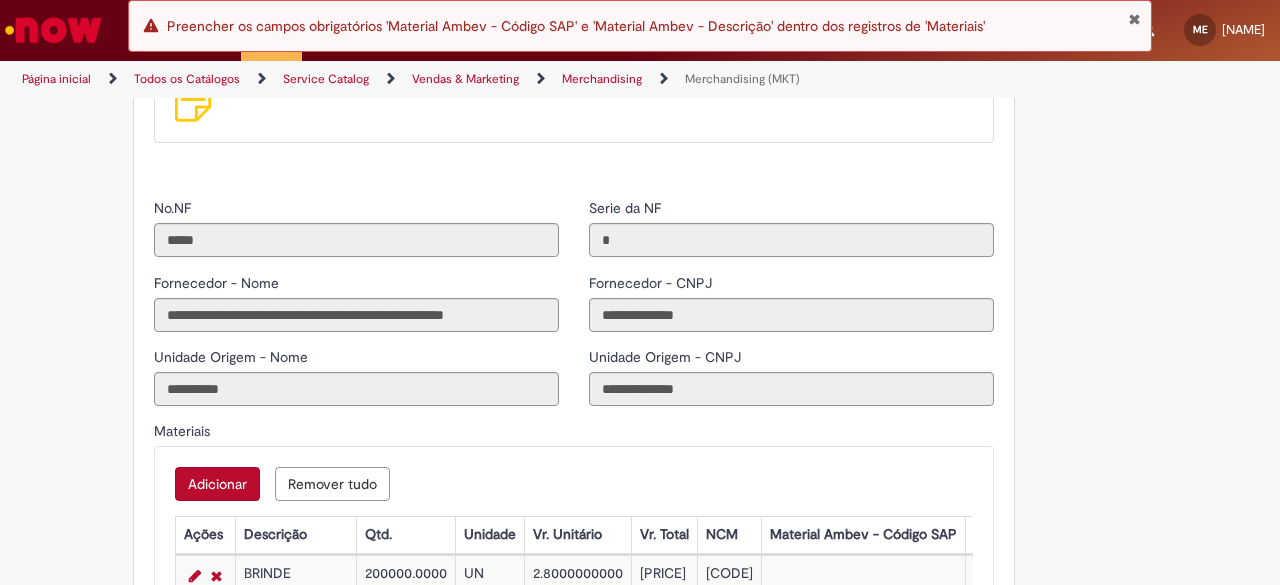 scroll, scrollTop: 2100, scrollLeft: 0, axis: vertical 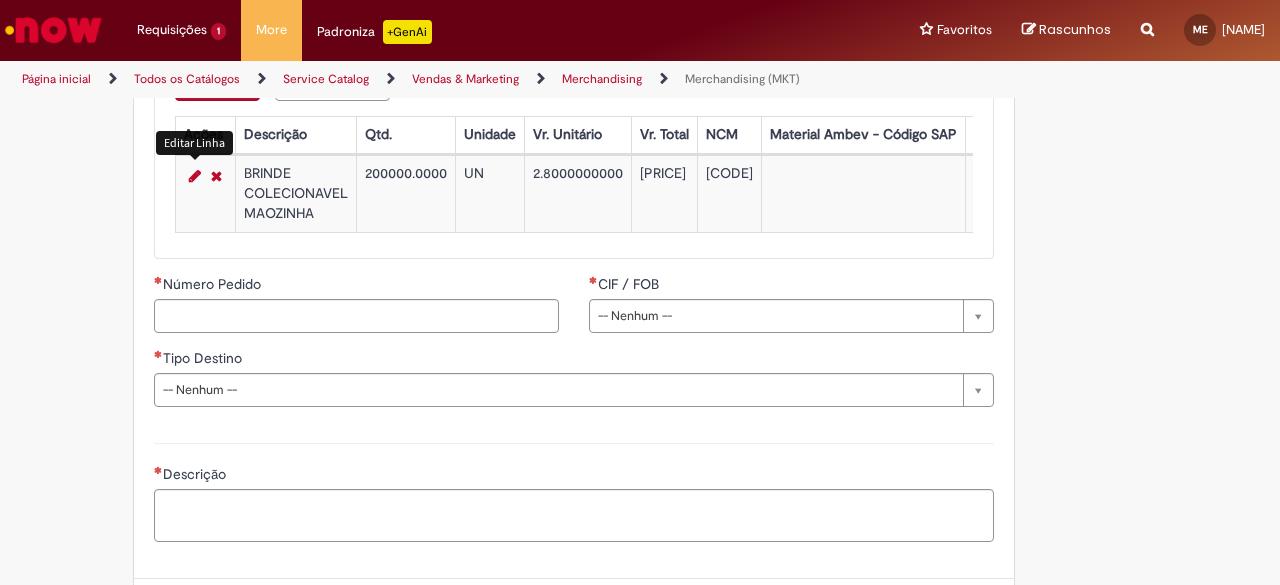 click at bounding box center (195, 176) 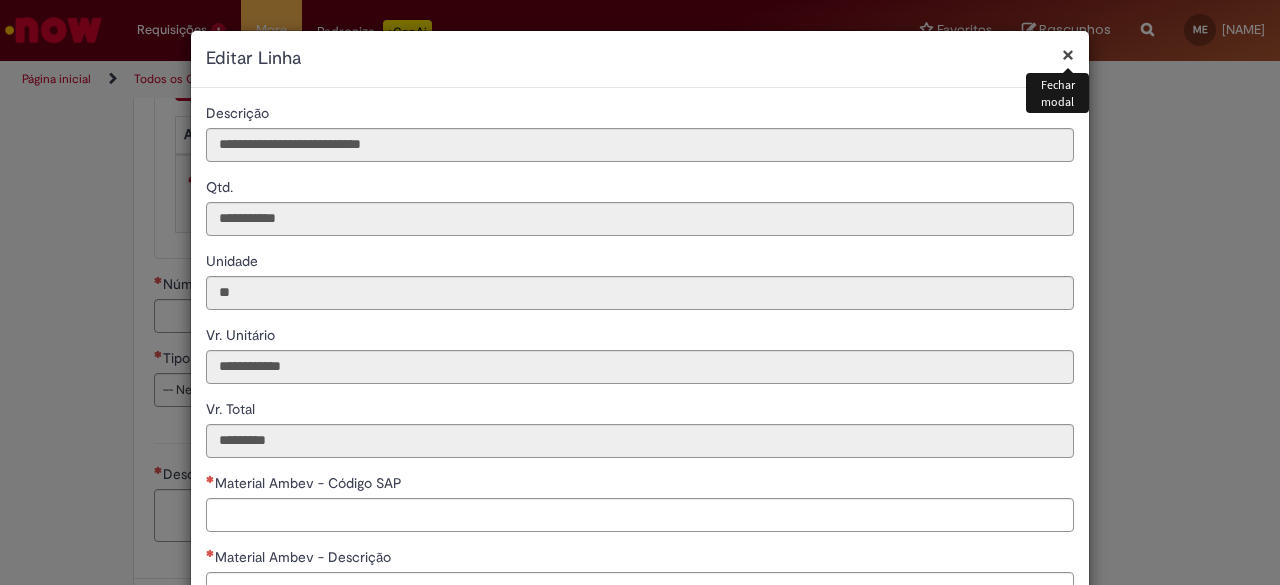 scroll, scrollTop: 144, scrollLeft: 0, axis: vertical 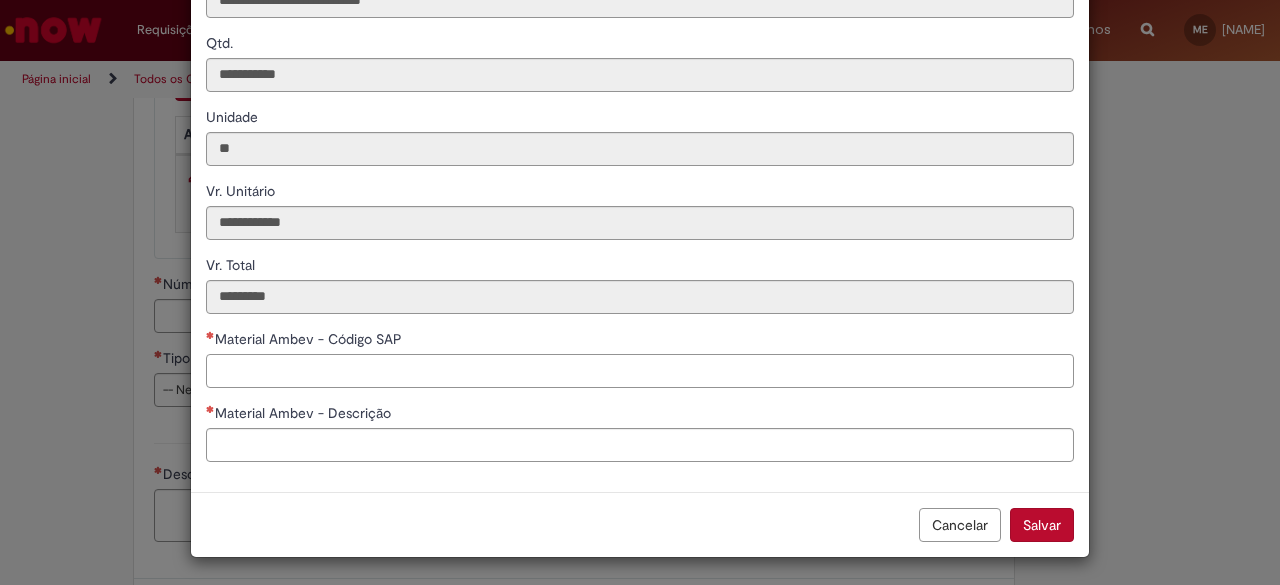 click on "Material Ambev - Código SAP" at bounding box center (640, 371) 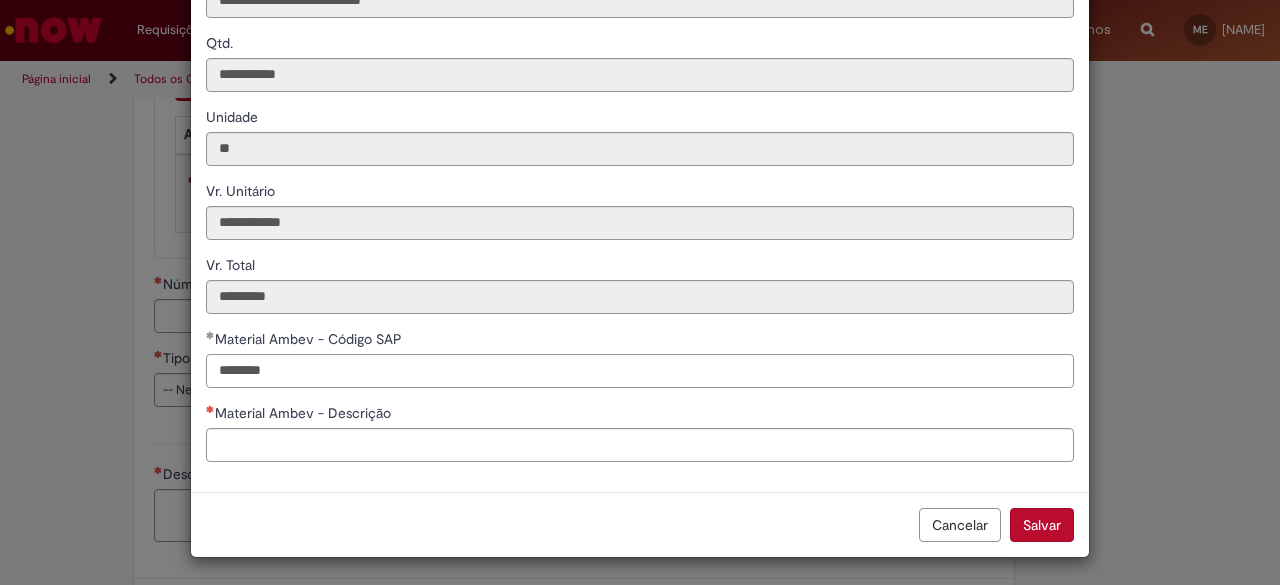 type on "********" 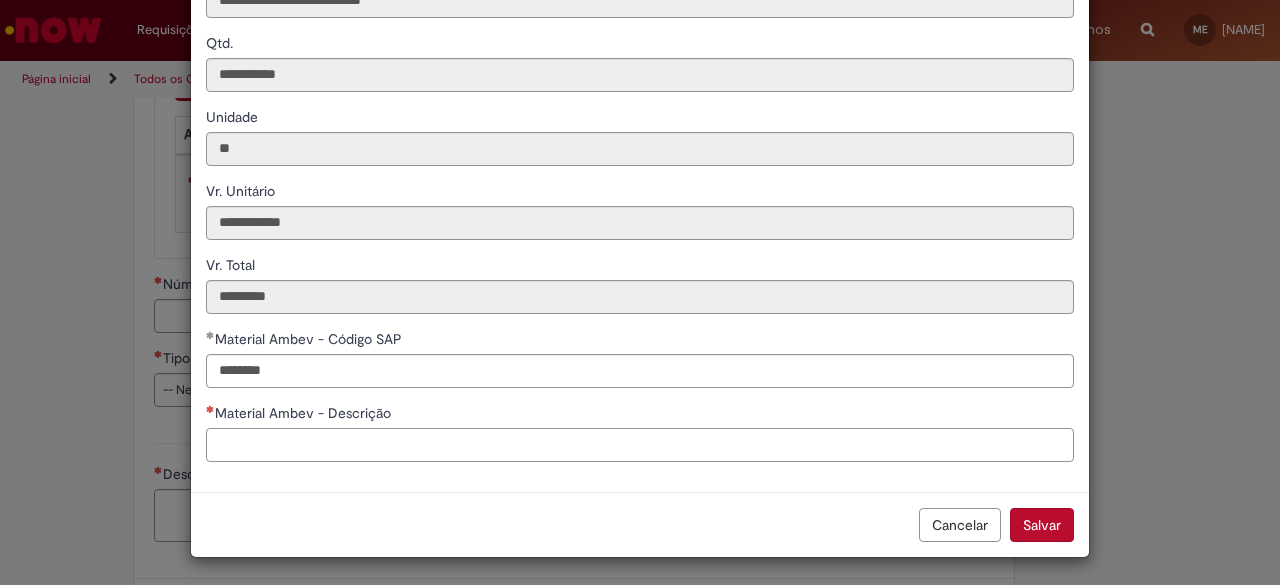 click on "Material Ambev - Descrição" at bounding box center [640, 445] 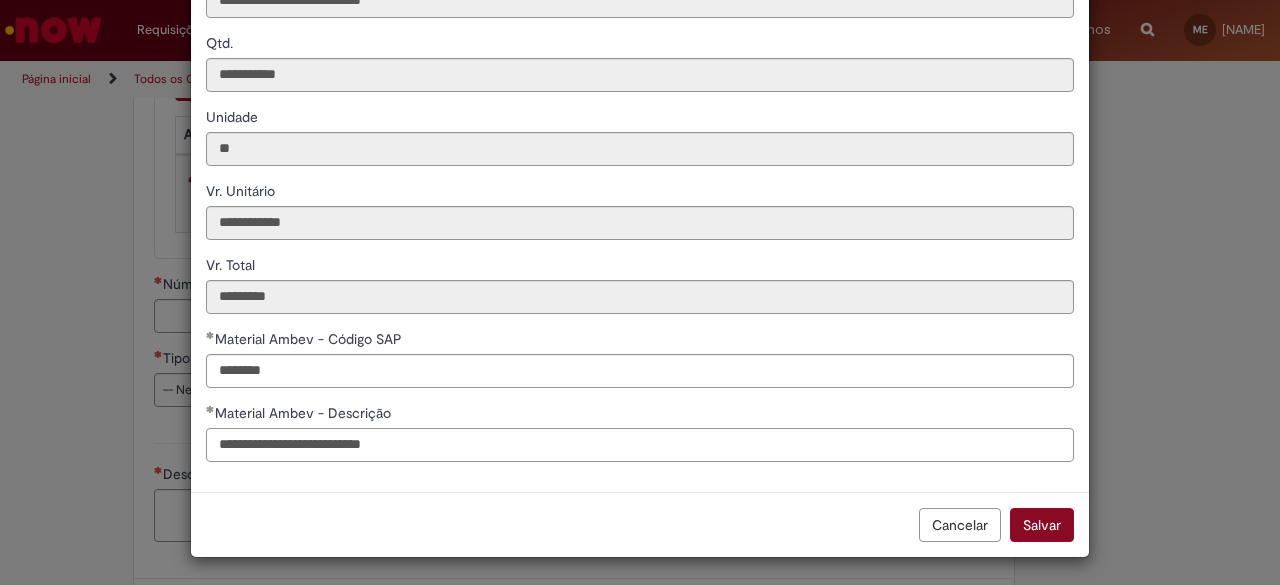 type on "**********" 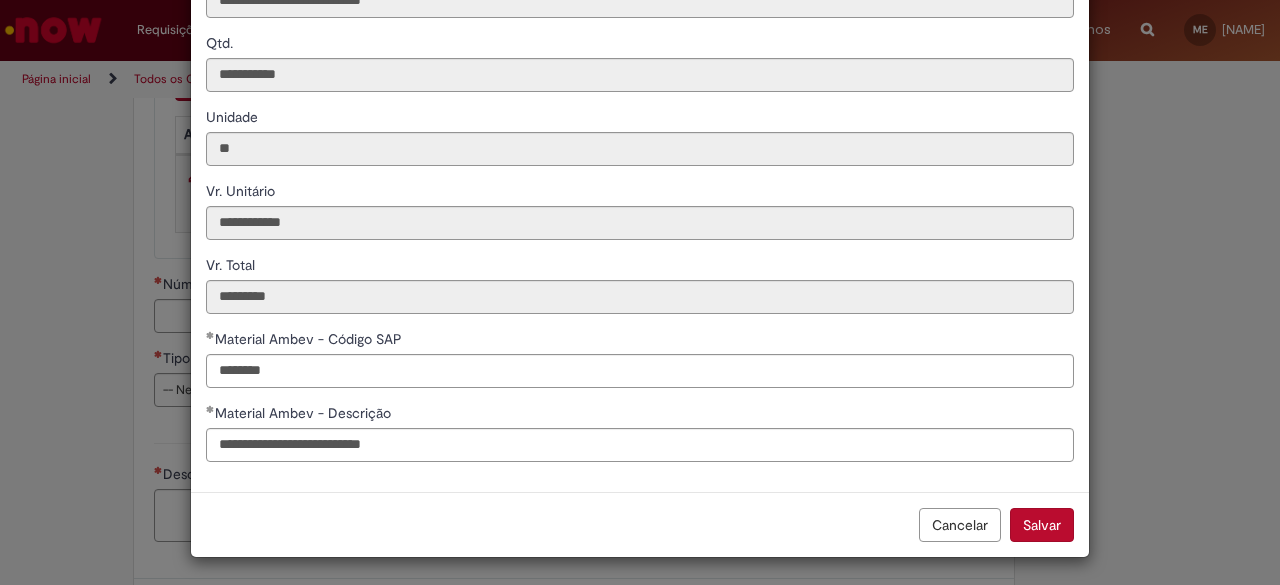 click on "Salvar" at bounding box center [1042, 525] 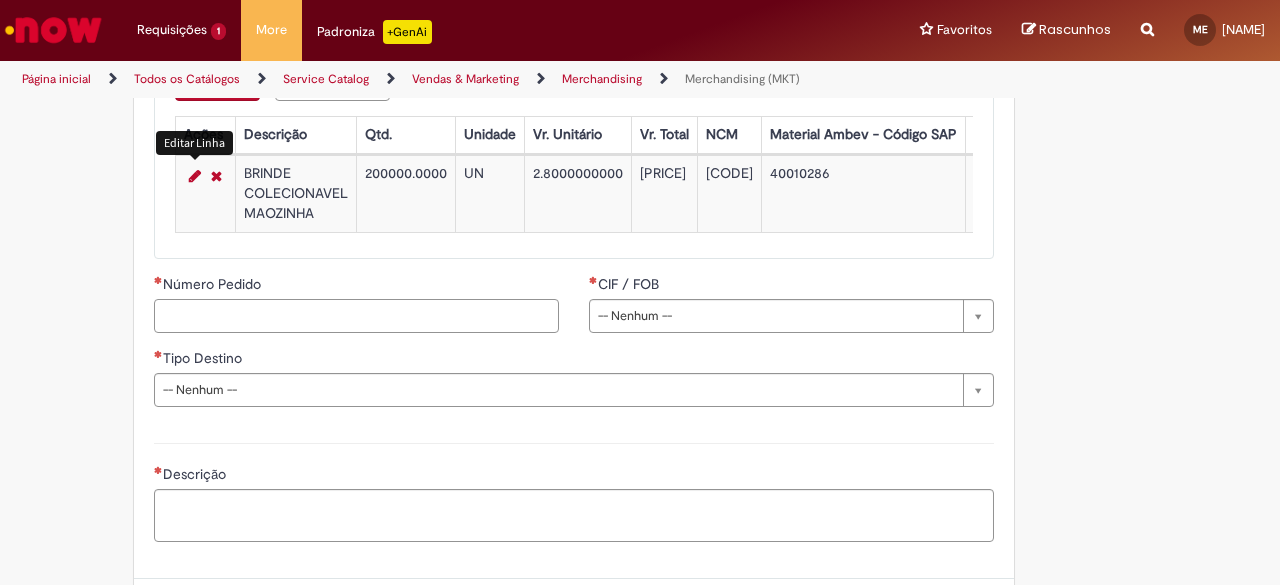 click on "Número Pedido" at bounding box center [356, 316] 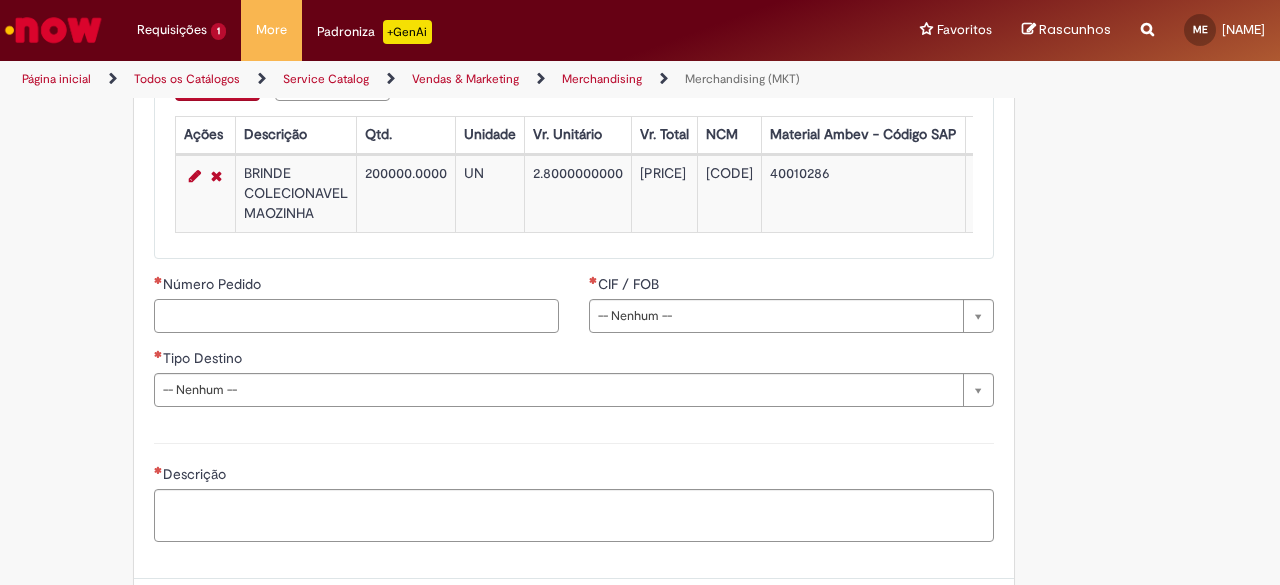 paste on "**********" 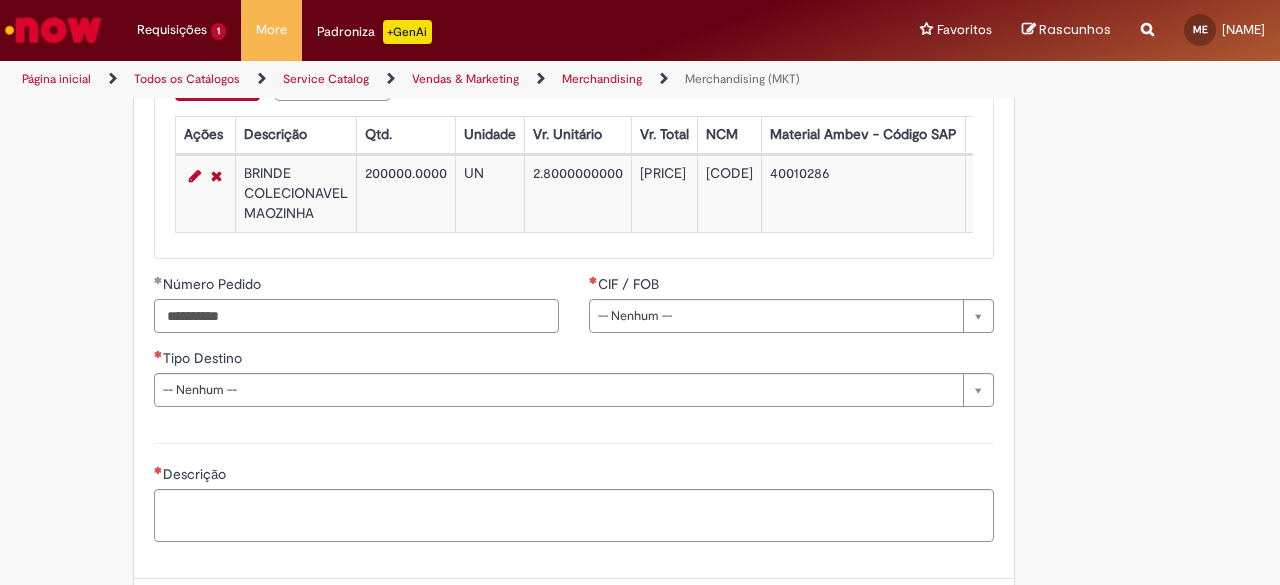 type on "**********" 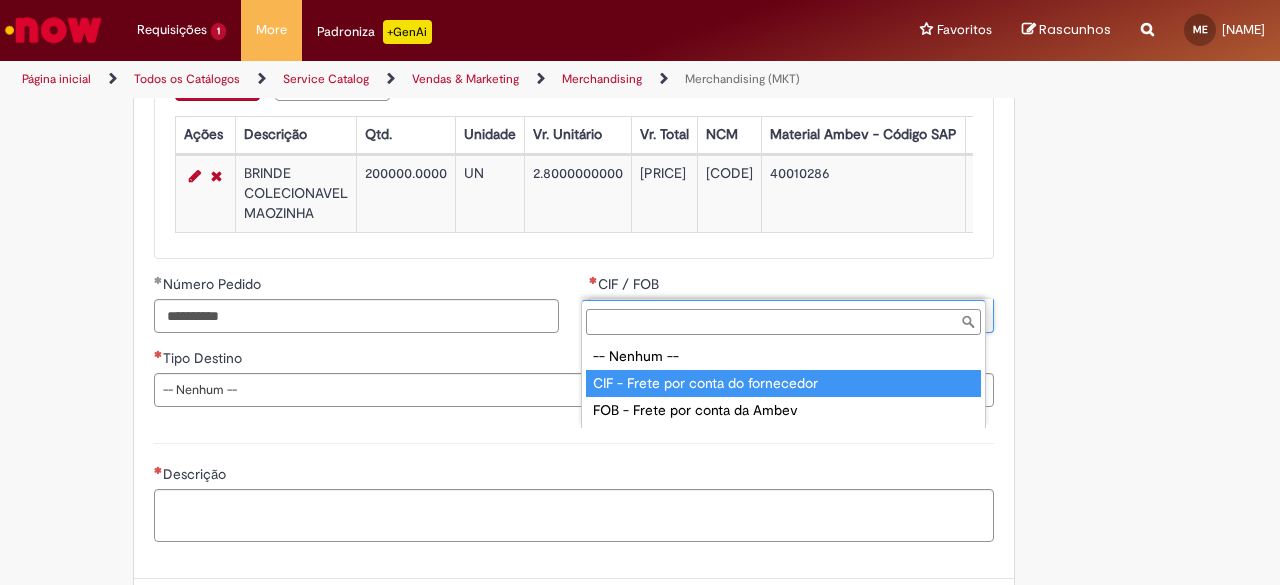 type on "**********" 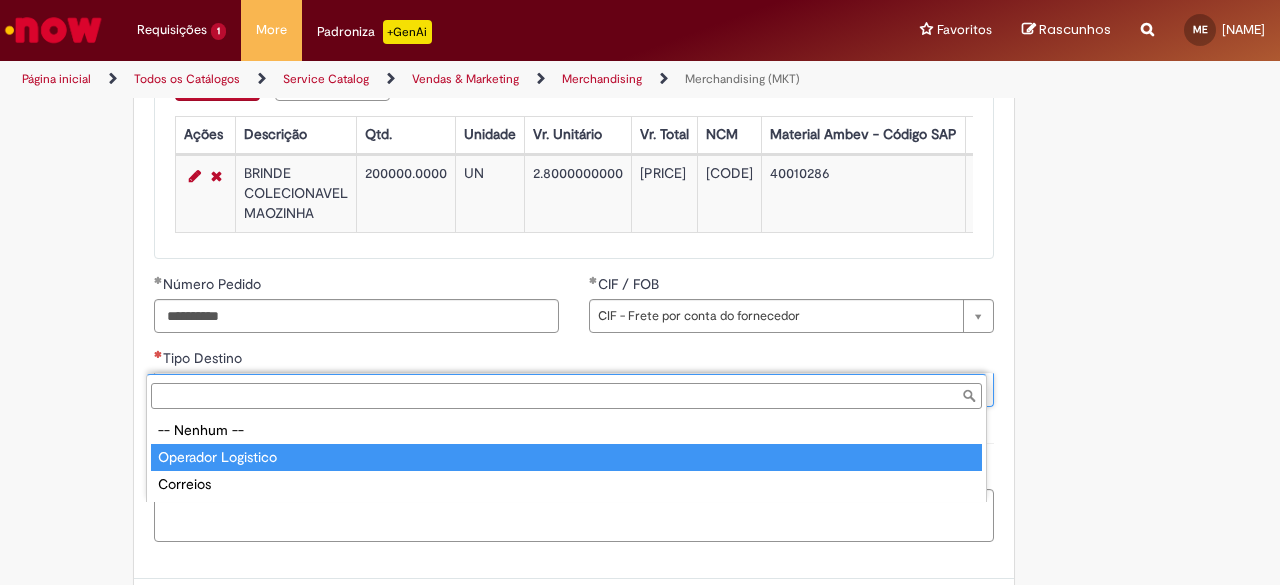 type on "**********" 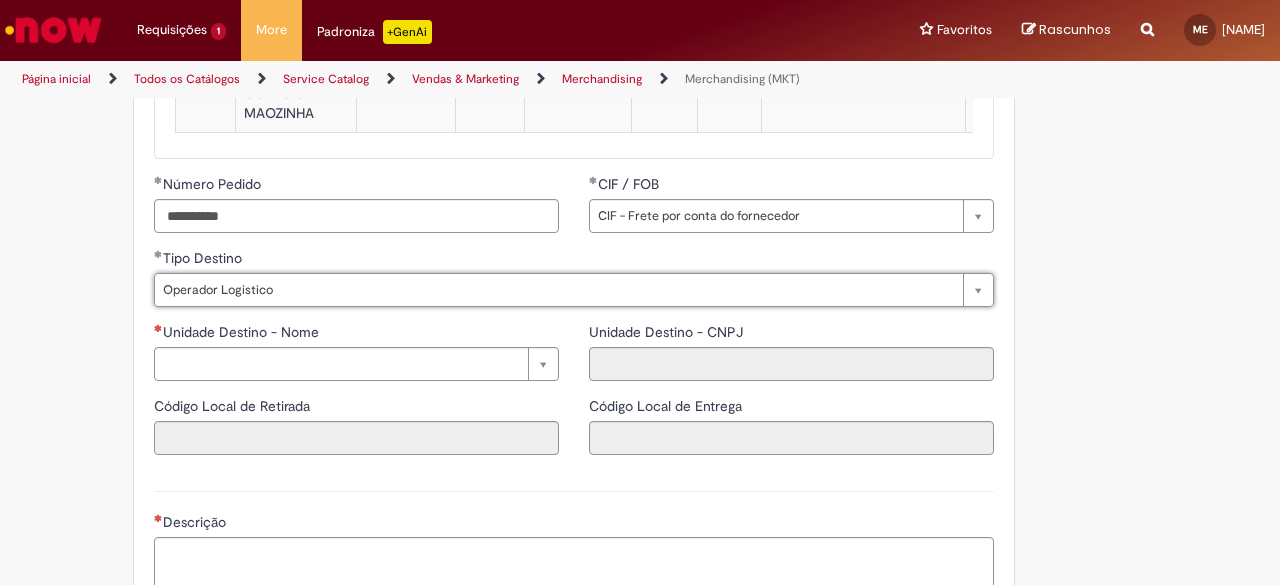 scroll, scrollTop: 2500, scrollLeft: 0, axis: vertical 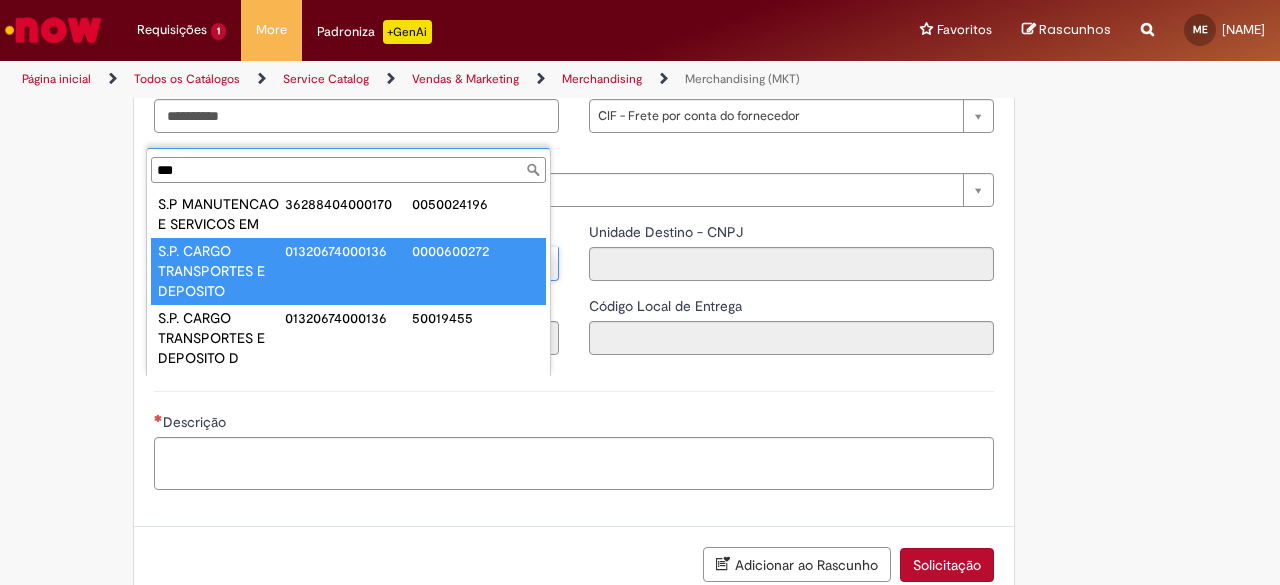 type on "***" 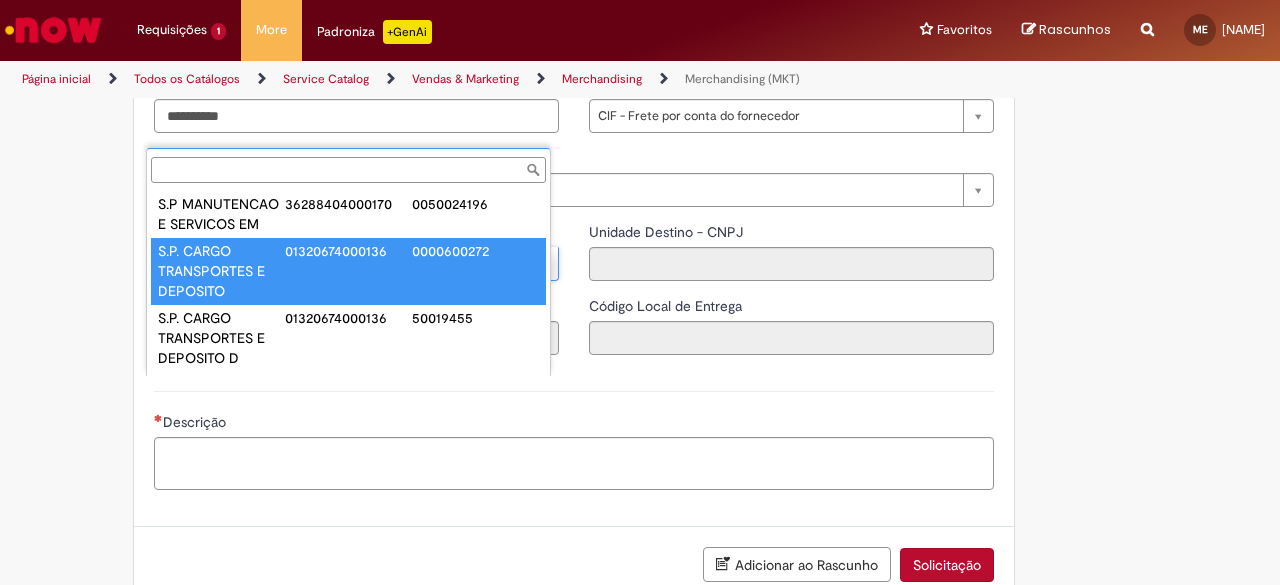type on "**********" 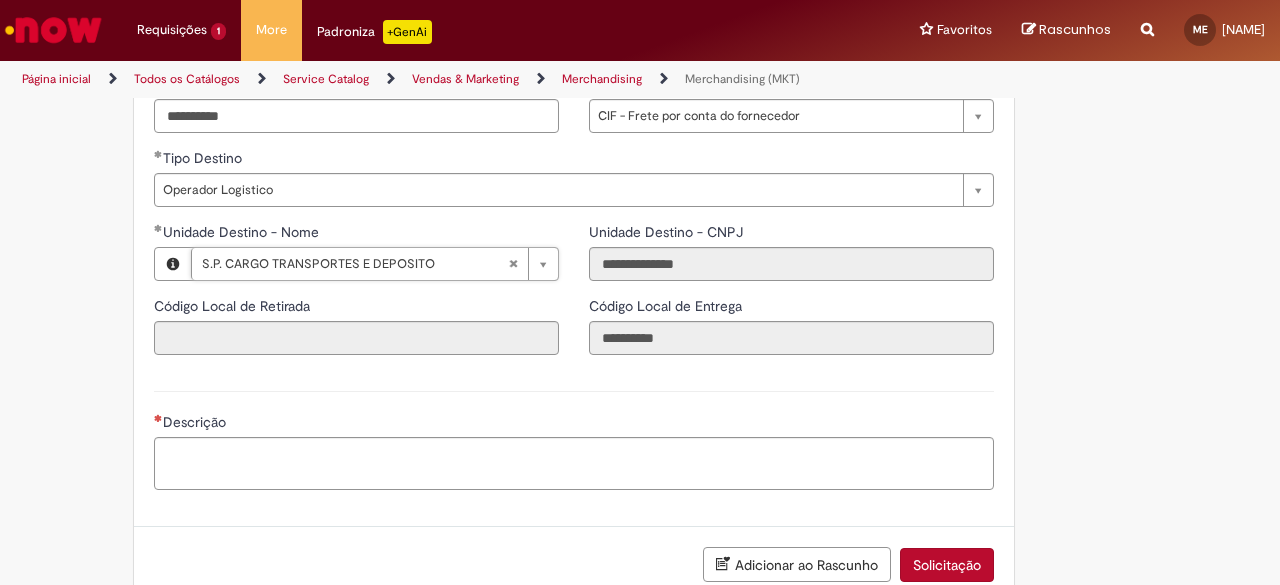 scroll, scrollTop: 2668, scrollLeft: 0, axis: vertical 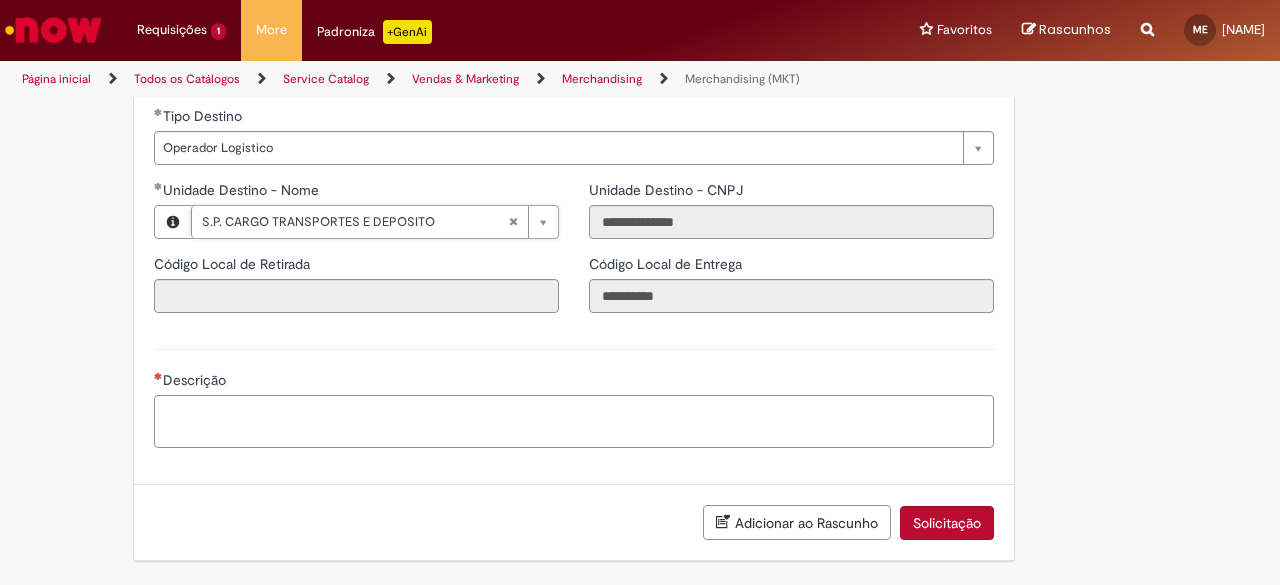 click on "Descrição" at bounding box center (574, 421) 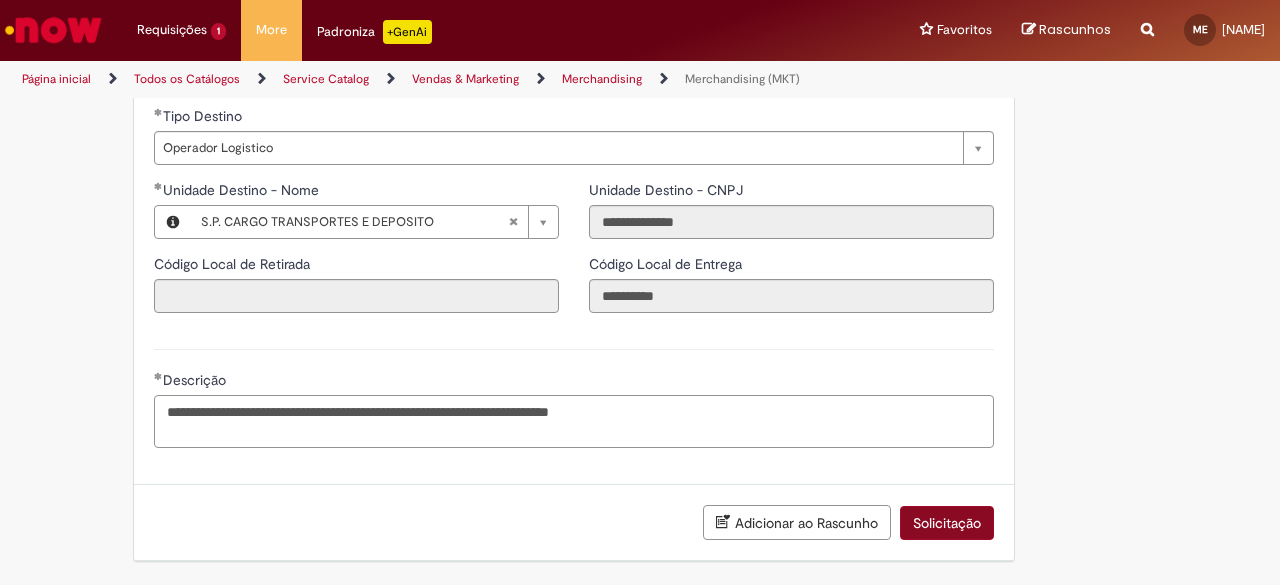 type on "**********" 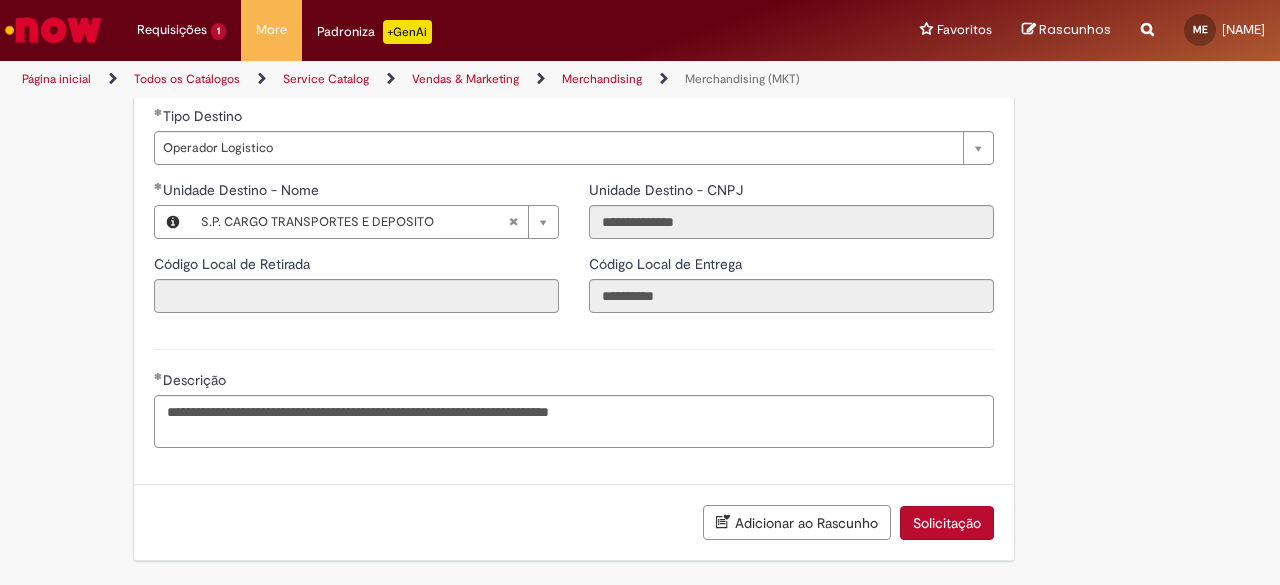 click on "Solicitação" at bounding box center [947, 523] 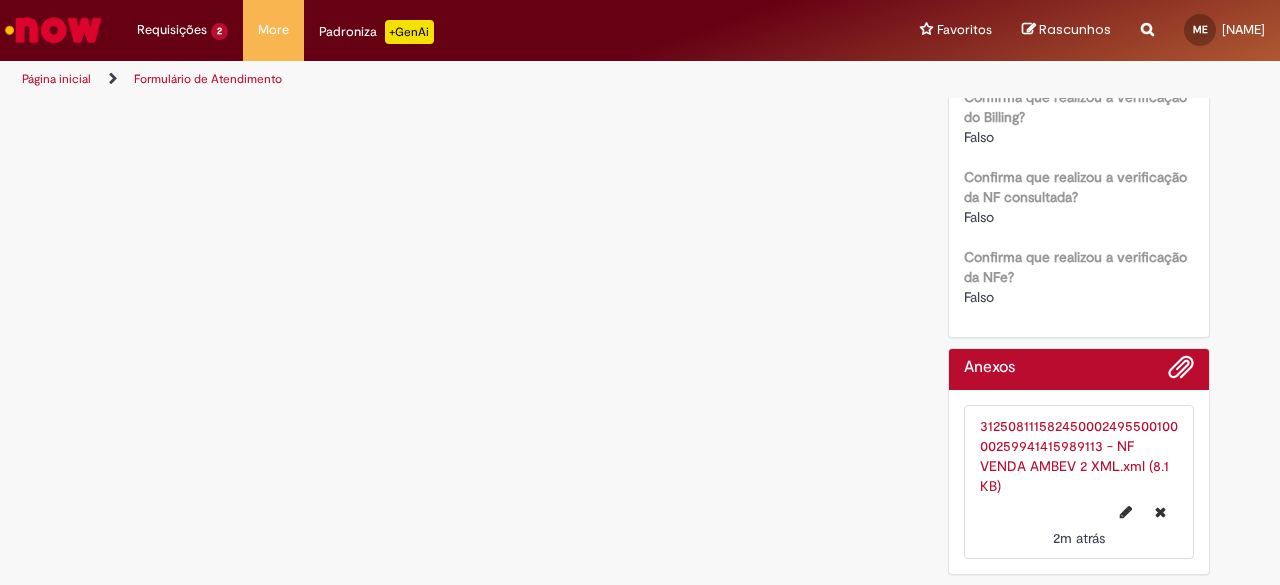 scroll, scrollTop: 0, scrollLeft: 0, axis: both 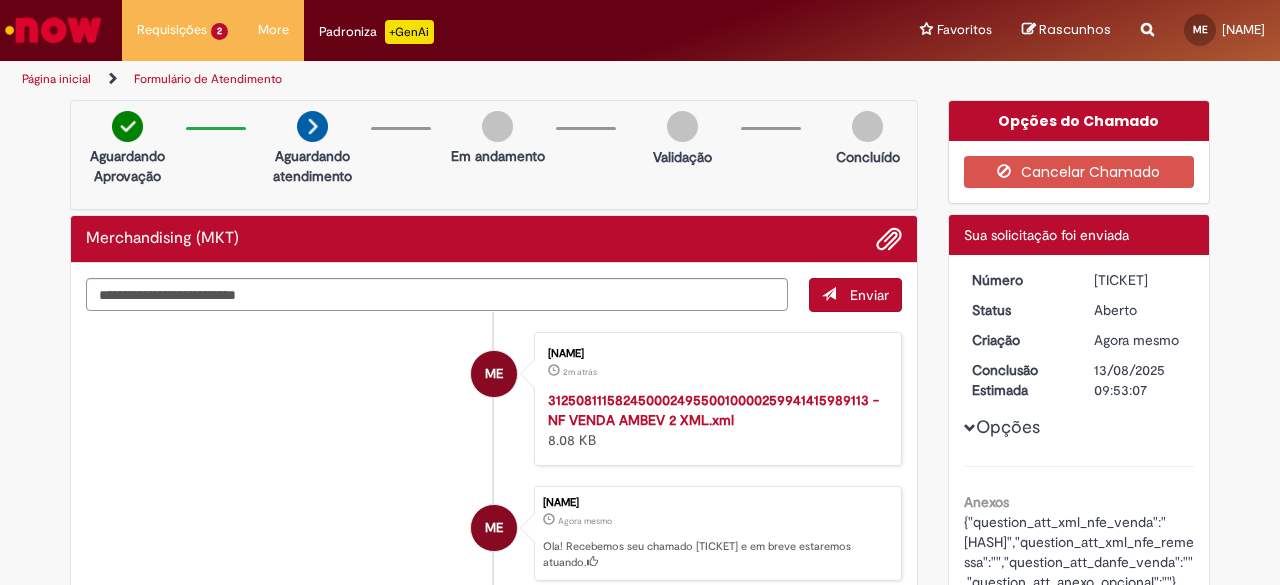 drag, startPoint x: 1156, startPoint y: 279, endPoint x: 1088, endPoint y: 282, distance: 68.06615 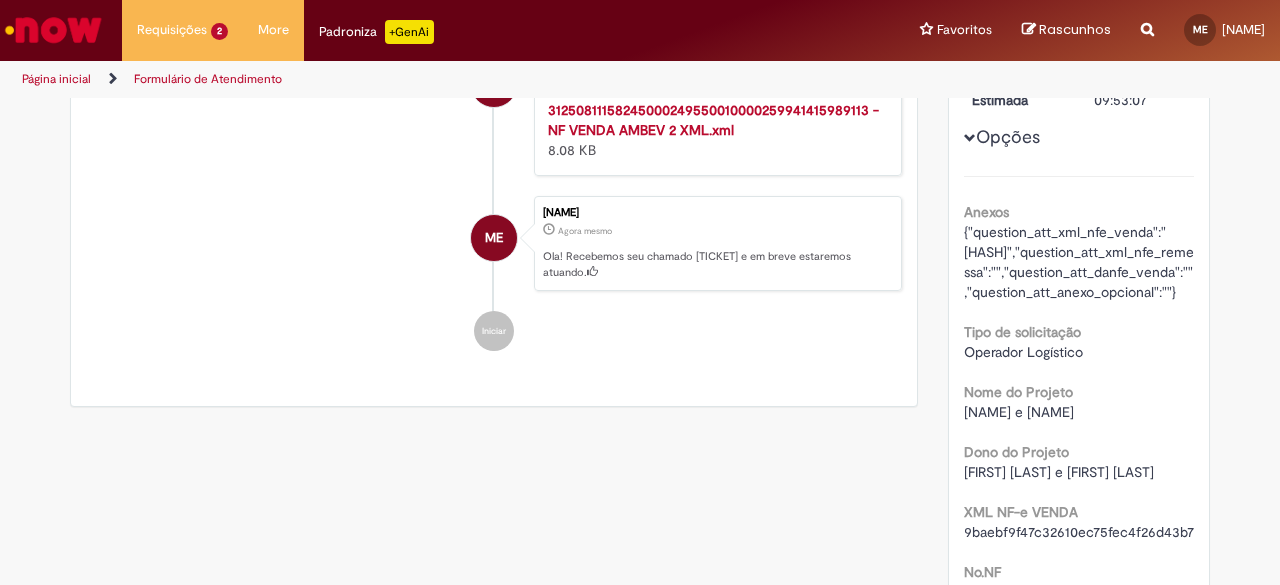 scroll, scrollTop: 294, scrollLeft: 0, axis: vertical 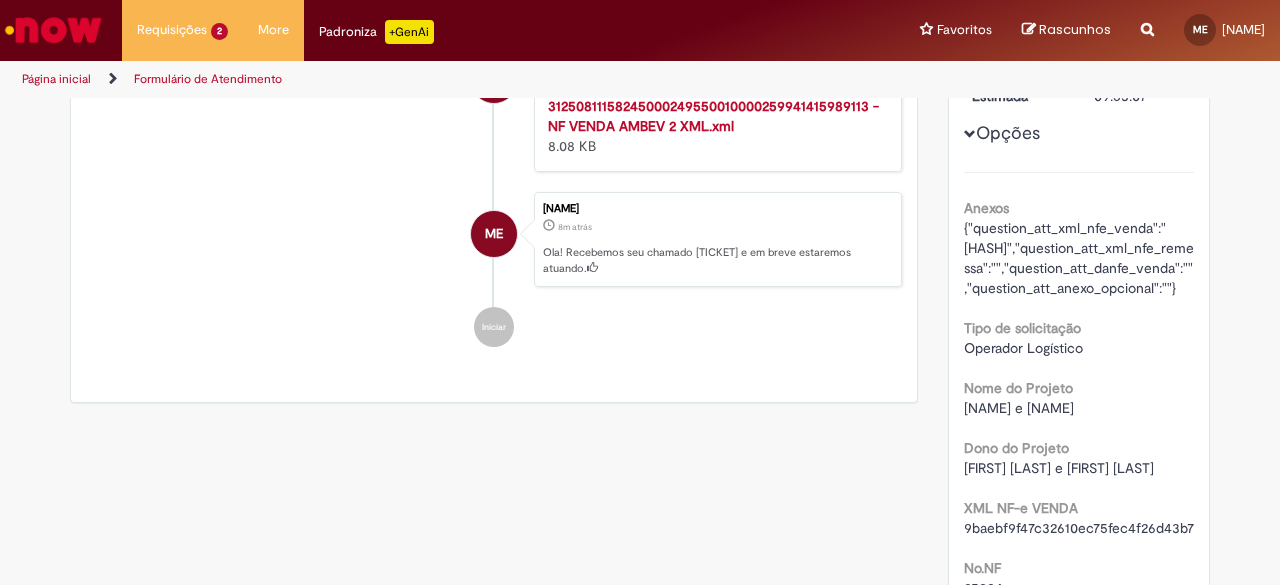 click on "Página inicial" at bounding box center [70, 79] 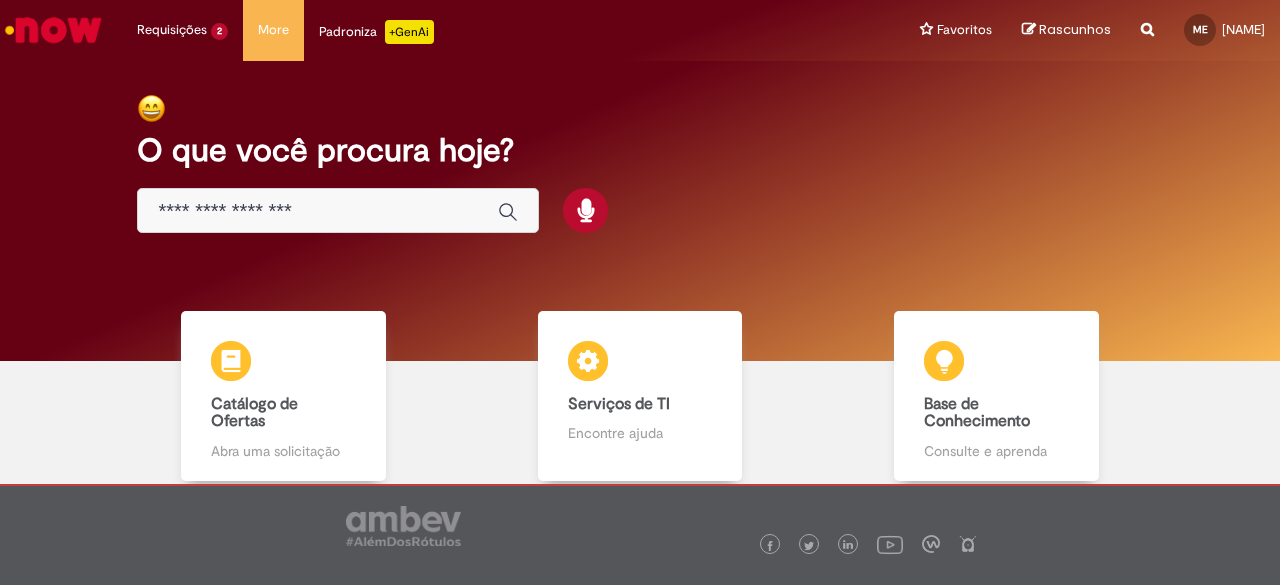 scroll, scrollTop: 0, scrollLeft: 0, axis: both 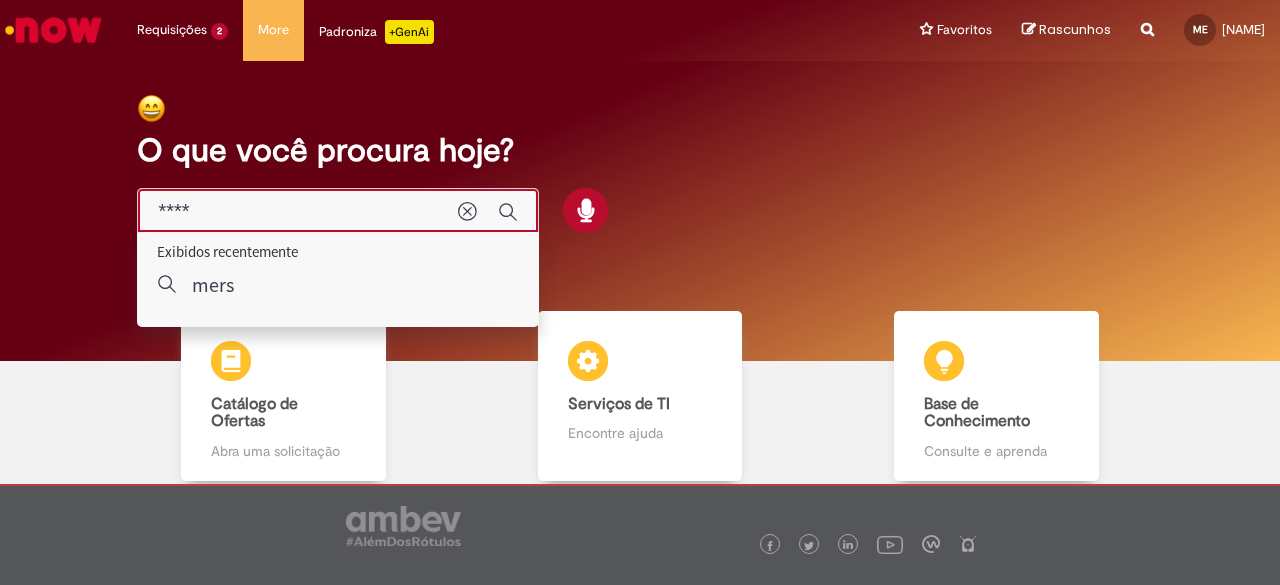 type on "***" 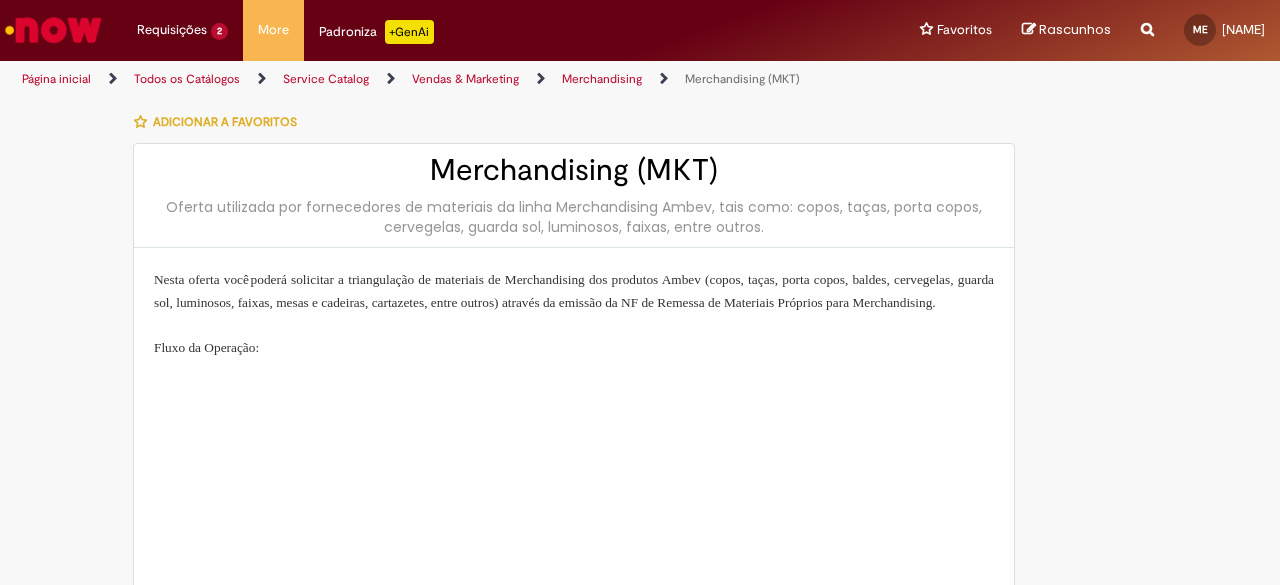 type on "**********" 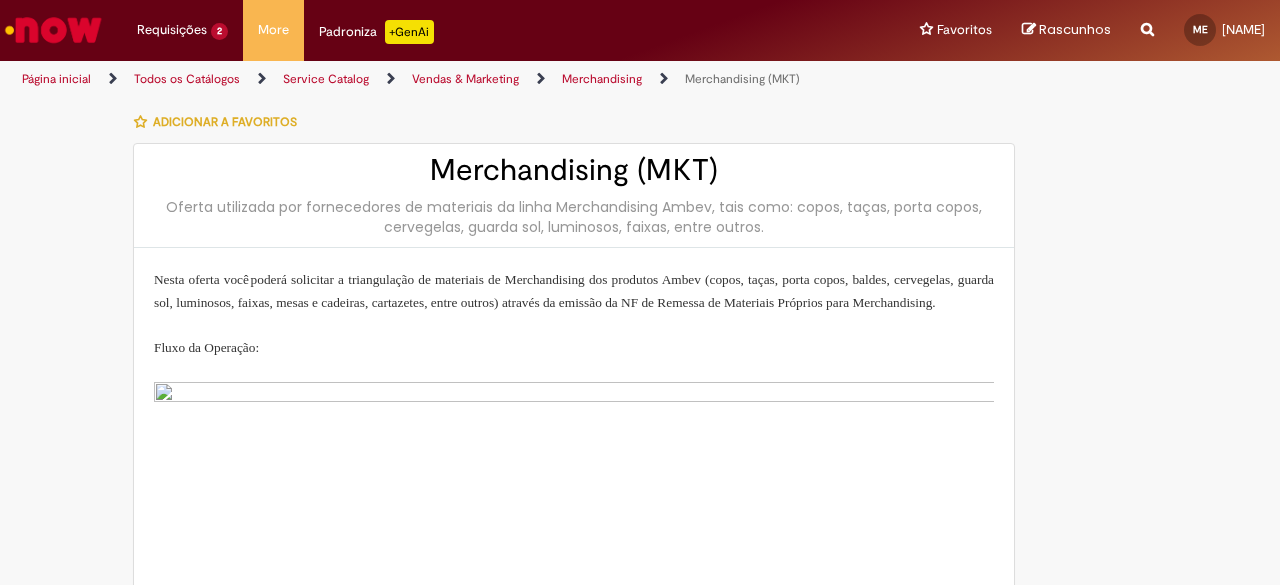type on "**********" 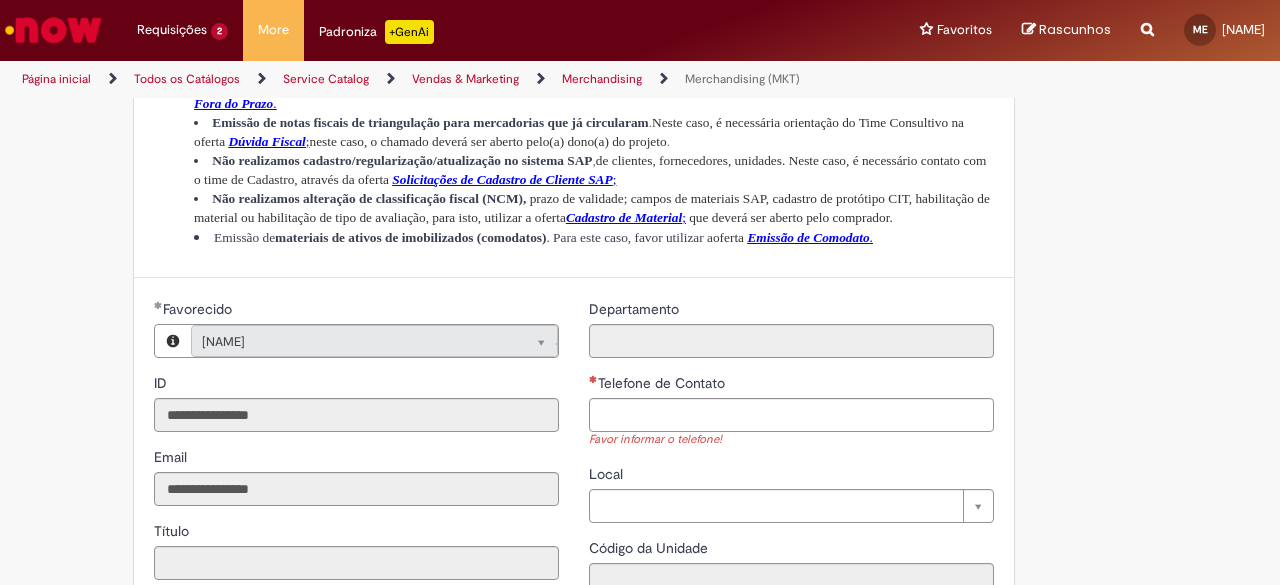 scroll, scrollTop: 1400, scrollLeft: 0, axis: vertical 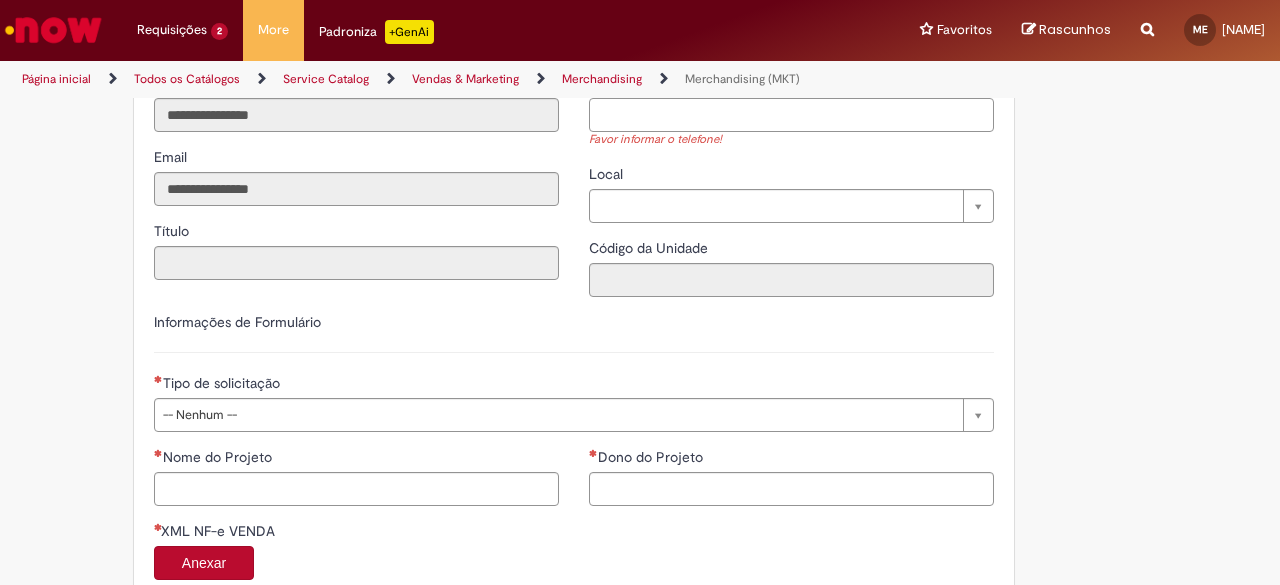 click on "Telefone de Contato" at bounding box center (791, 115) 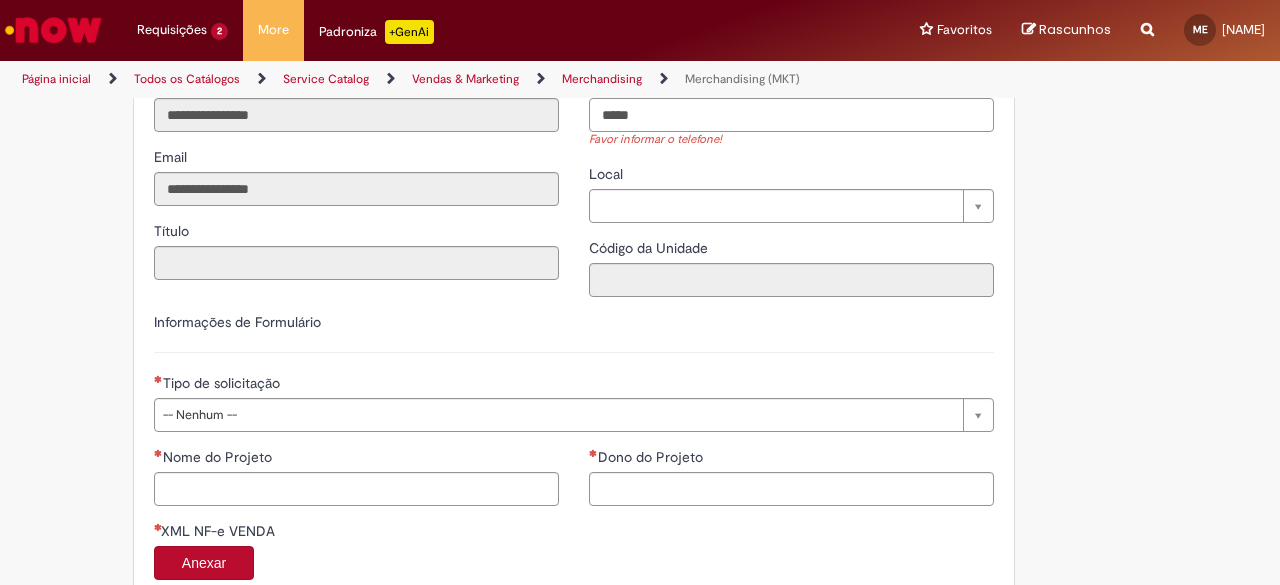 paste on "**********" 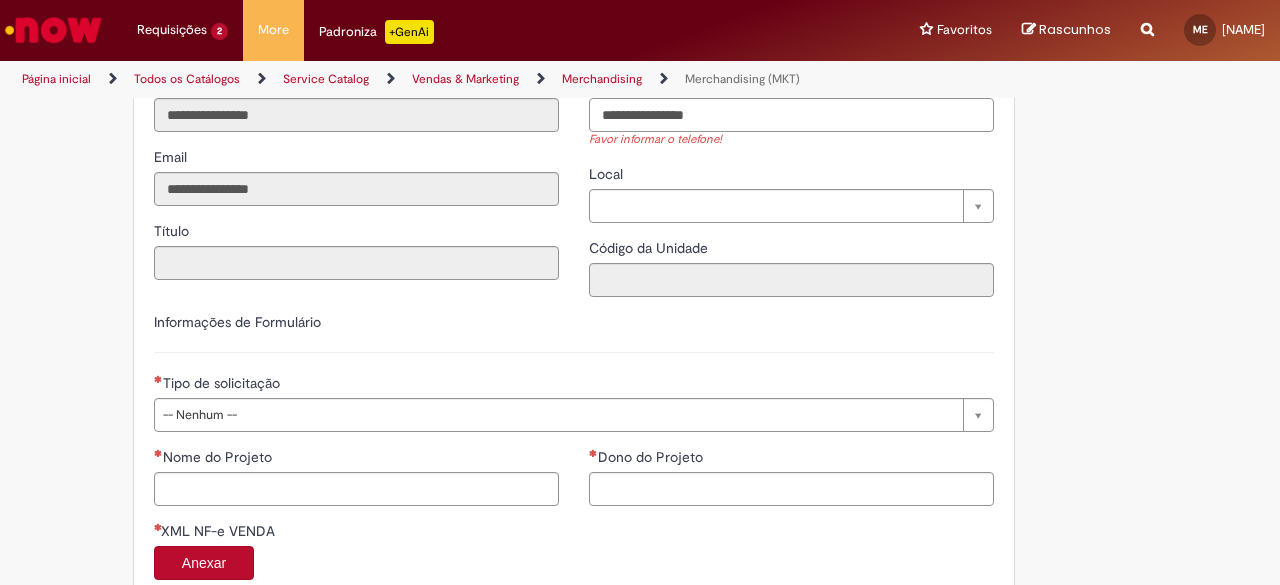 scroll, scrollTop: 1600, scrollLeft: 0, axis: vertical 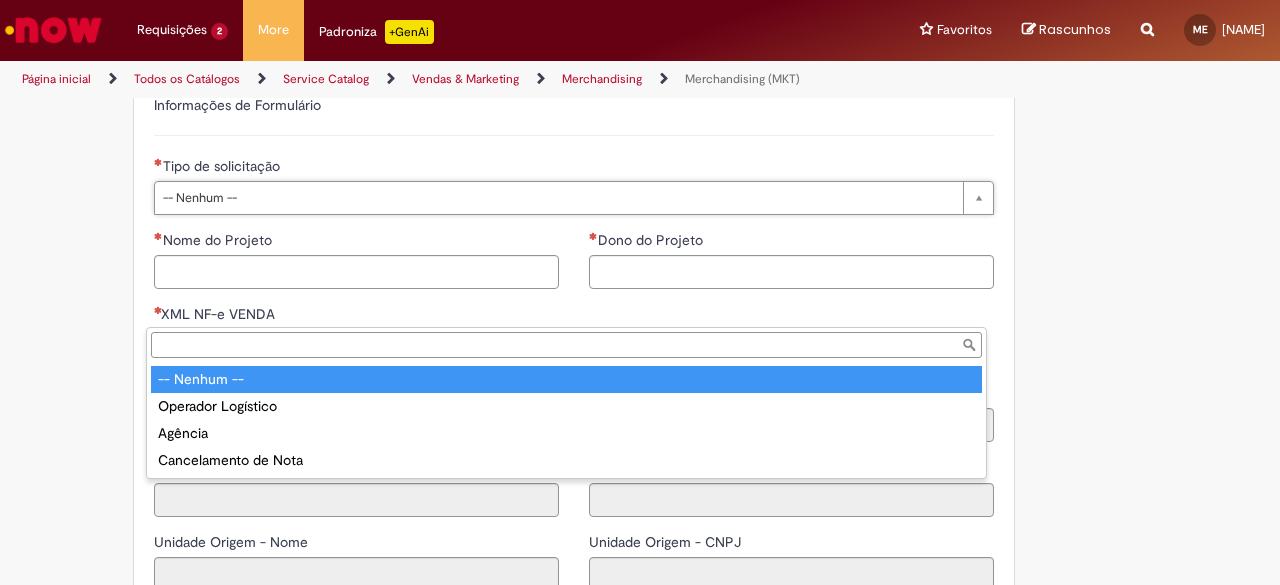 type on "**********" 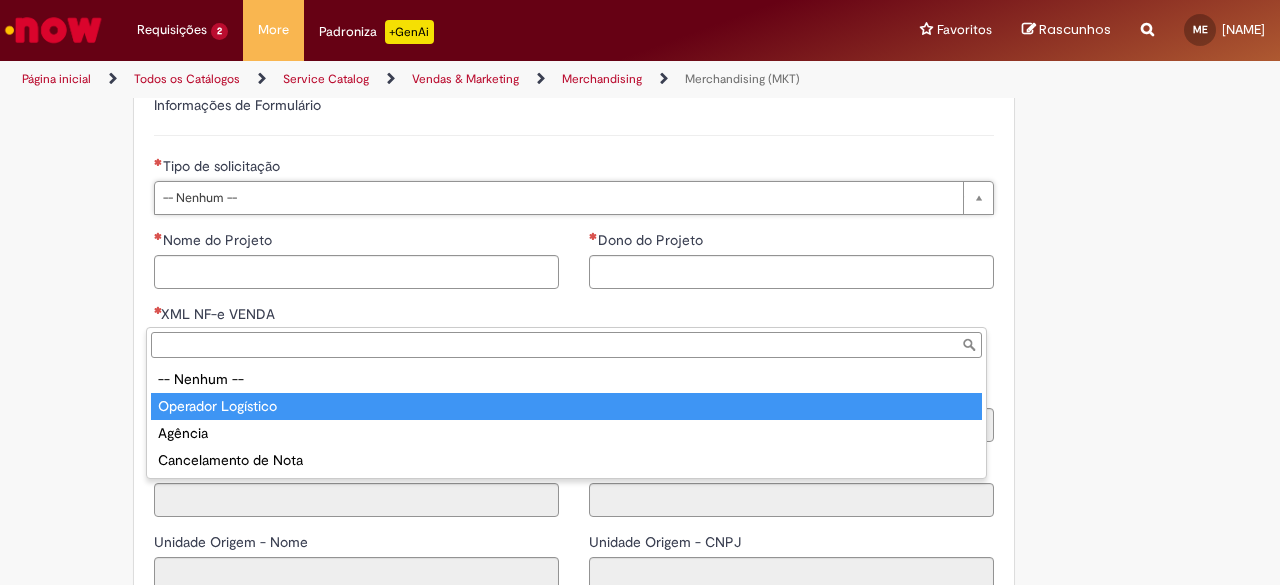 type on "**********" 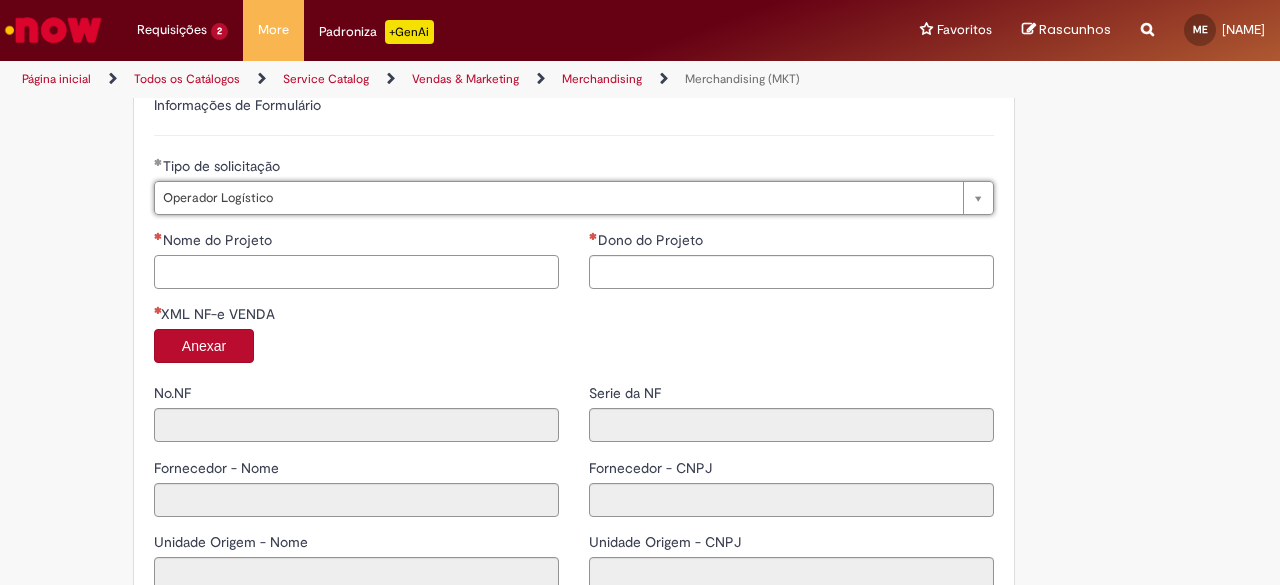 click on "Nome do Projeto" at bounding box center (356, 272) 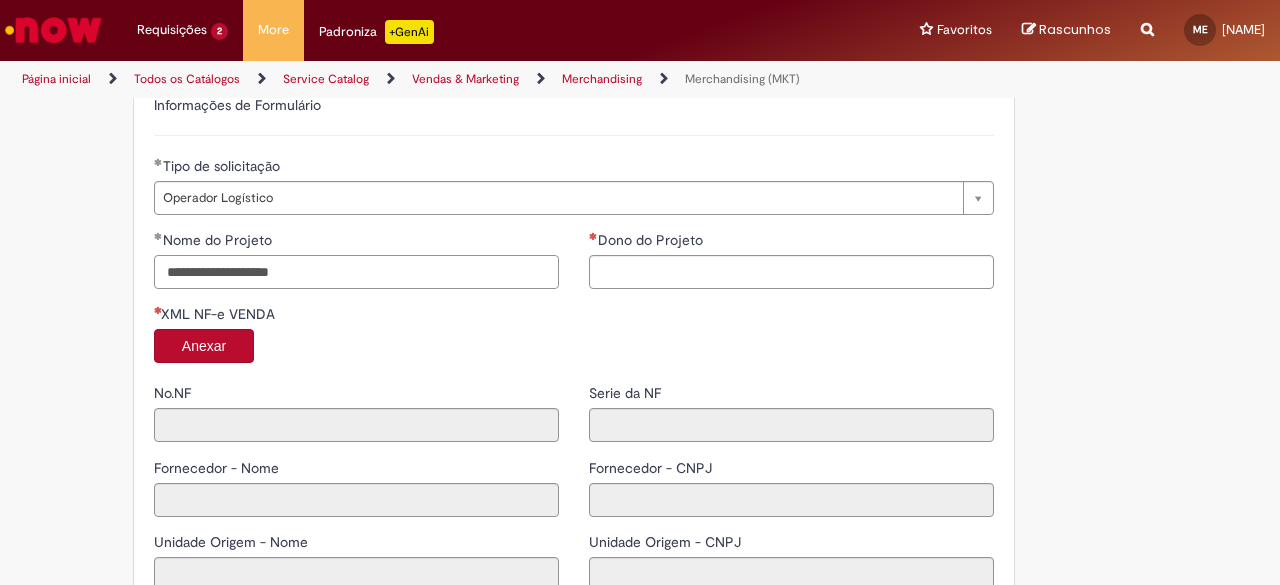 type on "**********" 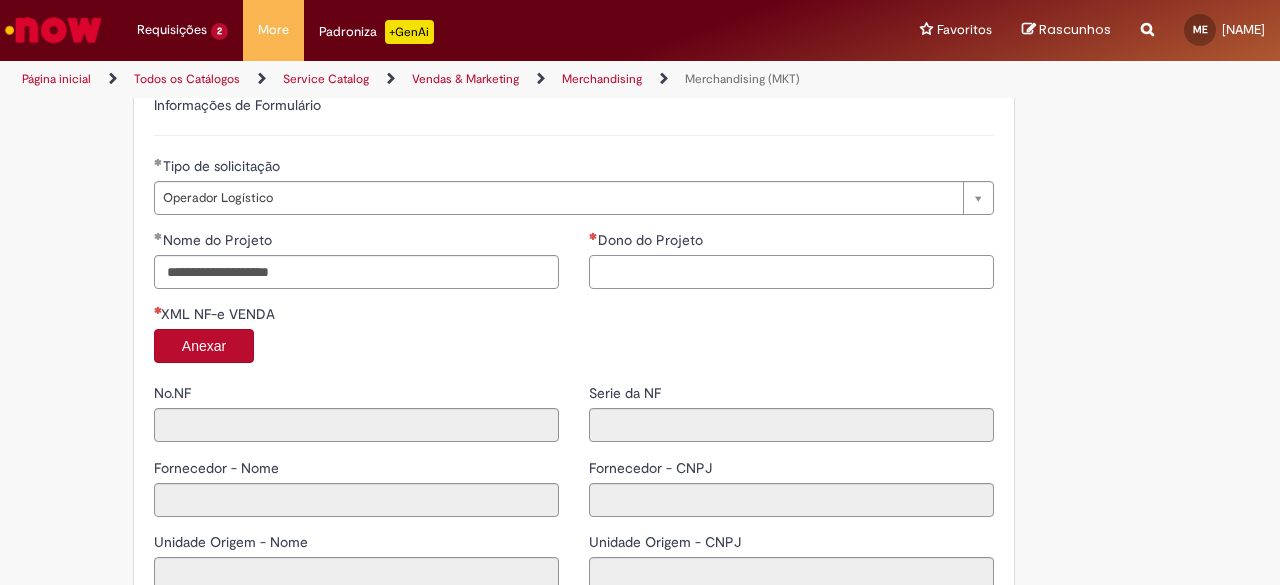 click on "Dono do Projeto" at bounding box center (791, 272) 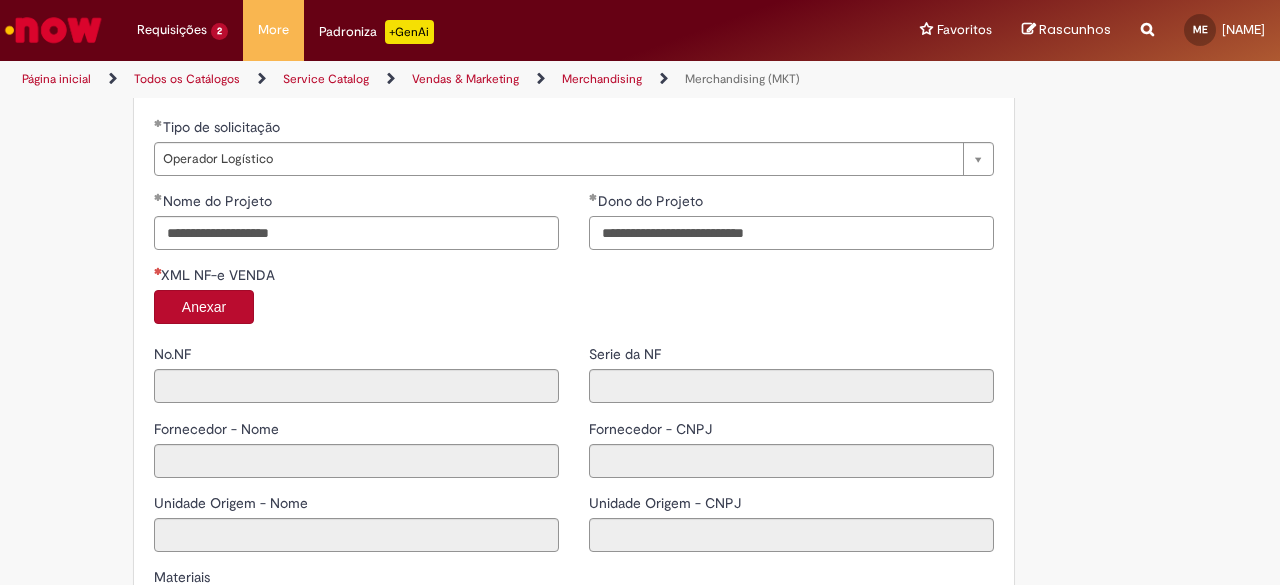scroll, scrollTop: 1643, scrollLeft: 0, axis: vertical 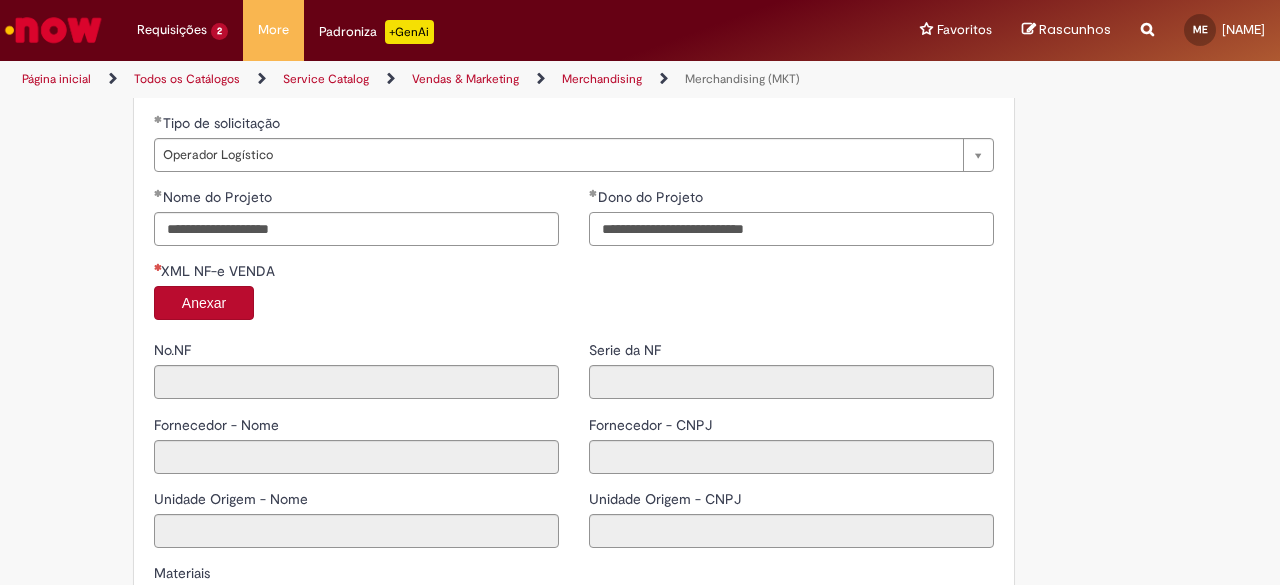 type on "**********" 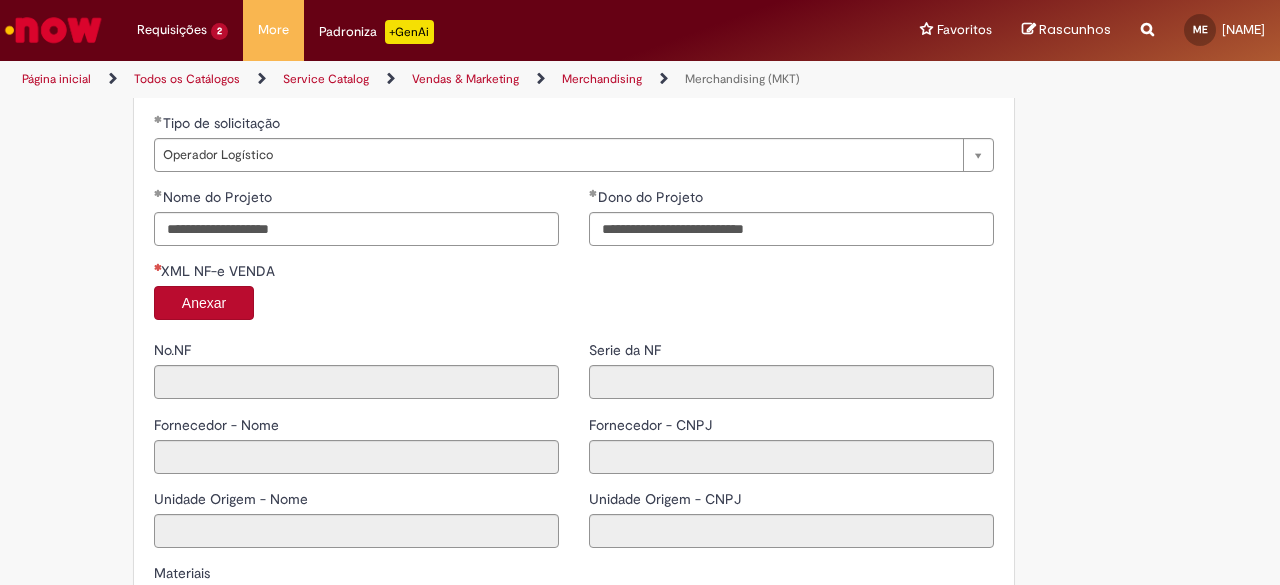 click on "Anexar" at bounding box center [204, 303] 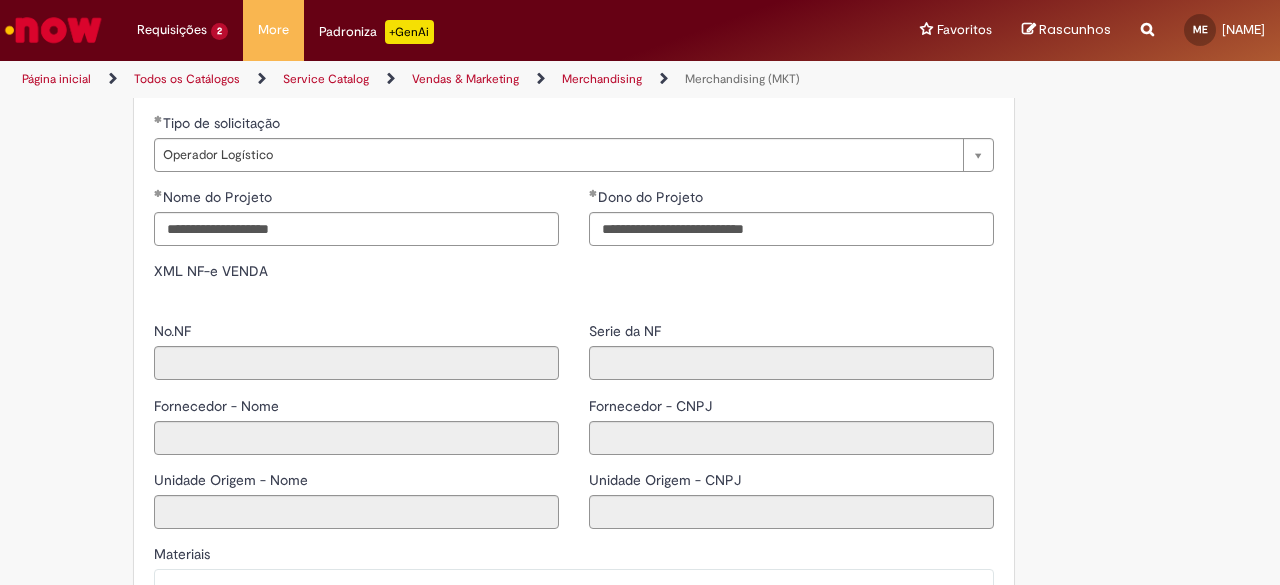 type on "*****" 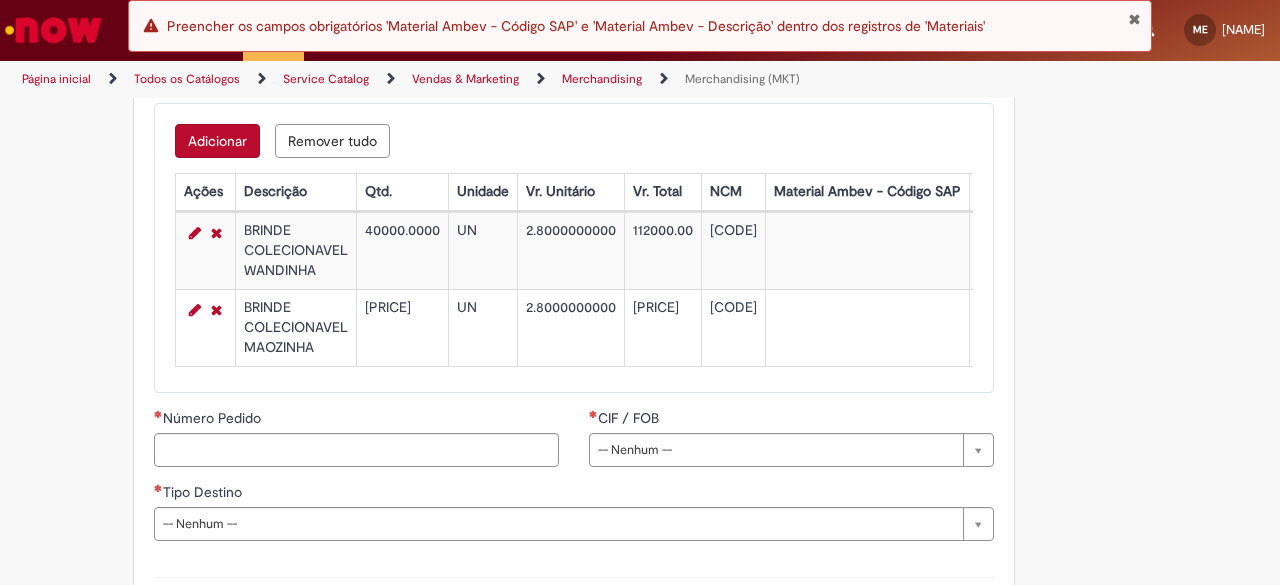 scroll, scrollTop: 2343, scrollLeft: 0, axis: vertical 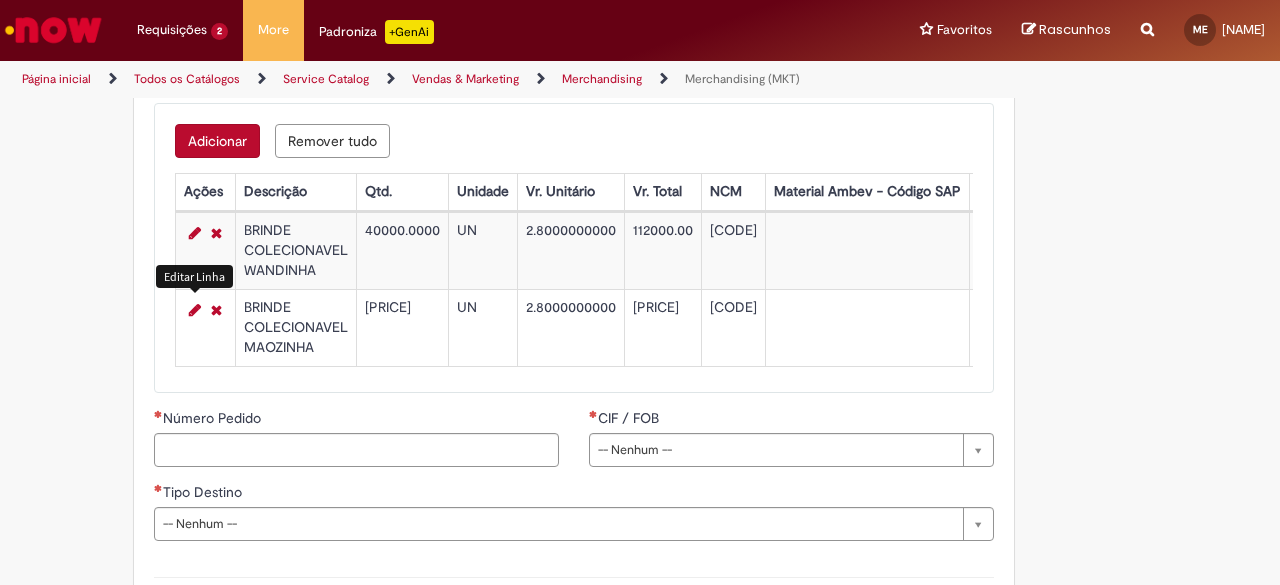 click at bounding box center [195, 310] 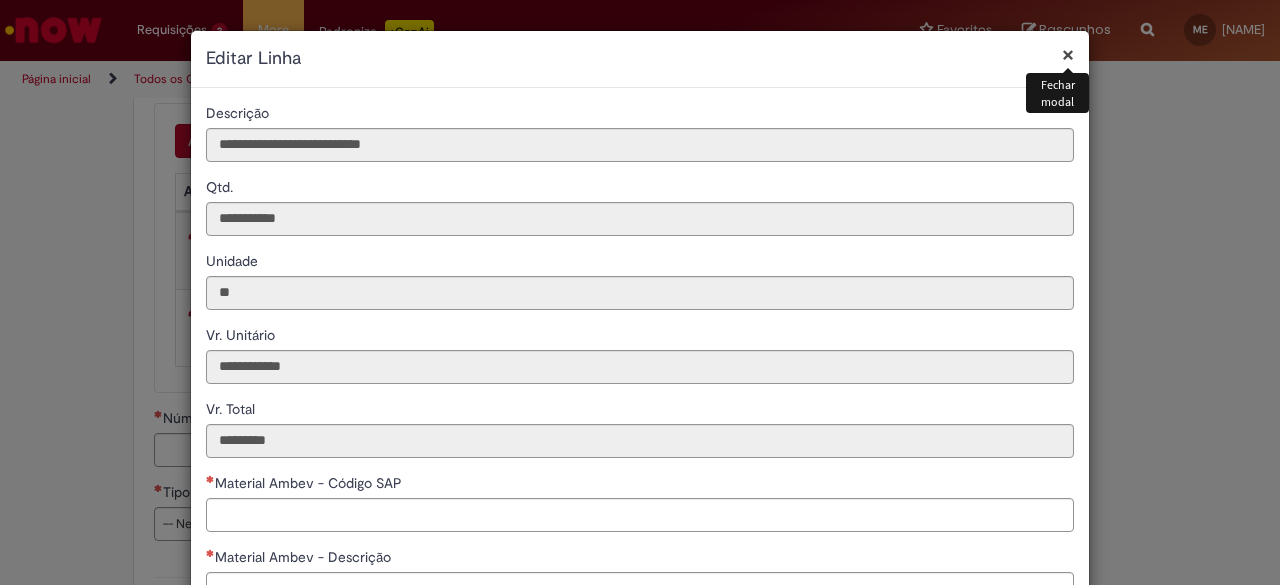 scroll, scrollTop: 144, scrollLeft: 0, axis: vertical 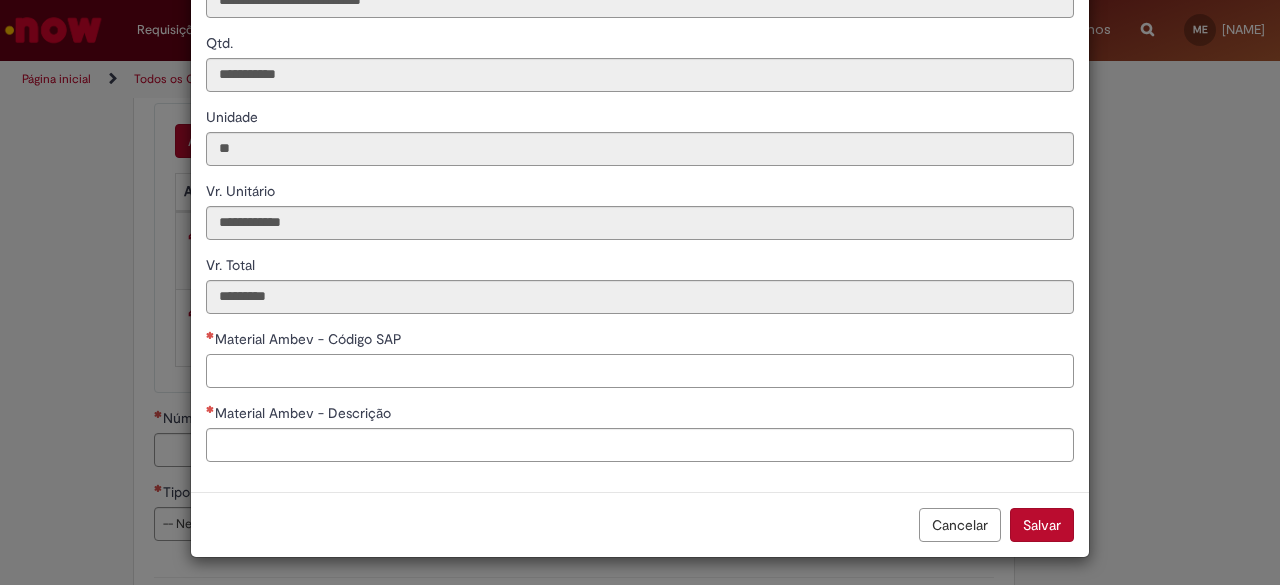 click on "Material Ambev - Código SAP" at bounding box center [640, 371] 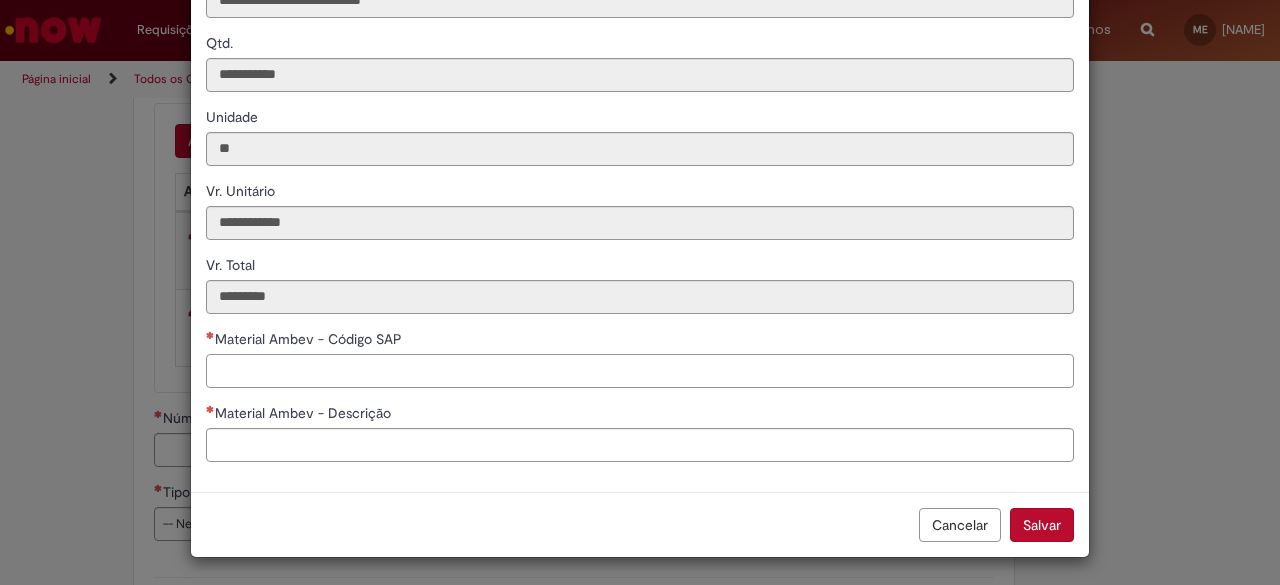 paste on "********" 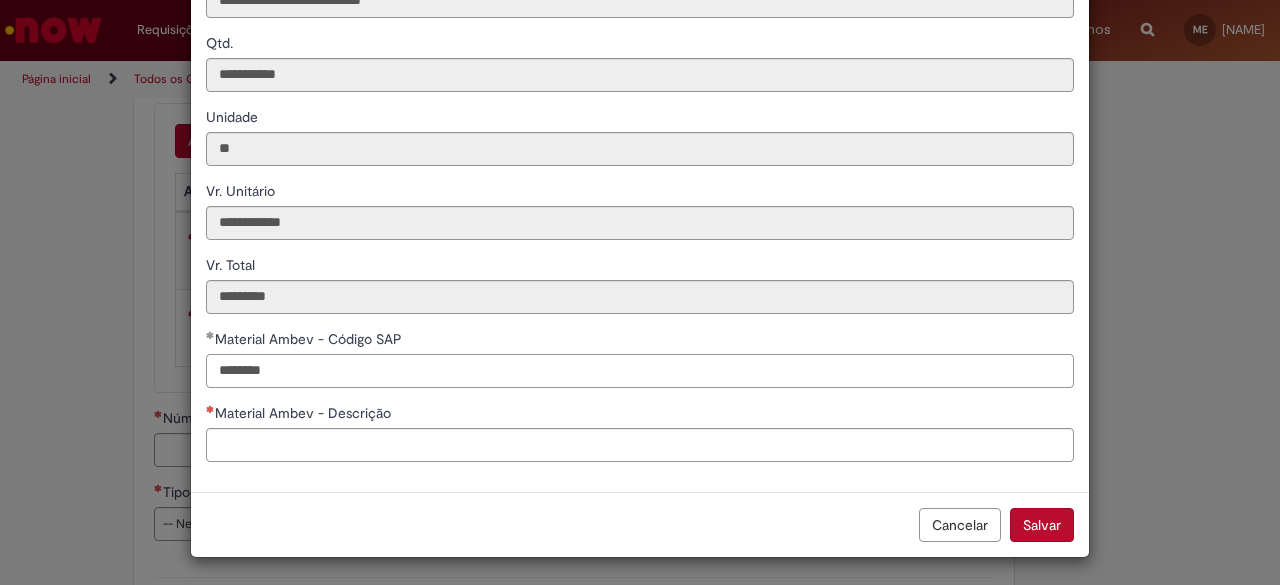 type on "********" 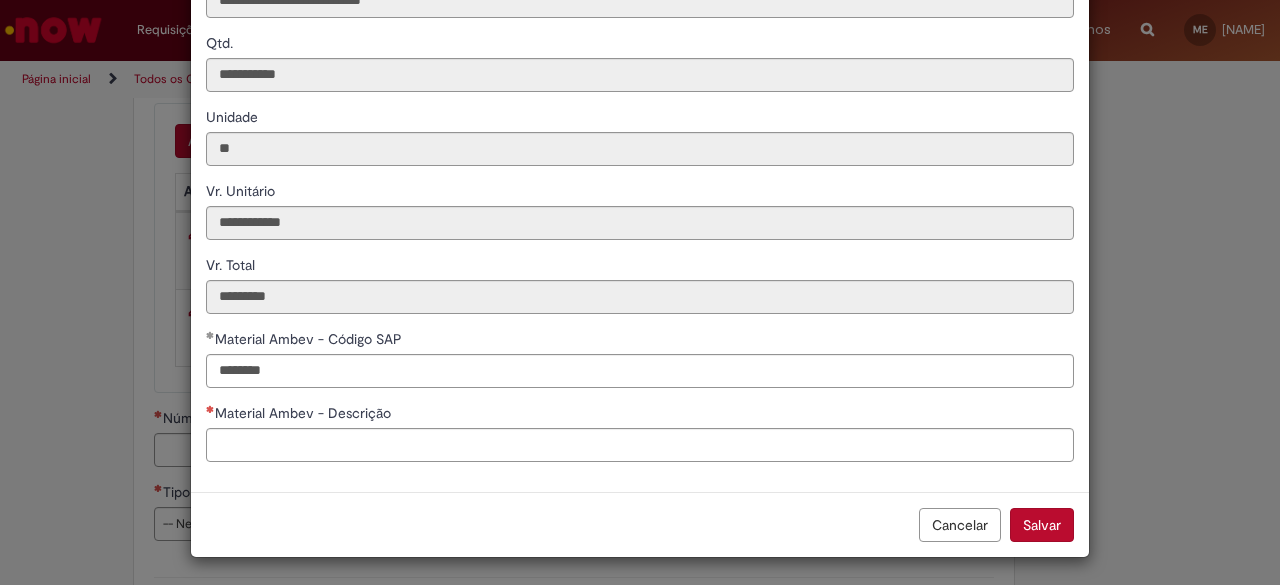 click on "**********" at bounding box center (640, 218) 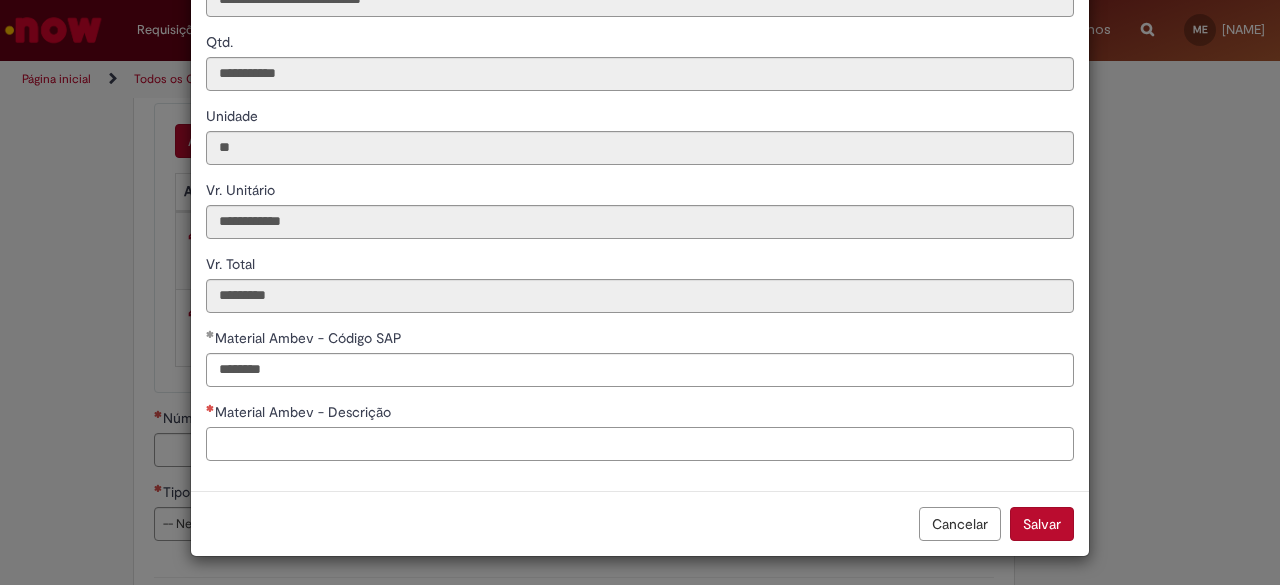 click on "Material Ambev - Descrição" at bounding box center [640, 444] 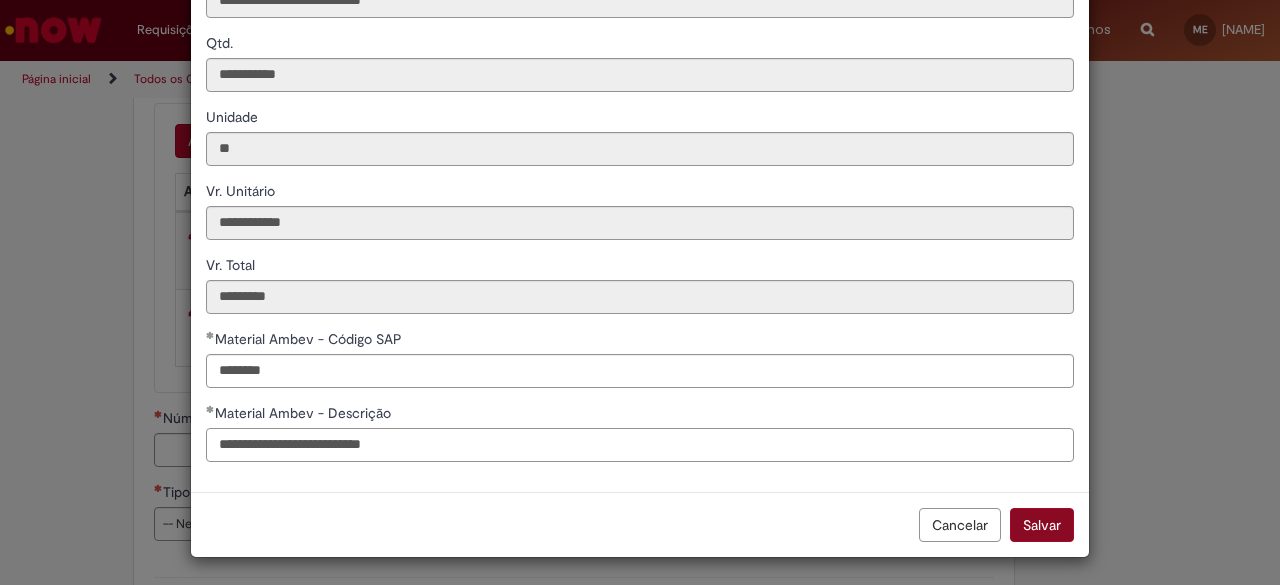type on "**********" 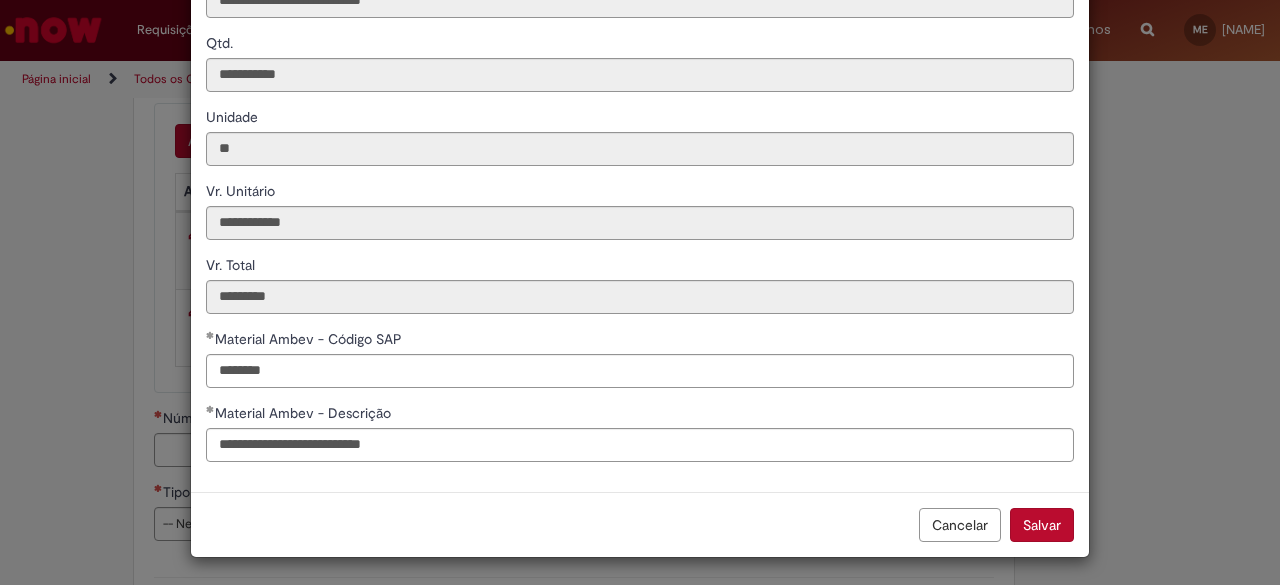 click on "Salvar" at bounding box center [1042, 525] 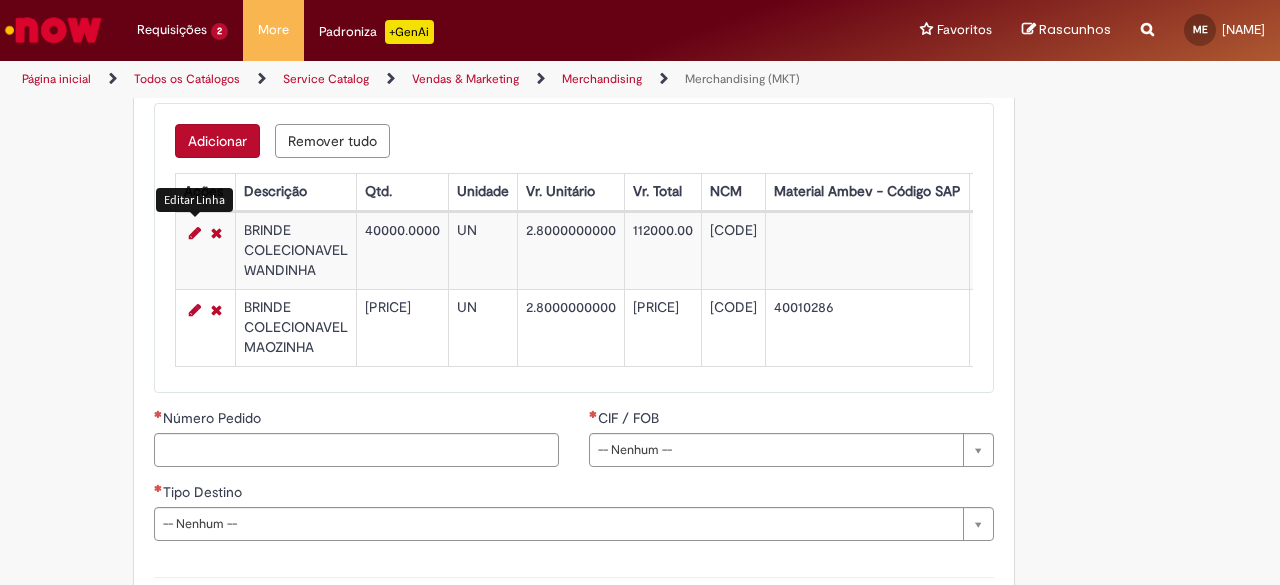 click at bounding box center (195, 233) 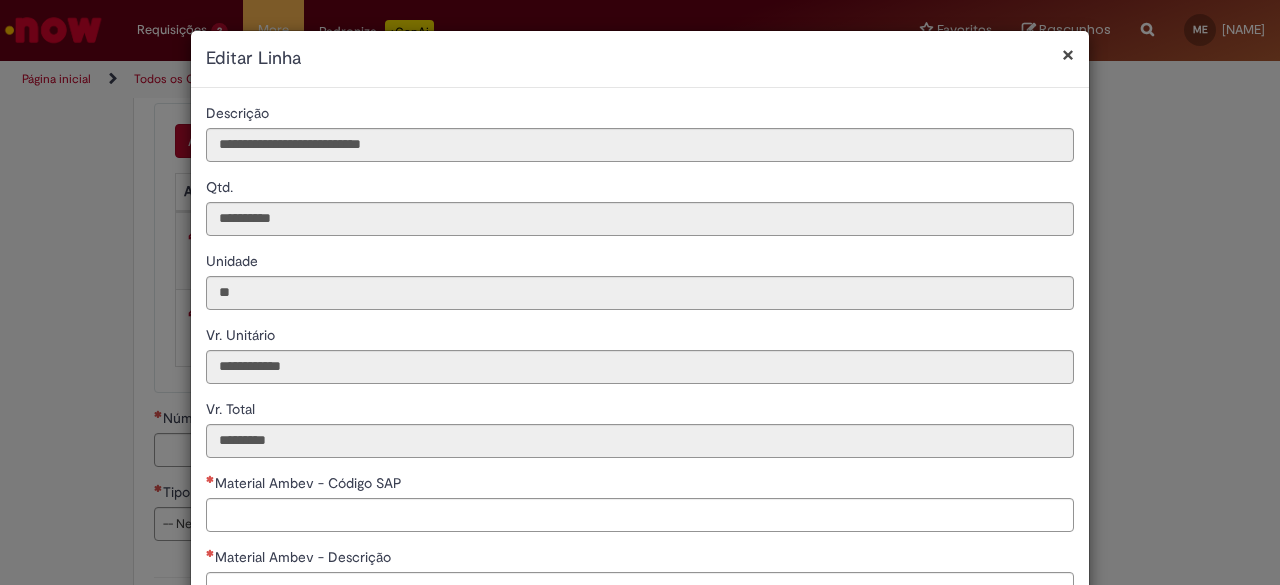type 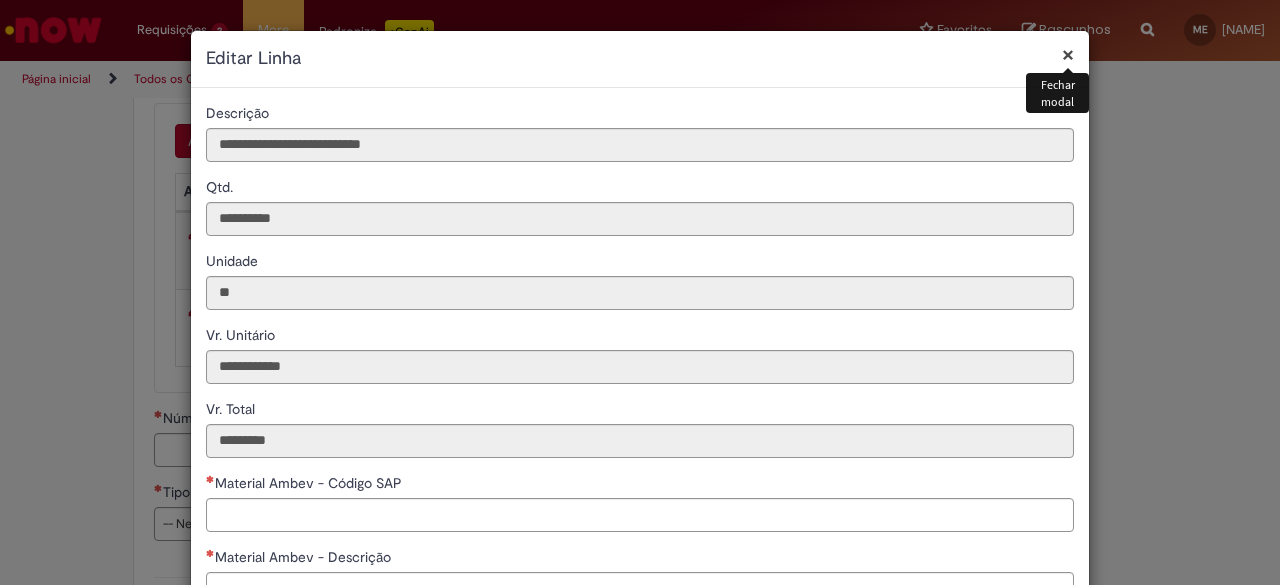 scroll, scrollTop: 100, scrollLeft: 0, axis: vertical 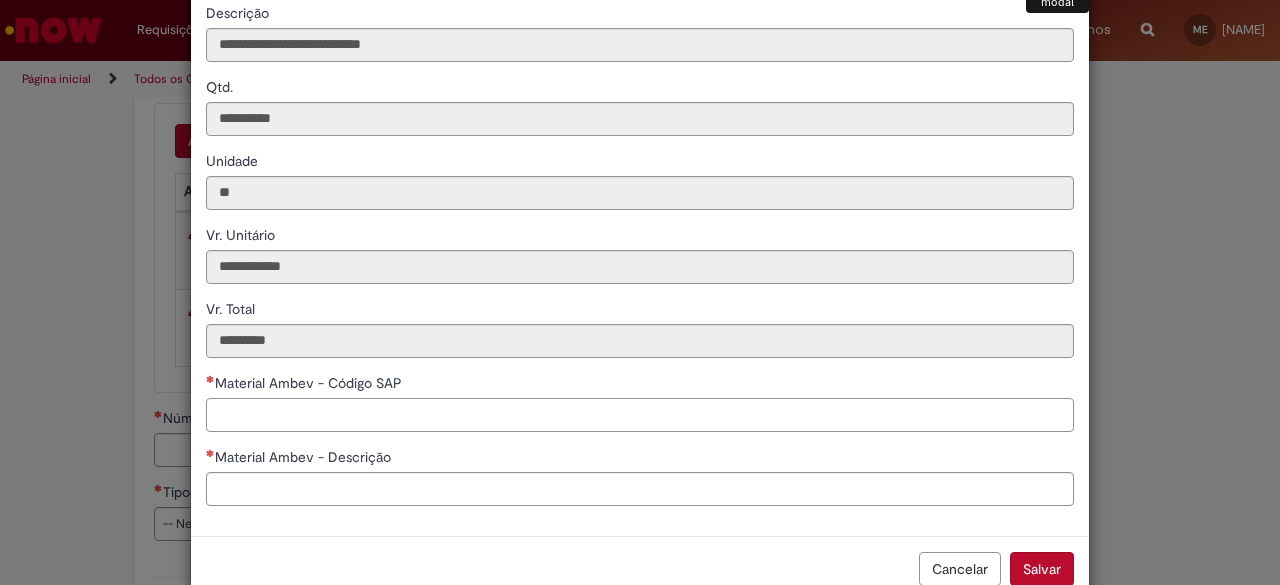 click on "Material Ambev - Código SAP" at bounding box center (640, 415) 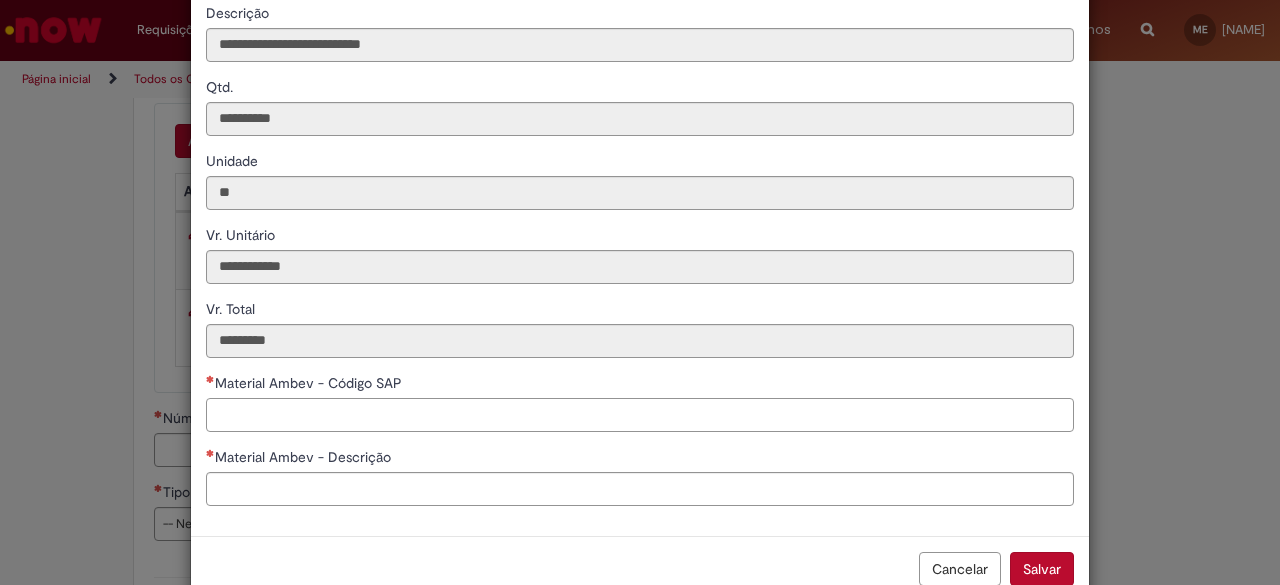 paste on "********" 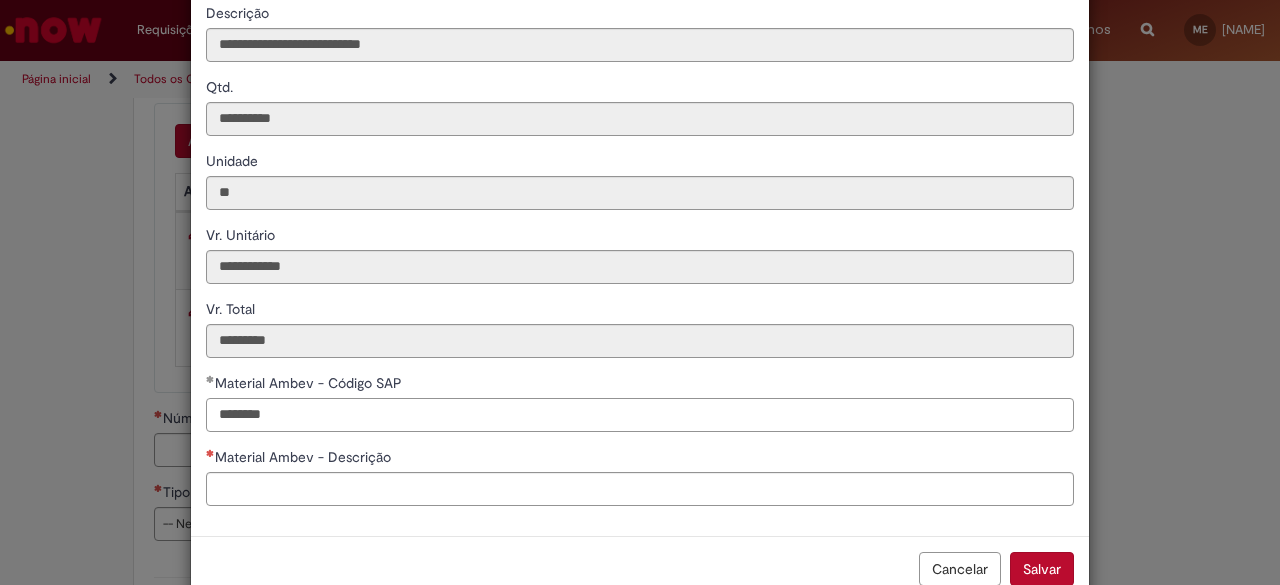 type on "********" 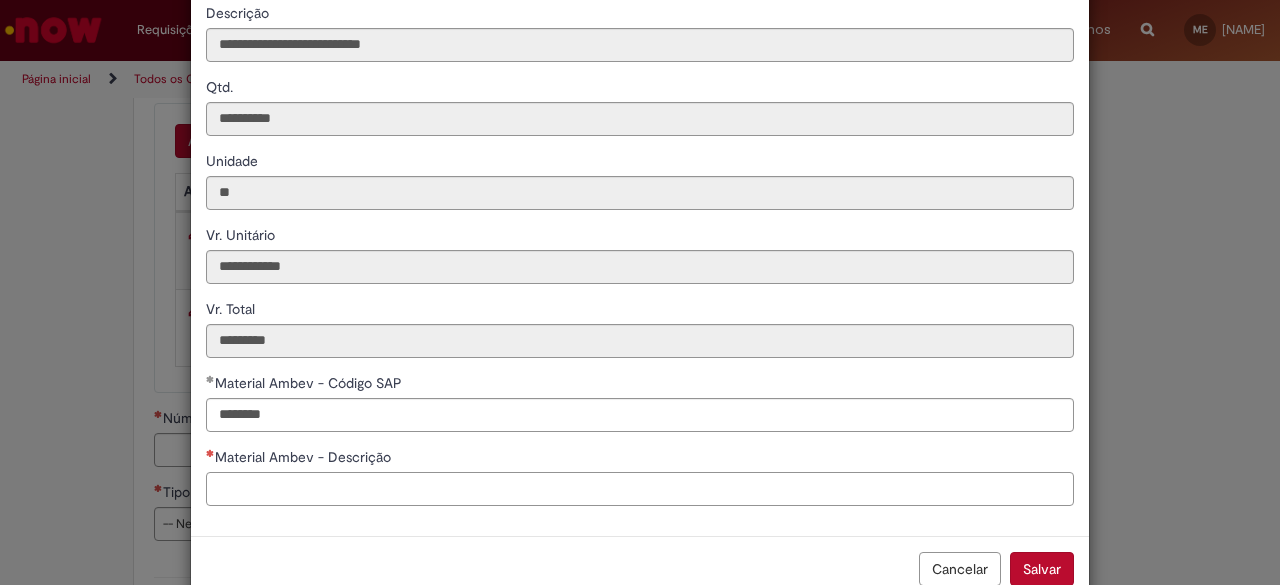 click on "Material Ambev - Descrição" at bounding box center [640, 489] 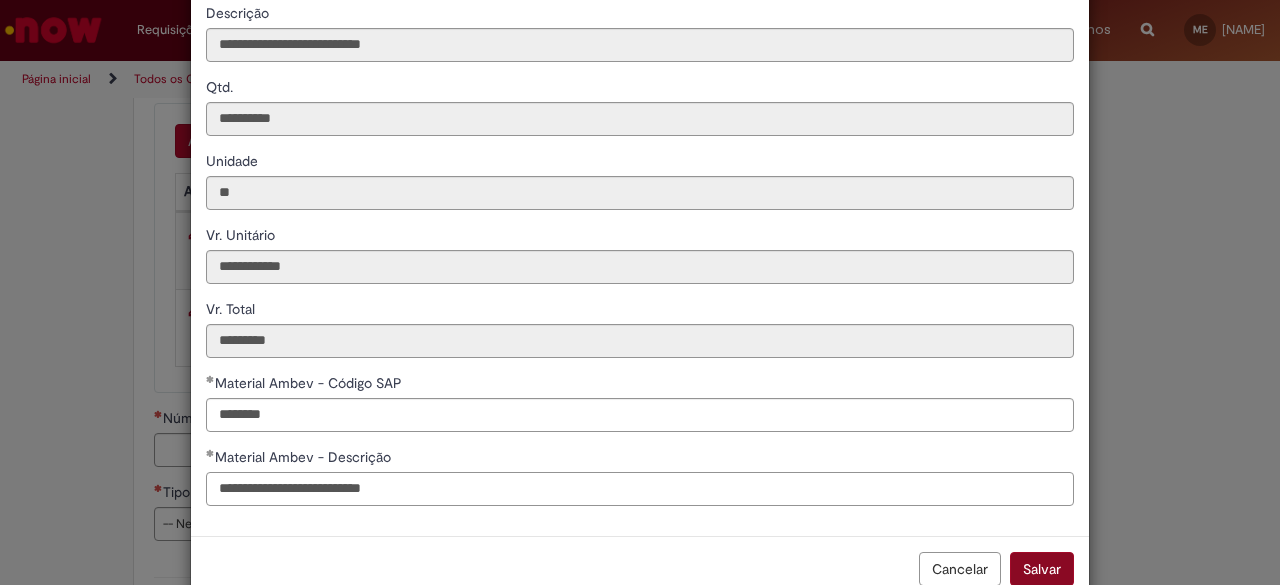 type on "**********" 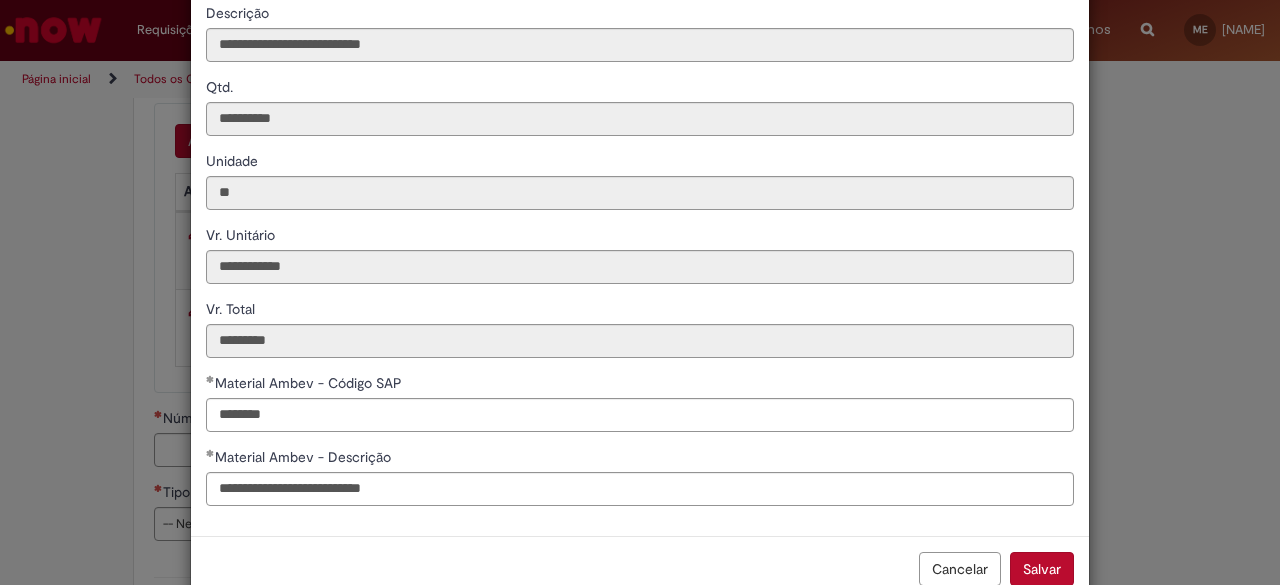 click on "Salvar" at bounding box center (1042, 569) 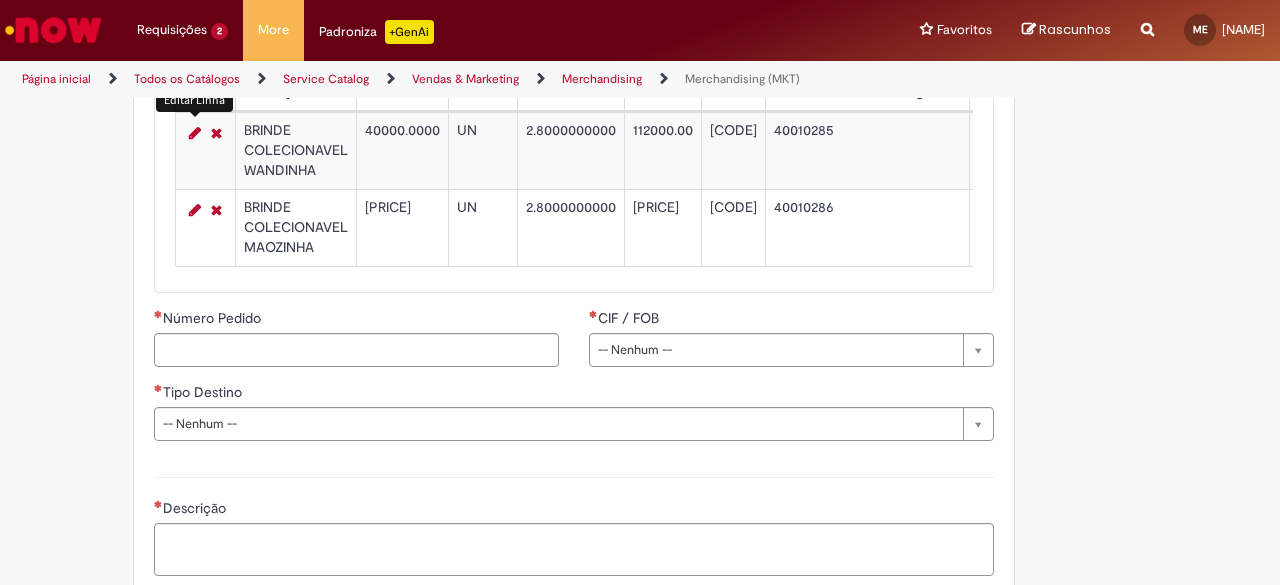 scroll, scrollTop: 2443, scrollLeft: 0, axis: vertical 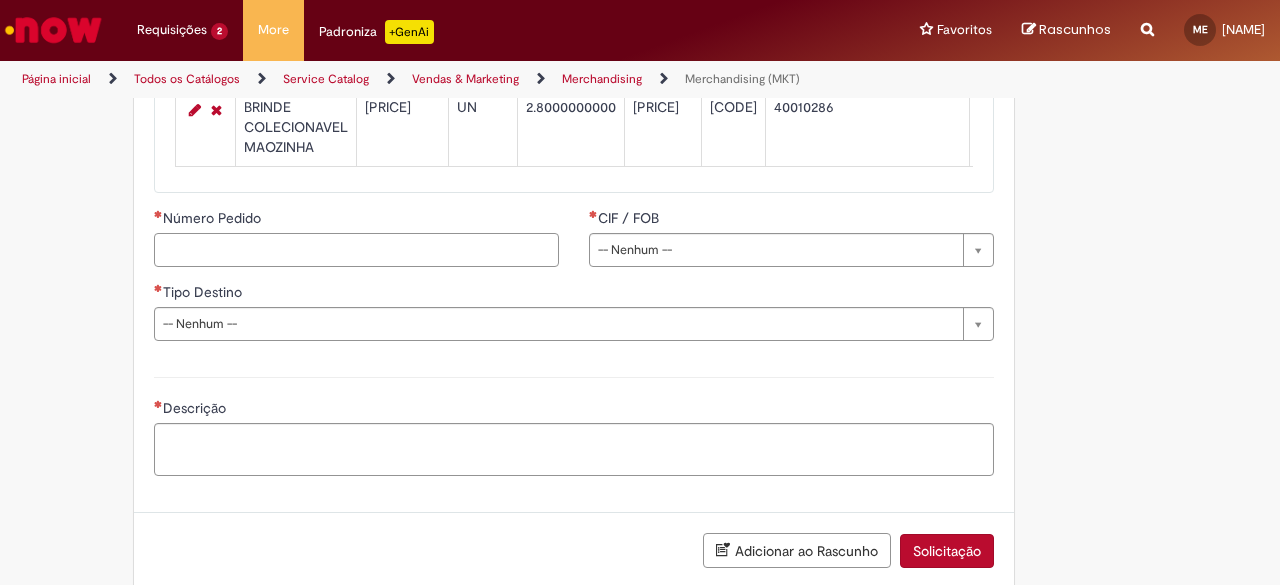 click on "Número Pedido" at bounding box center [356, 250] 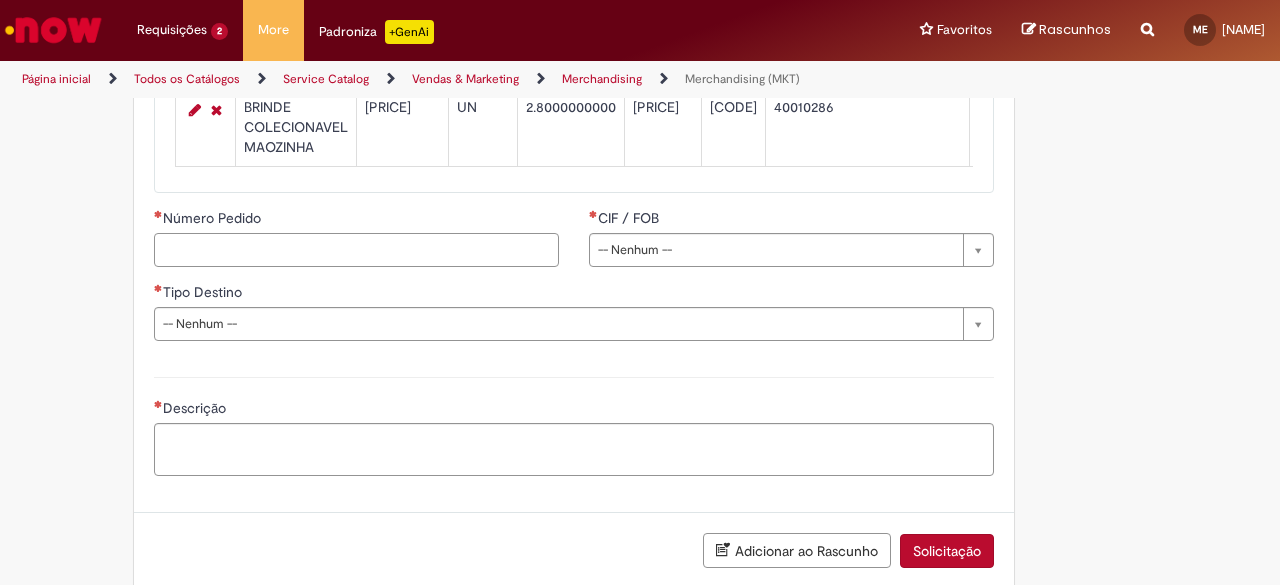 paste on "**********" 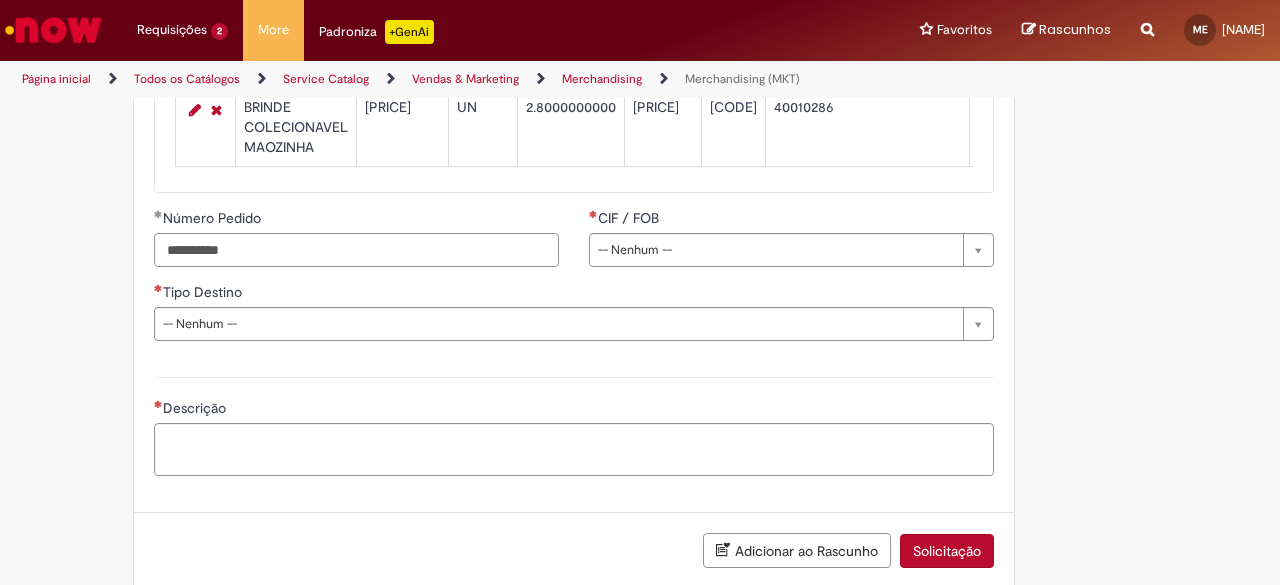 type on "**********" 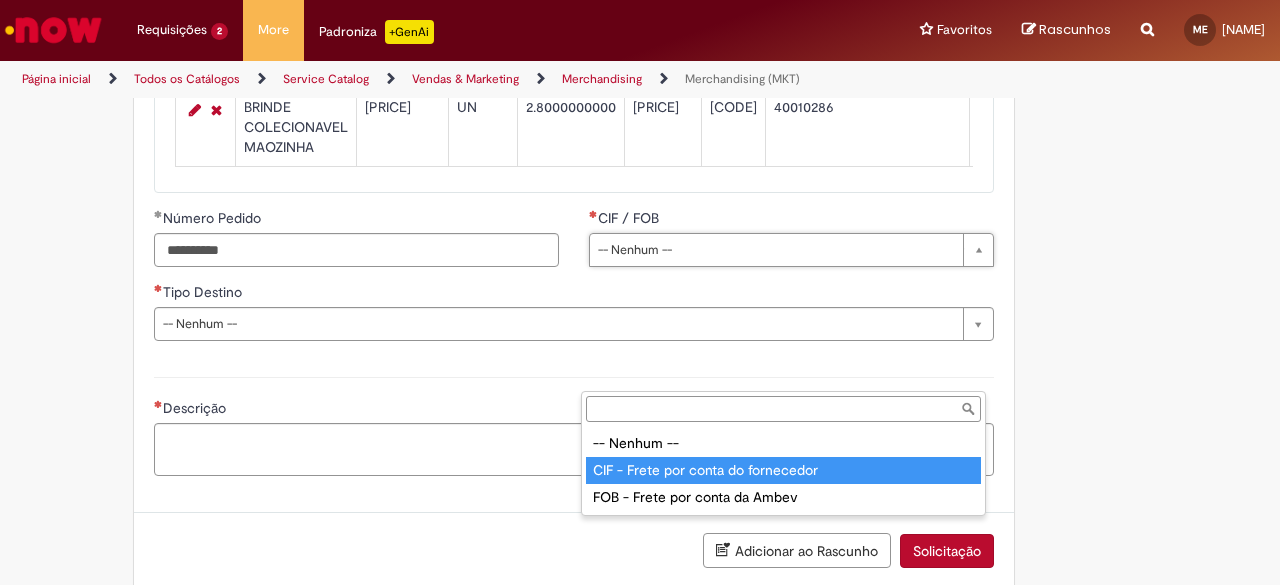 type on "**********" 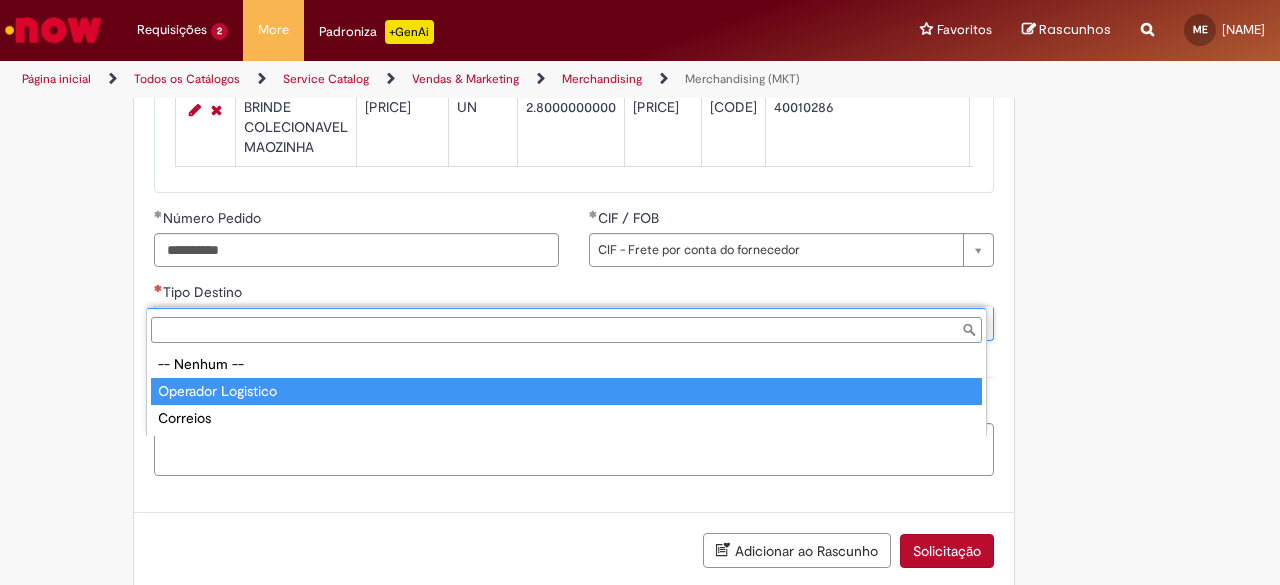type on "**********" 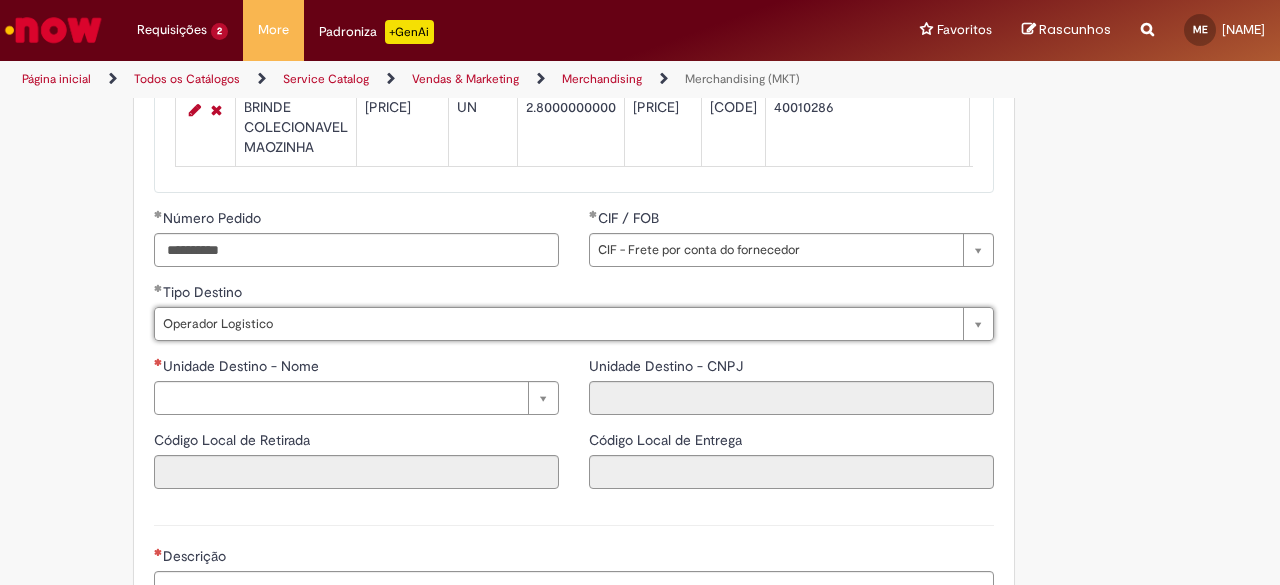 scroll, scrollTop: 2543, scrollLeft: 0, axis: vertical 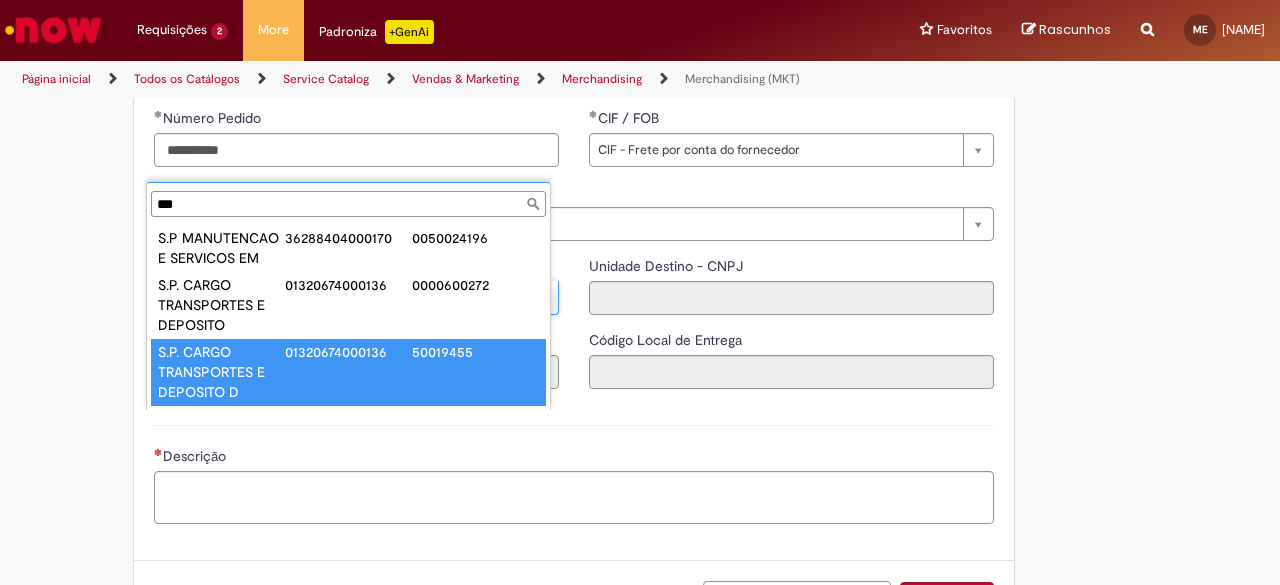 type on "***" 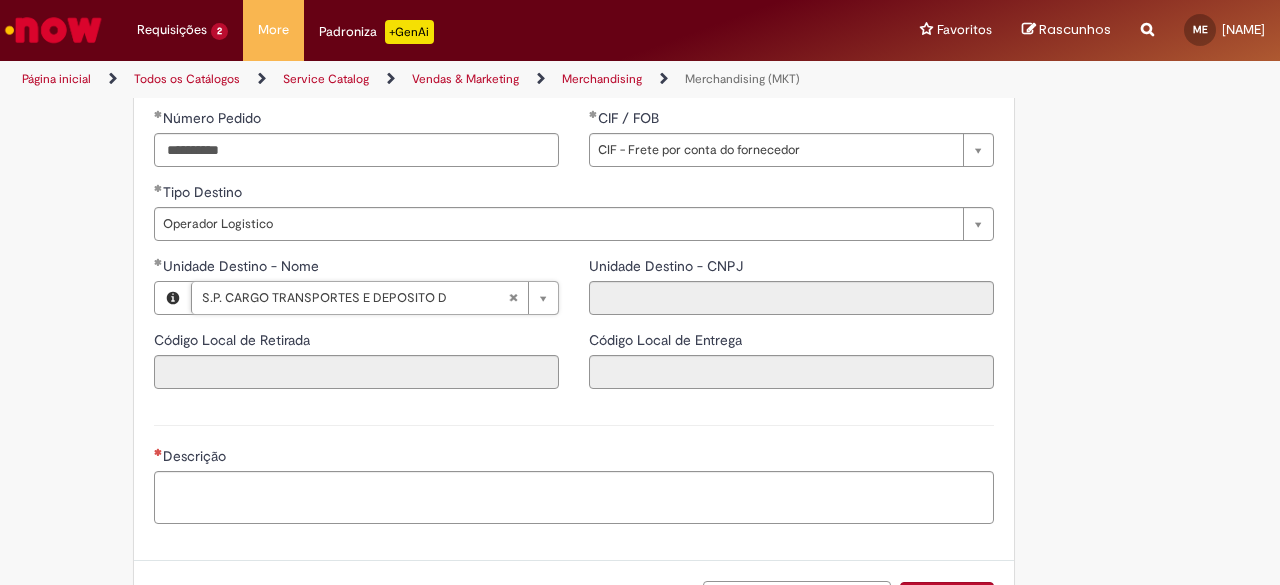 type on "**********" 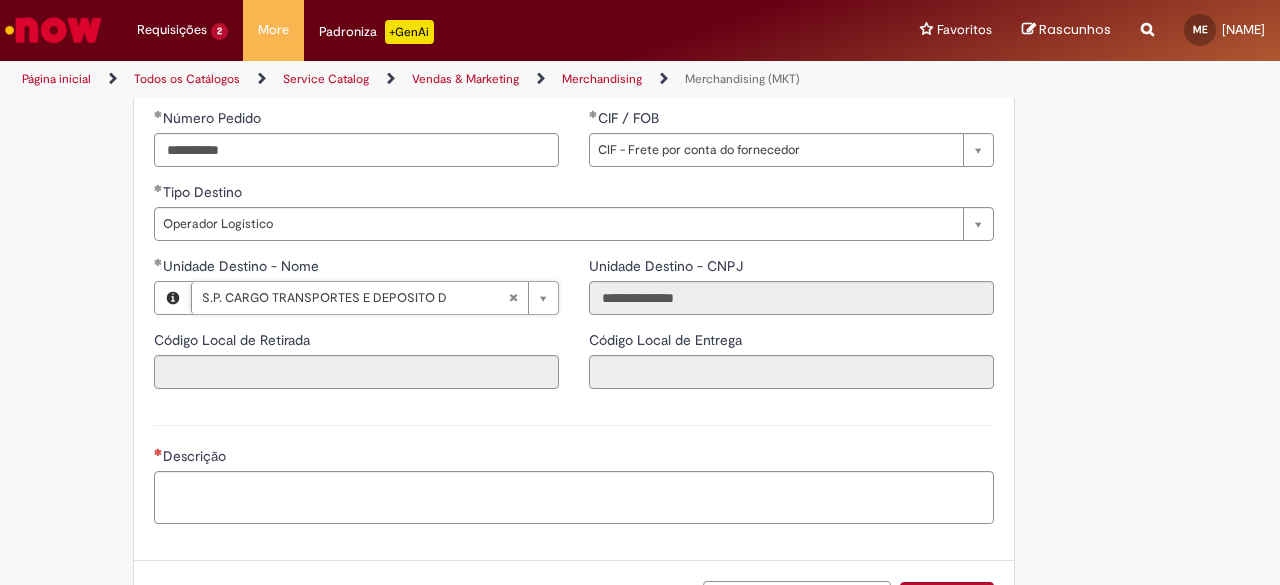 type on "**********" 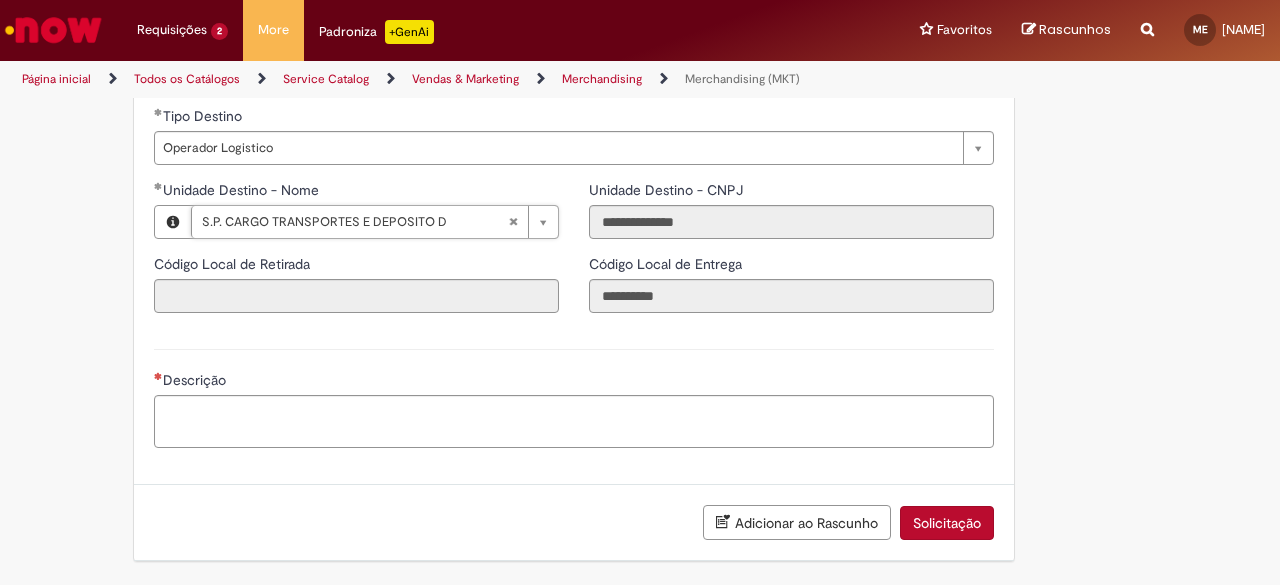 scroll, scrollTop: 2743, scrollLeft: 0, axis: vertical 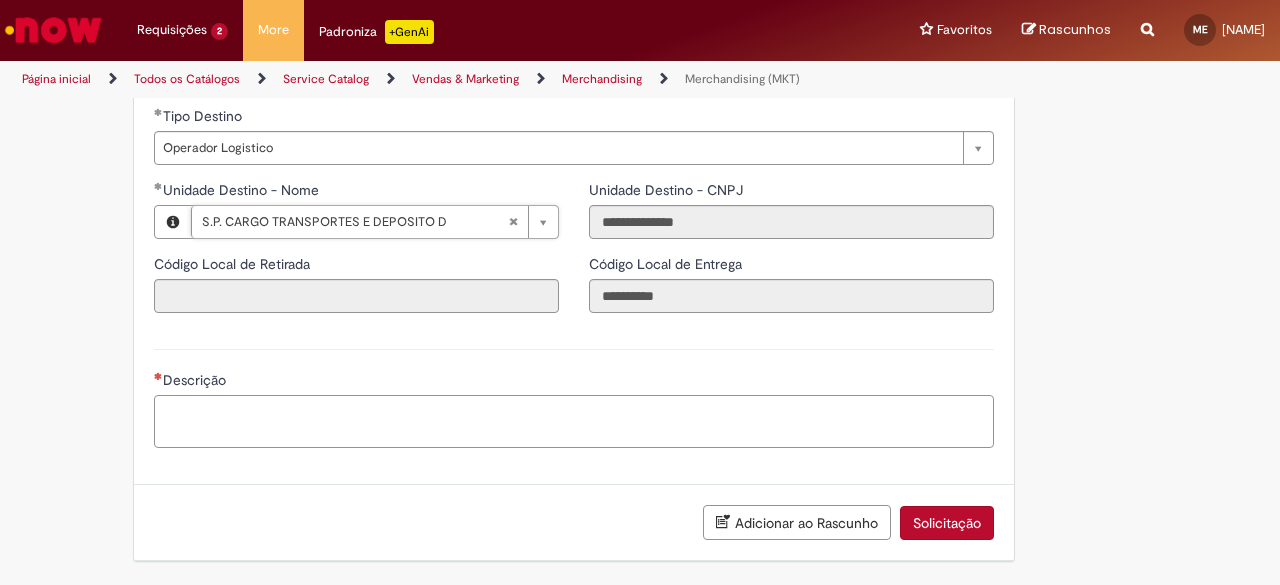 click on "Descrição" at bounding box center [574, 421] 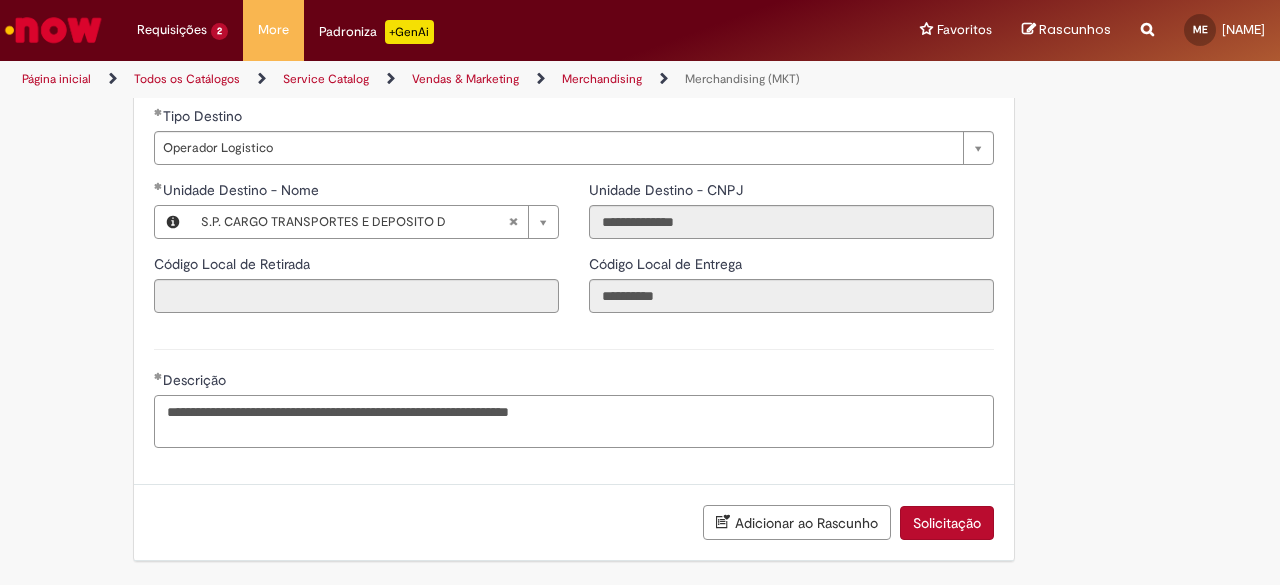 type on "**********" 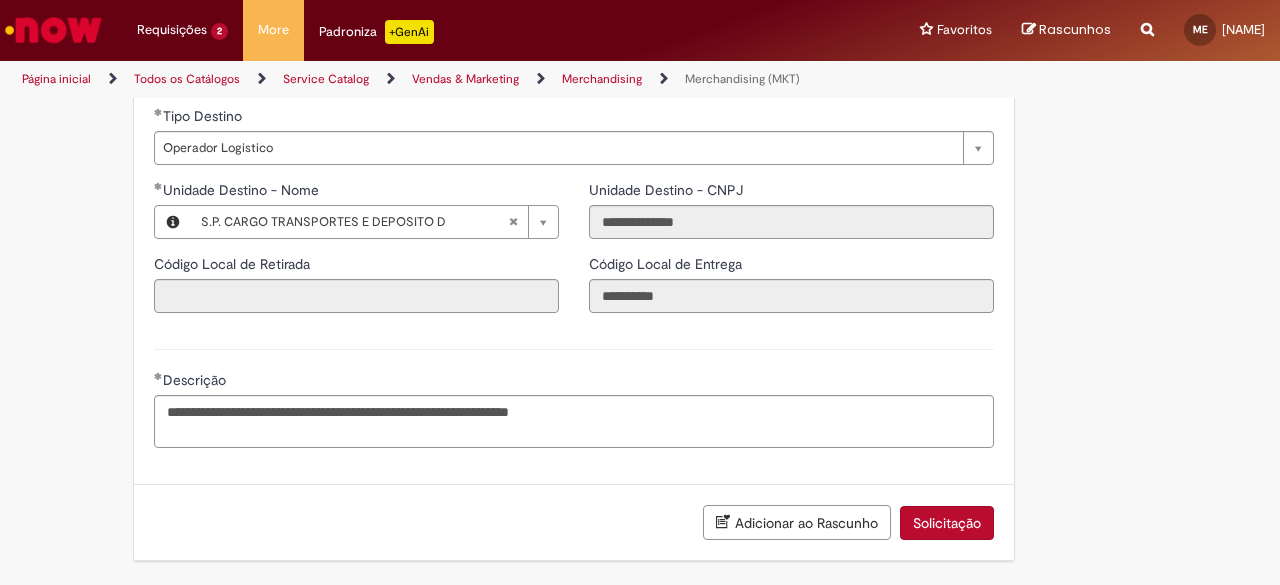 type on "**********" 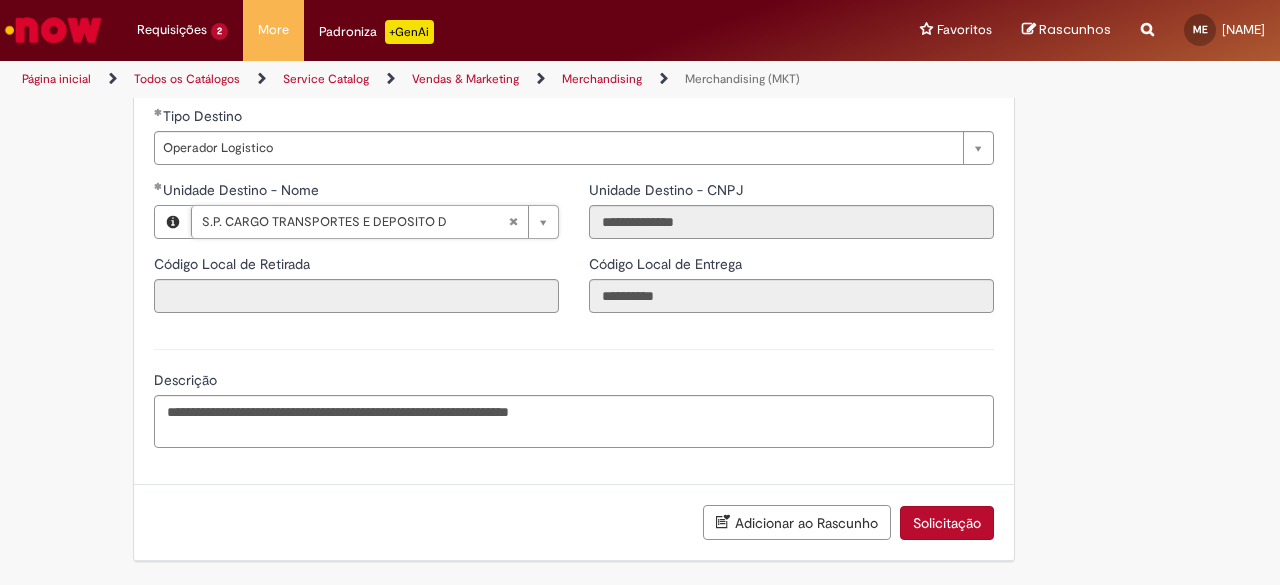 scroll, scrollTop: 0, scrollLeft: 270, axis: horizontal 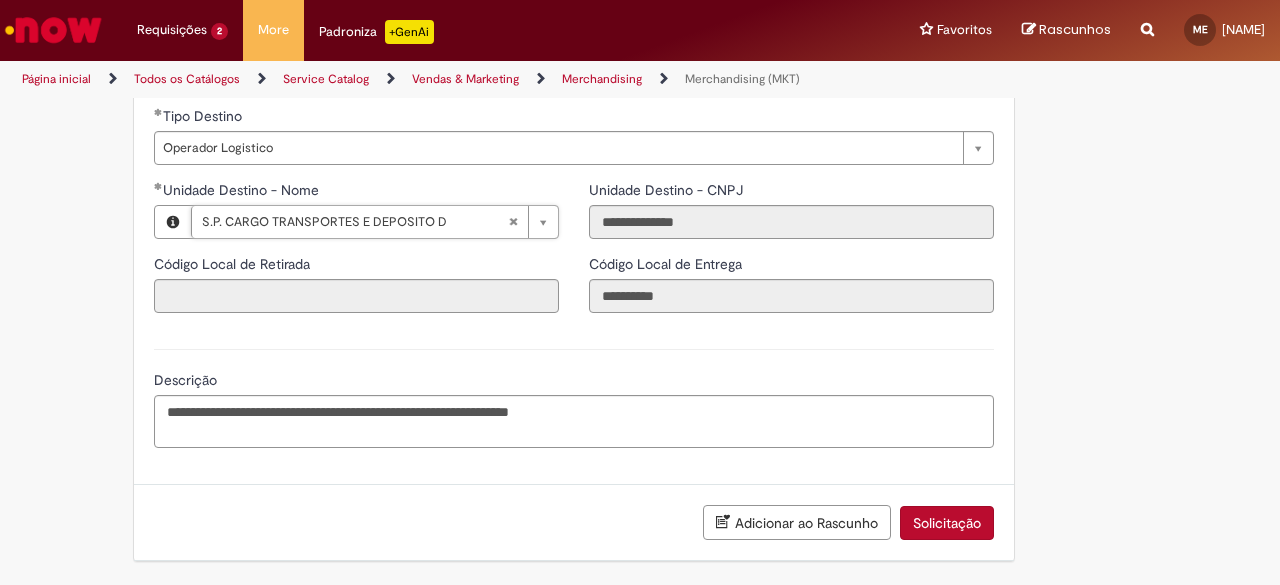 type 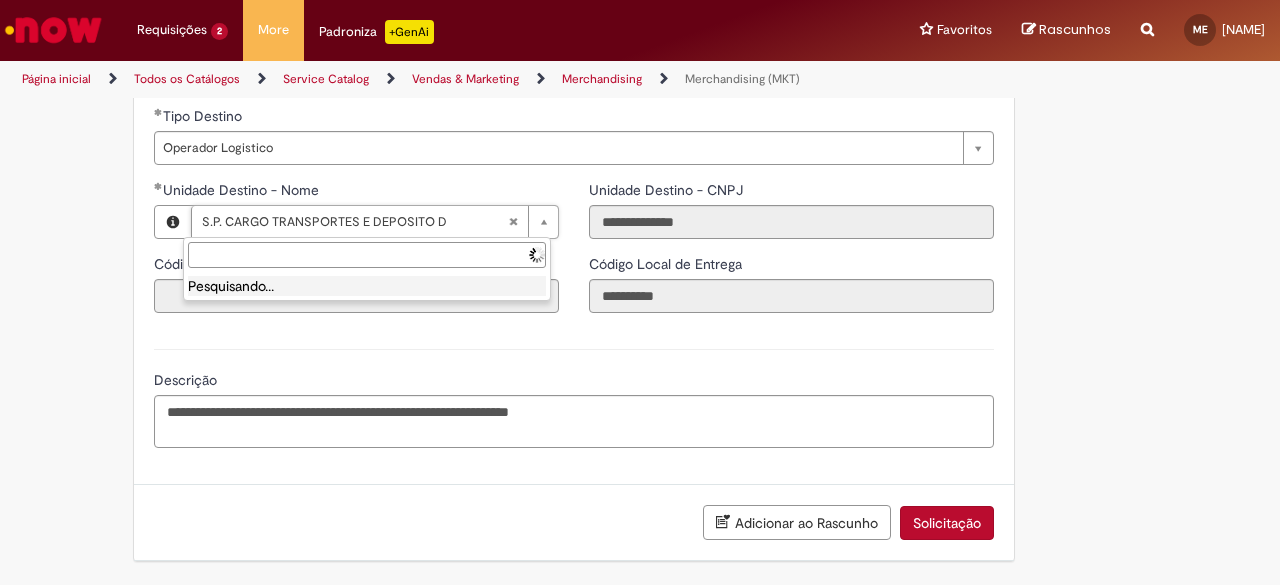 scroll, scrollTop: 0, scrollLeft: 0, axis: both 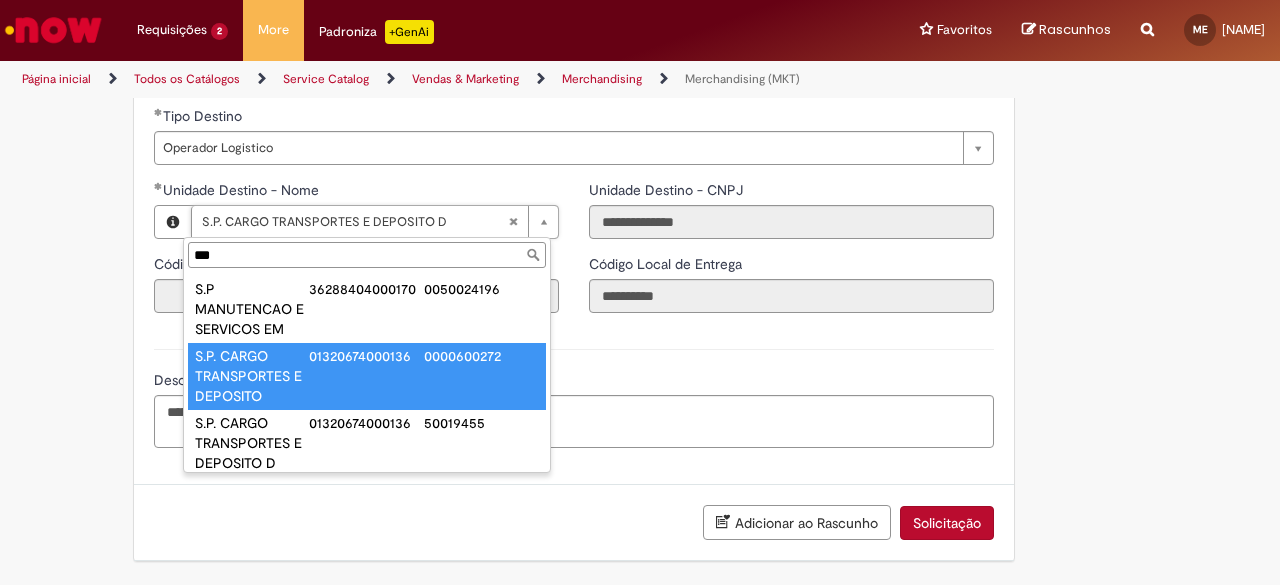 type on "***" 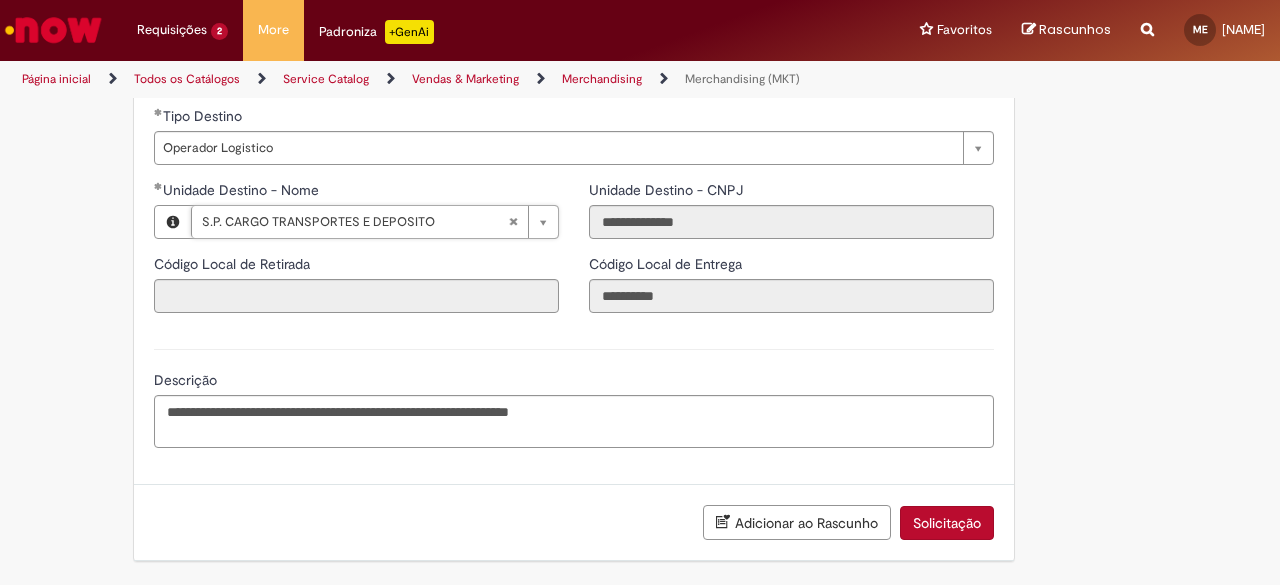 scroll, scrollTop: 0, scrollLeft: 256, axis: horizontal 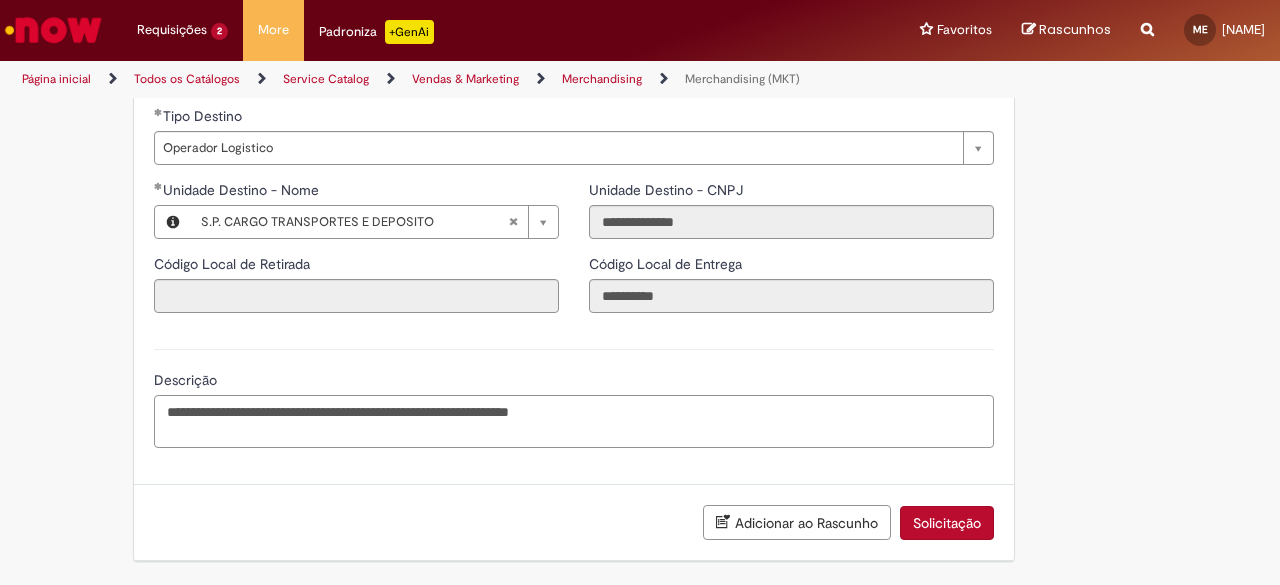 click on "**********" at bounding box center (574, 421) 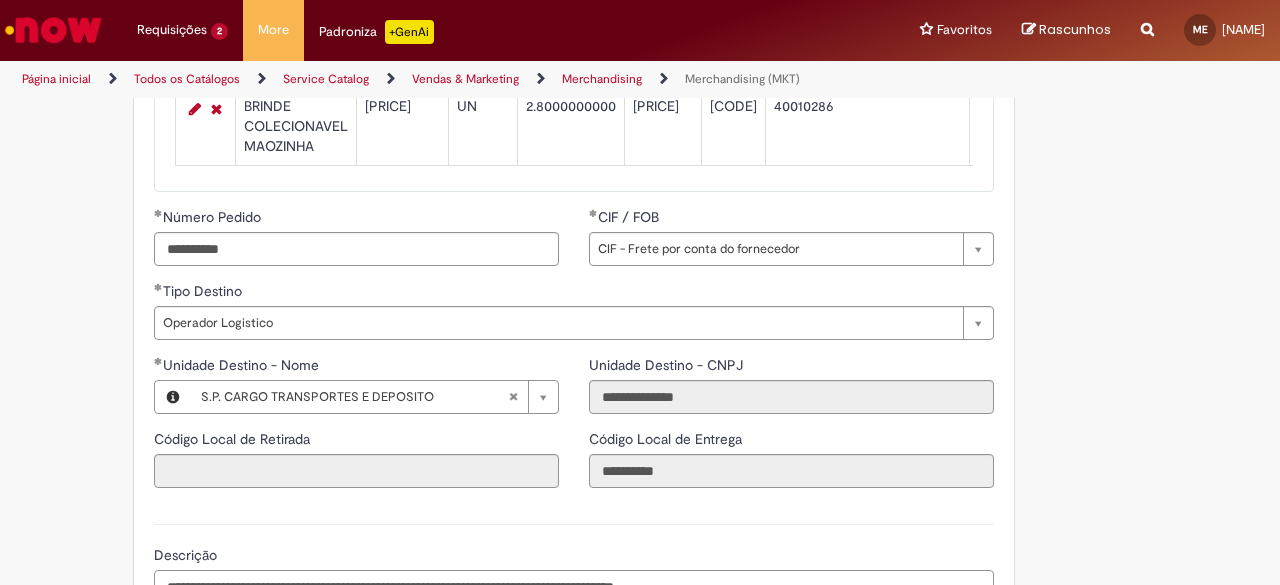 scroll, scrollTop: 2344, scrollLeft: 0, axis: vertical 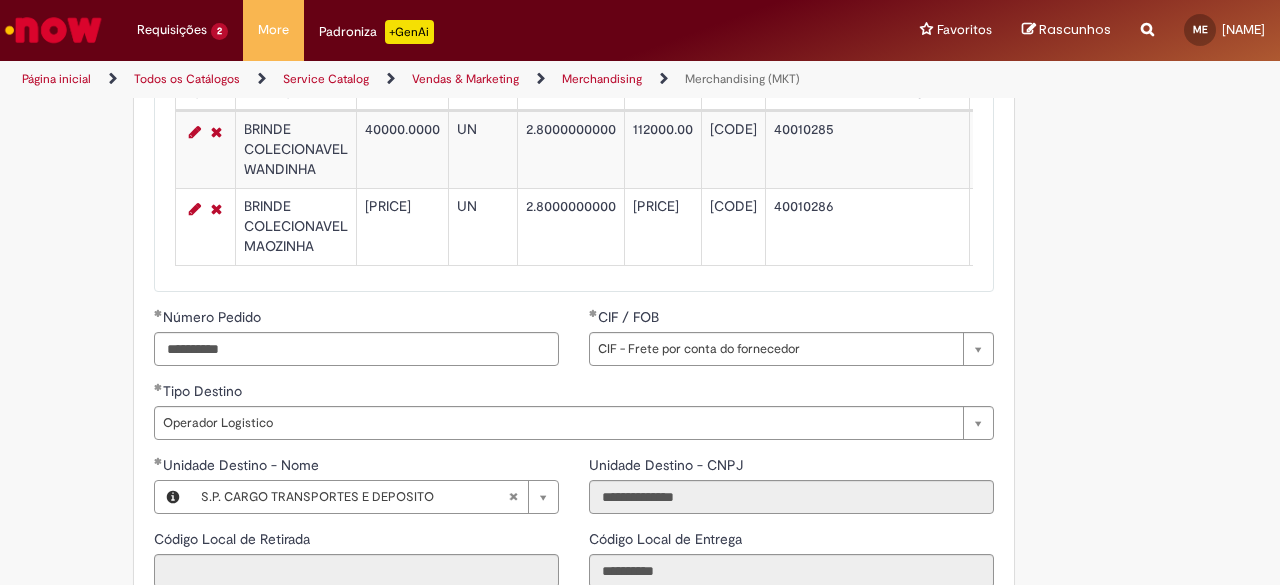 type on "**********" 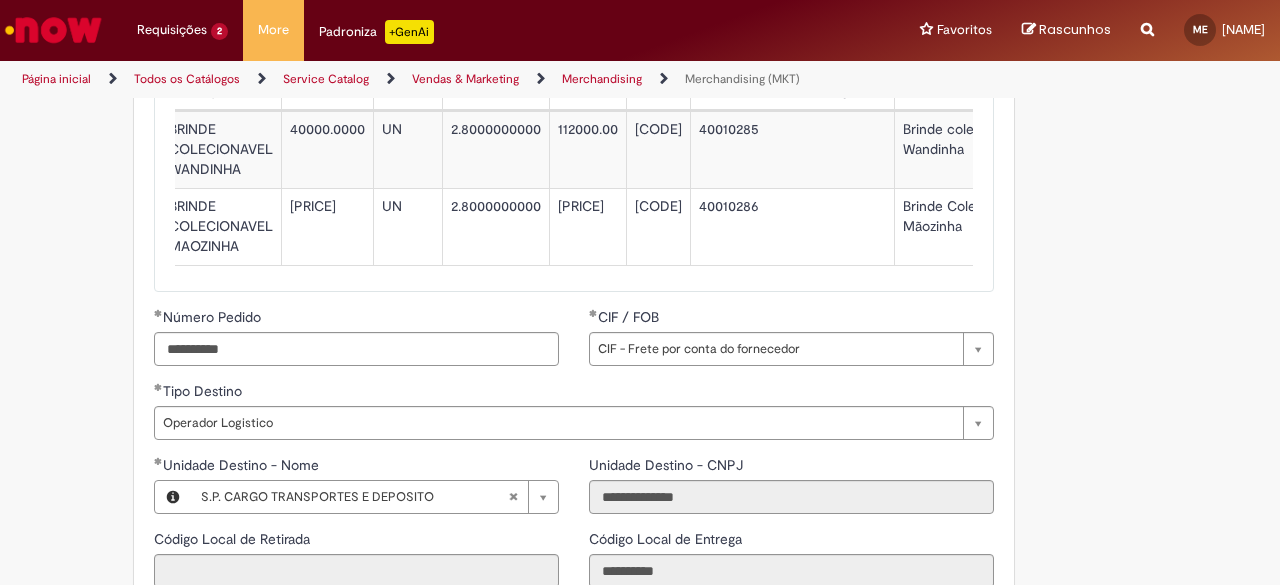scroll, scrollTop: 0, scrollLeft: 0, axis: both 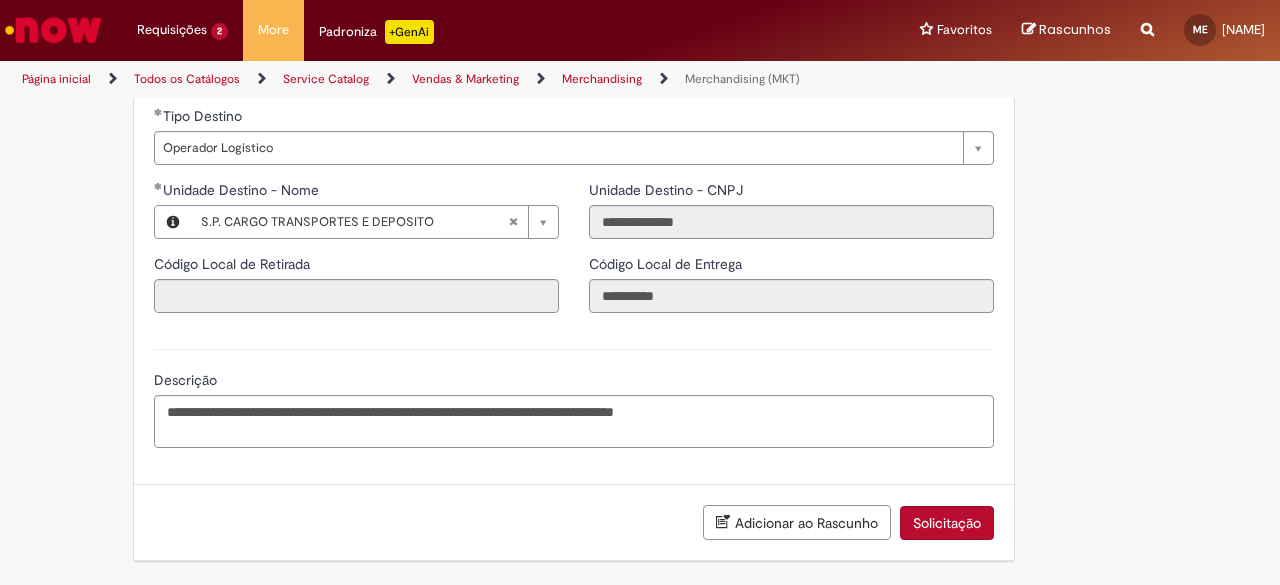 click on "Solicitação" at bounding box center [947, 523] 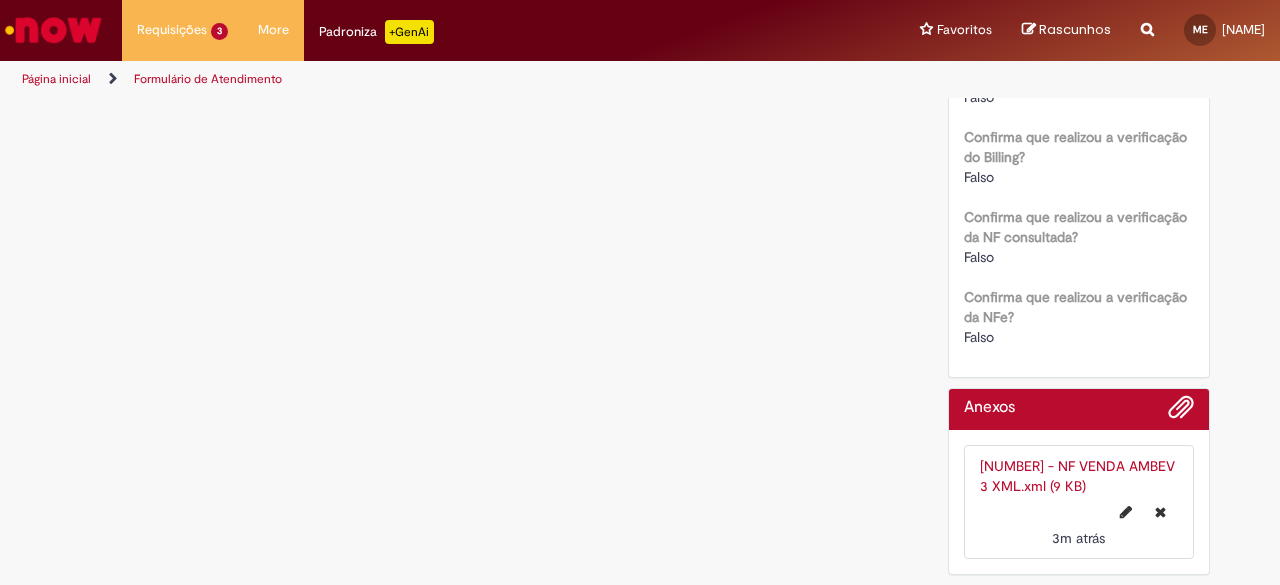 scroll, scrollTop: 0, scrollLeft: 0, axis: both 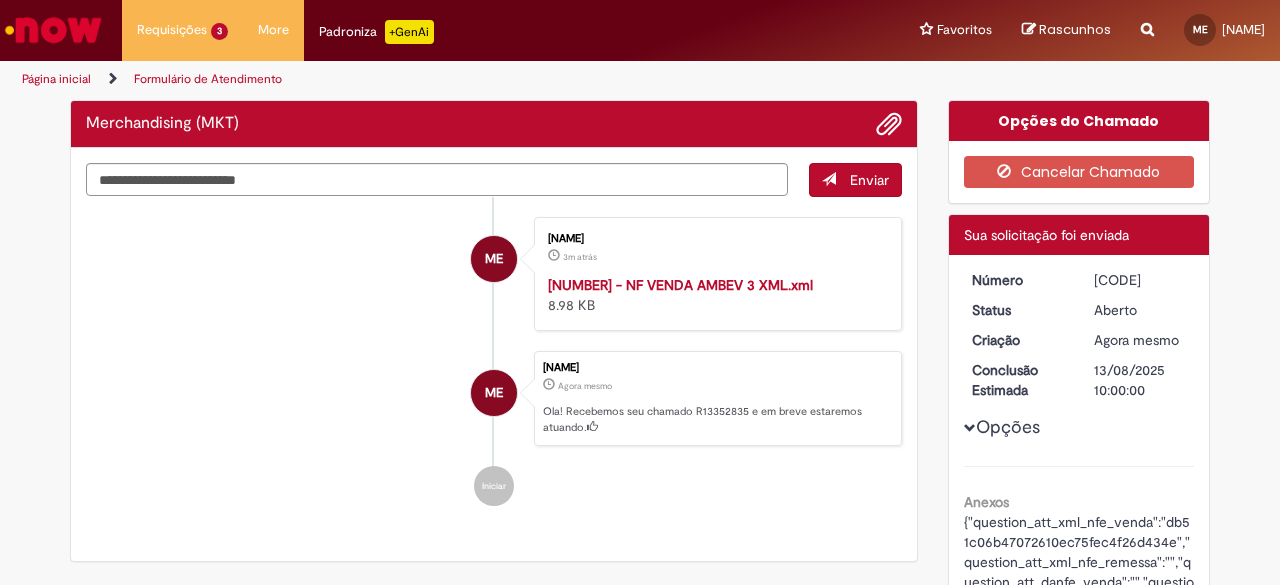 drag, startPoint x: 1161, startPoint y: 275, endPoint x: 1049, endPoint y: 280, distance: 112.11155 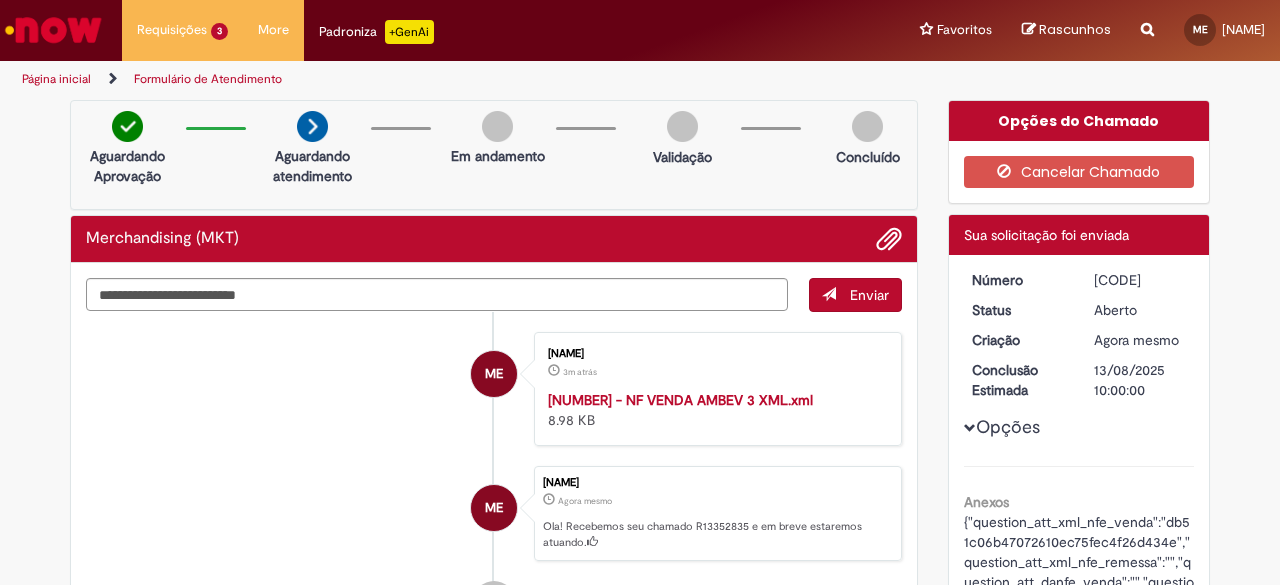 copy on "Número
R13352835" 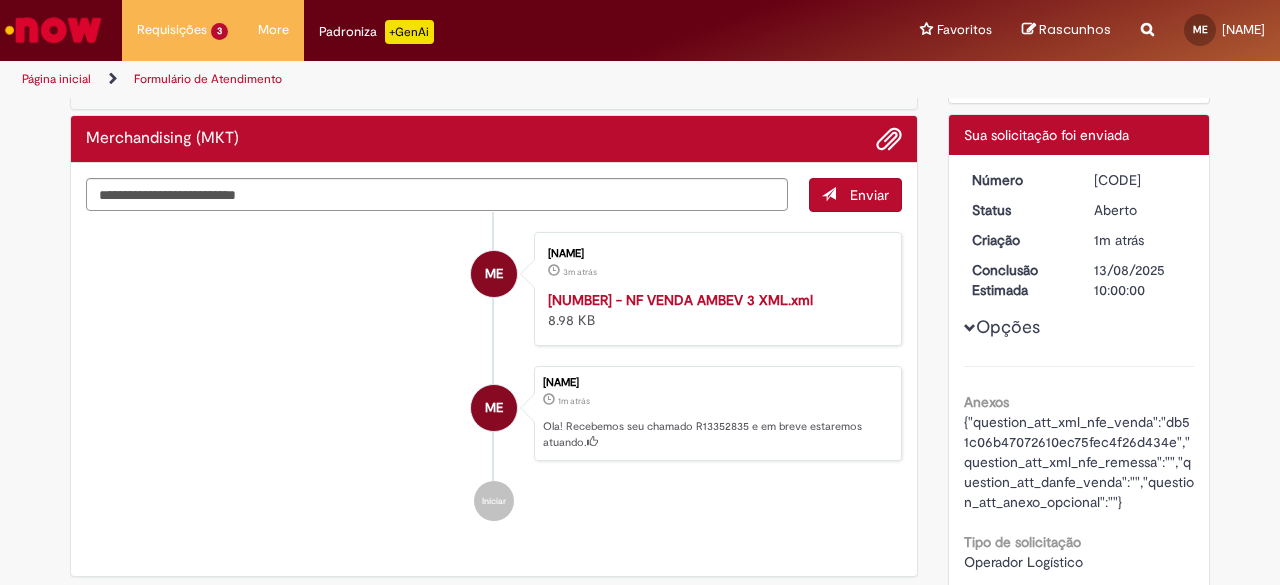 scroll, scrollTop: 200, scrollLeft: 0, axis: vertical 